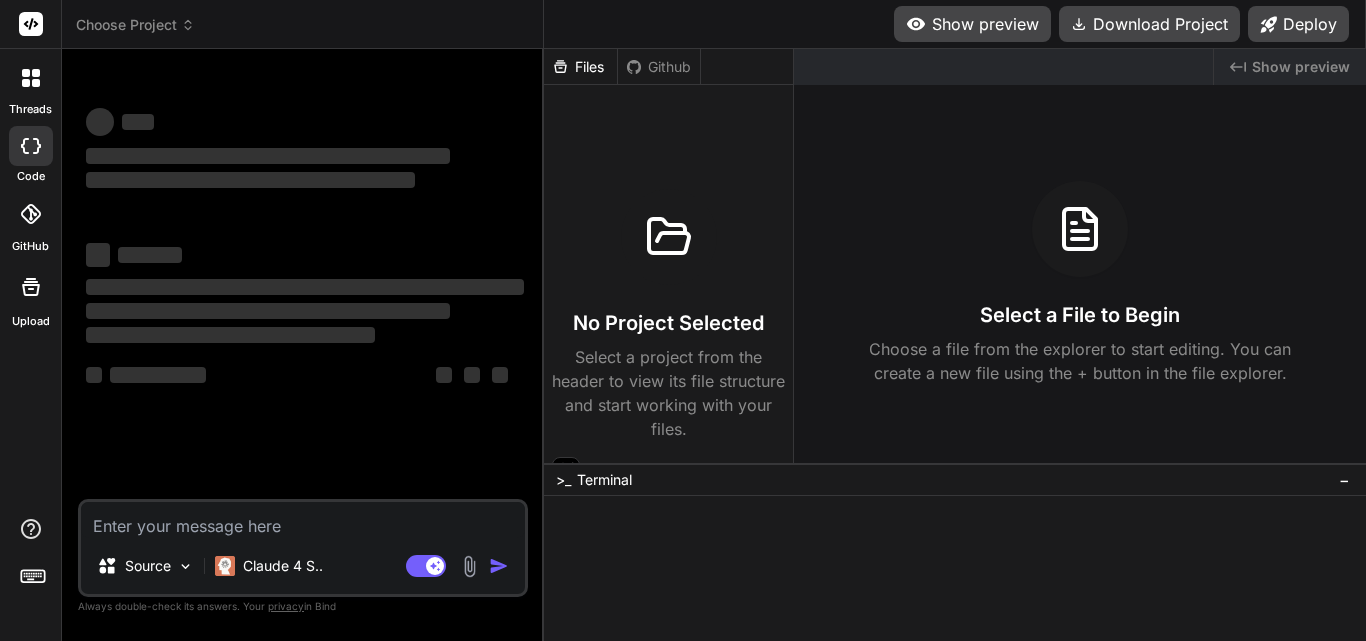 scroll, scrollTop: 0, scrollLeft: 0, axis: both 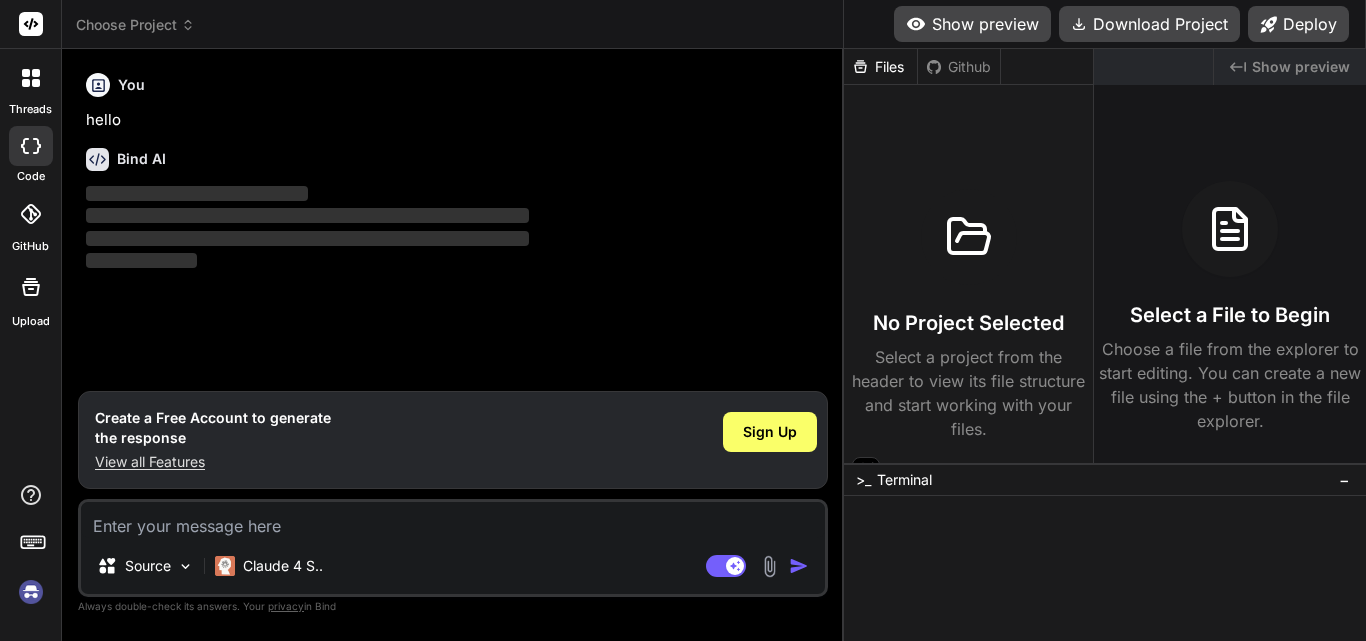 drag, startPoint x: 542, startPoint y: 327, endPoint x: 1116, endPoint y: 328, distance: 574.00085 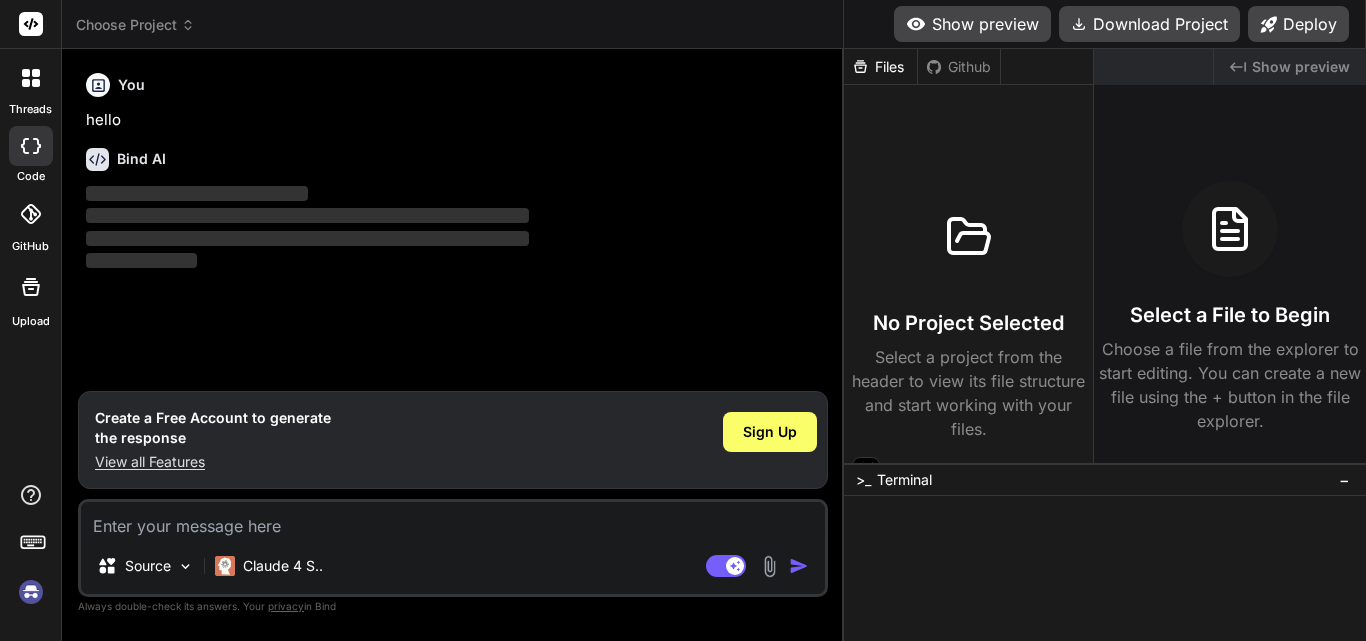click on "threads code GitHub Upload   Choose Project Created with Pixso. Bind AI Web Search Created with Pixso. Code Generator You hello Bind AI ‌ ‌ ‌ ‌ Create a Free Account to generate   the response   View all Features Sign Up Source   Claude 4 S.. Agent Mode. When this toggle is activated, AI automatically makes decisions, reasons, creates files, and runs terminal commands. Almost full autopilot. Created with Bind Always check its answers. Privacy  in Bind Always double-check its answers. Your   privacy  in Bind     Show preview Download Project Deploy /localhost:3000/ide Created with Pixso. No preview available Files Github   No Project Selected Select a project from the header to view its file structure and start working with your files. Created with Pixso. Show preview Select a File to Begin Choose a file from the explorer to start editing. You can create a new file using the + button in the file explorer. >_ Terminal −" at bounding box center [683, 320] 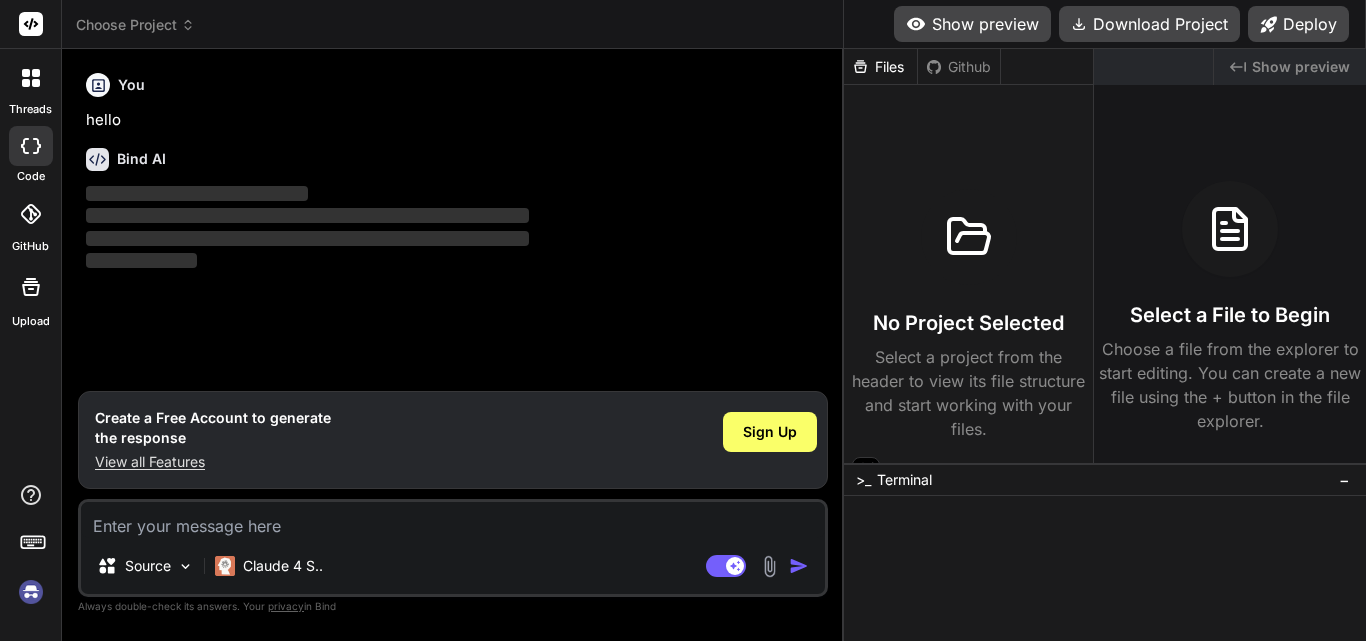 type on "x" 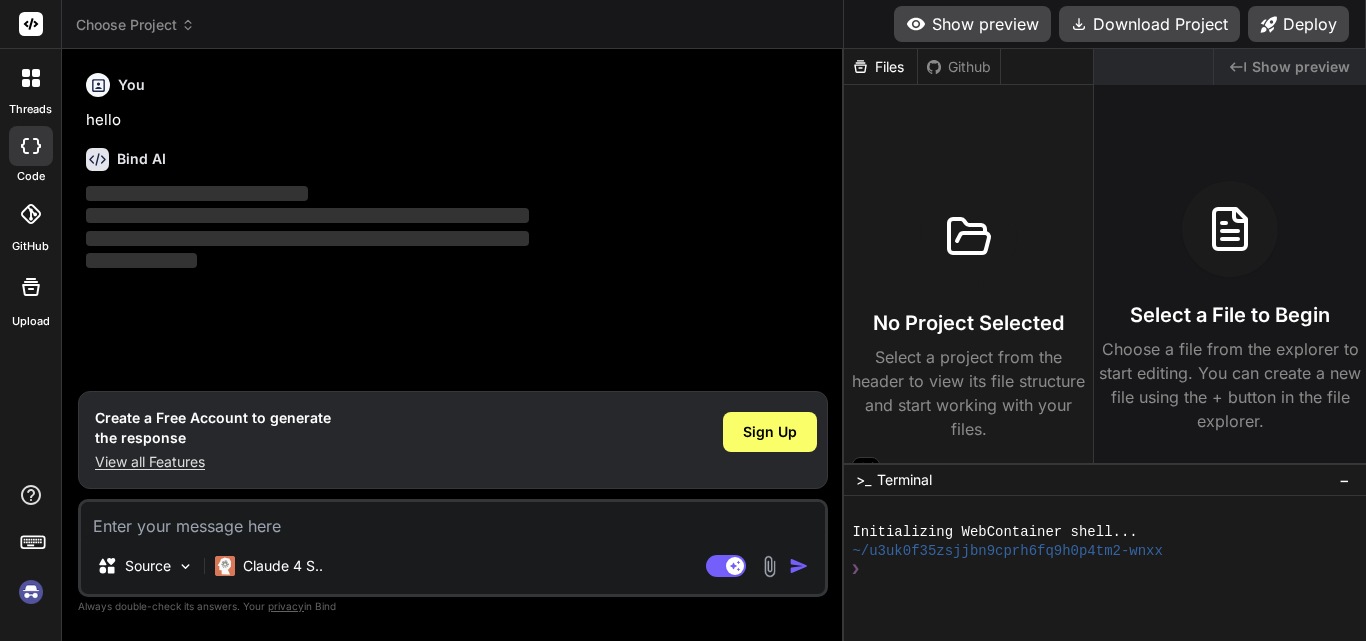 click on "Created with Pixso." 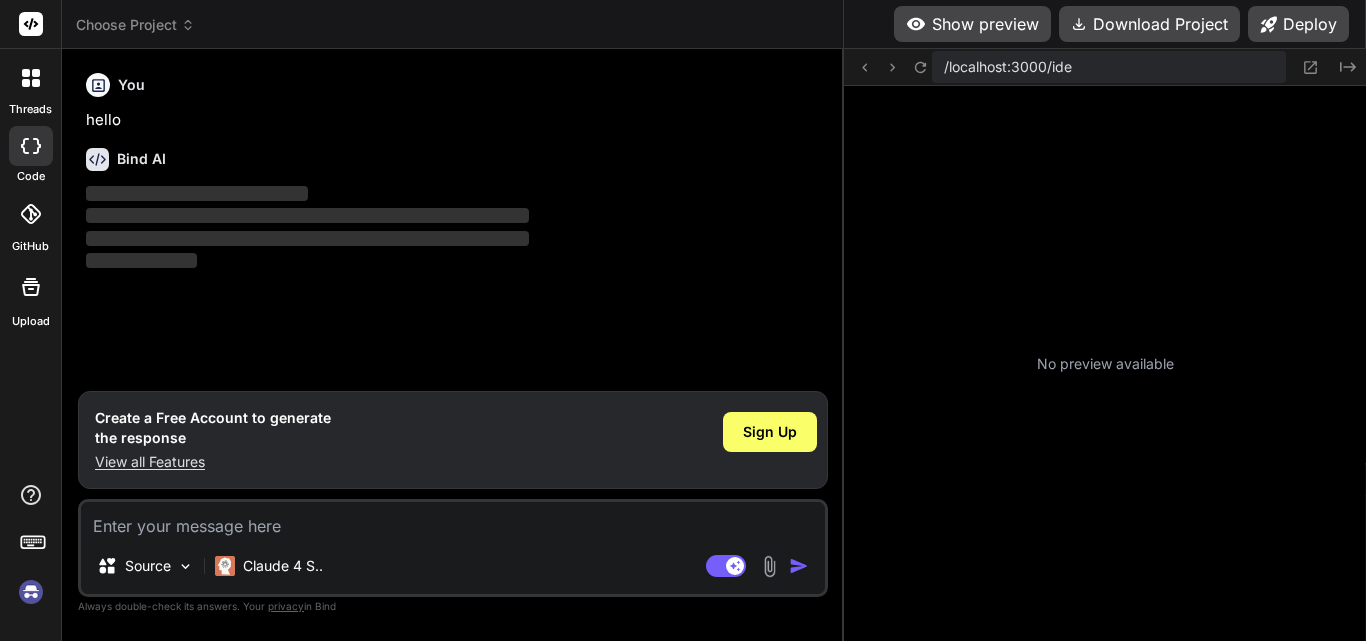 drag, startPoint x: 843, startPoint y: 240, endPoint x: 1258, endPoint y: 211, distance: 416.01202 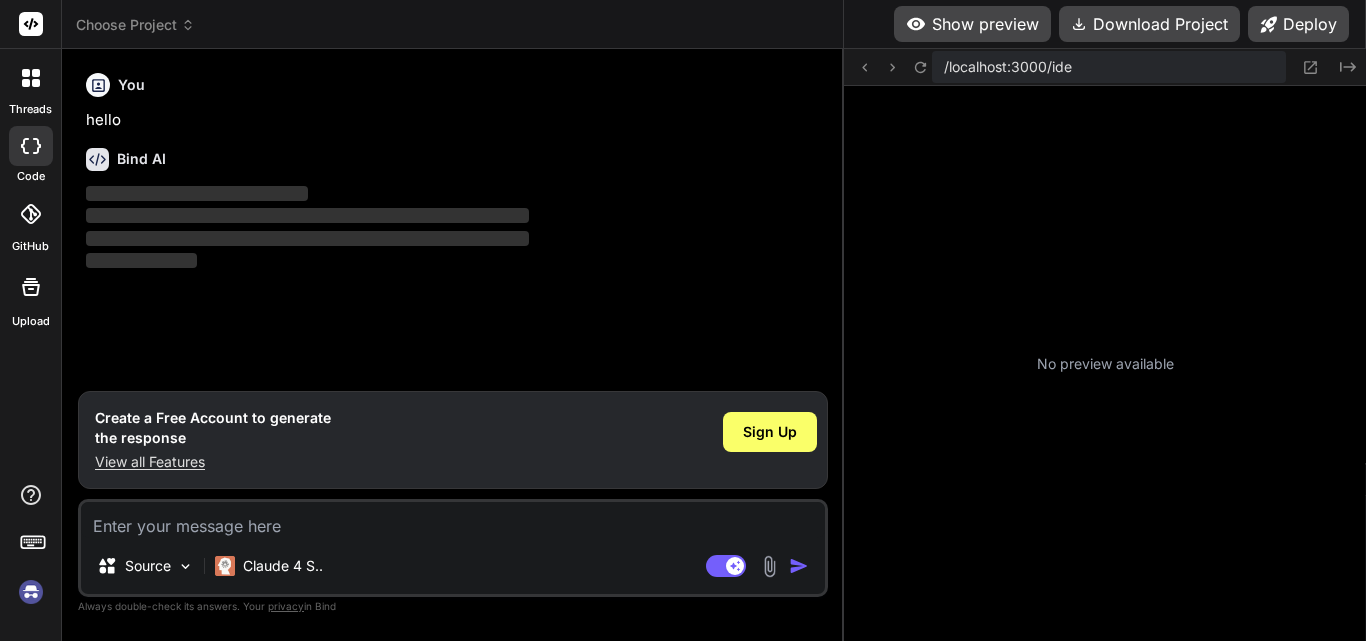 click on "threads code GitHub Upload   Choose Project Created with Pixso. Bind AI Web Search Created with Pixso. Code Generator You hello Bind AI ‌ ‌ ‌ ‌ Create a Free Account to generate   the response   View all Features Sign Up Source   Claude 4 S.. Agent Mode. When this toggle is activated, AI automatically makes decisions, reasons, creates files, and runs terminal commands. Almost full autopilot. Created with Bind Always check its answers. Privacy  in Bind Always double-check its answers. Your   privacy  in Bind     Show preview Download Project Deploy /localhost:3000/ide Created with Pixso. No preview available Files Github   No Project Selected Select a project from the header to view its file structure and start working with your files. Created with Pixso. Show preview Select a File to Begin Choose a file from the explorer to start editing. You can create a new file using the + button in the file explorer. >_ Terminal − Initializing WebContainer shell... ~/u3uk0f35zsjjbn9cprh6fq9h0p4tm2-wnxx ❯" at bounding box center (683, 320) 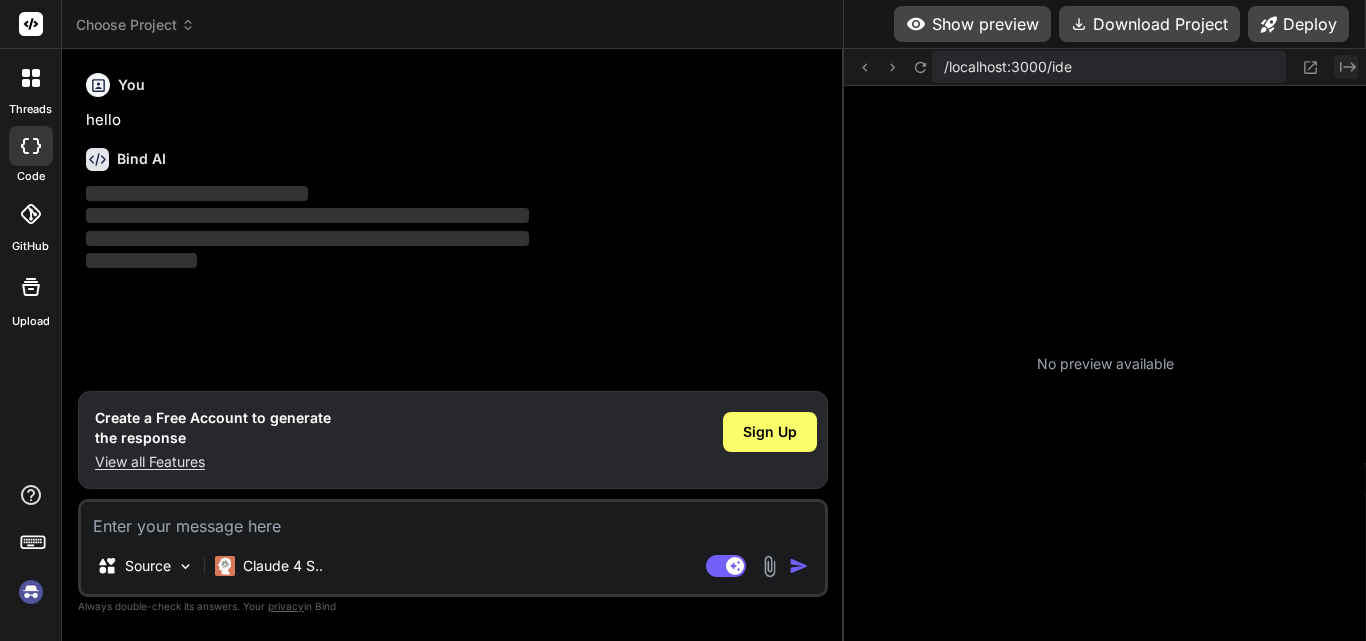 click on "Created with Pixso." 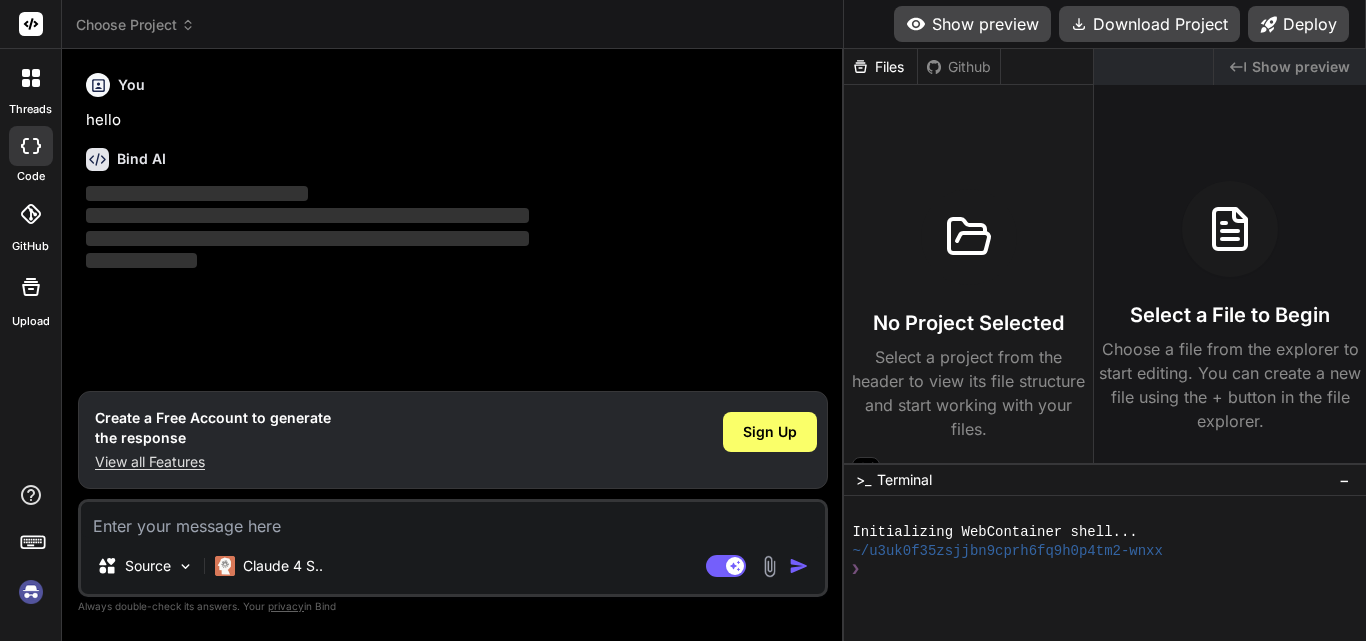 click on "Created with Pixso." 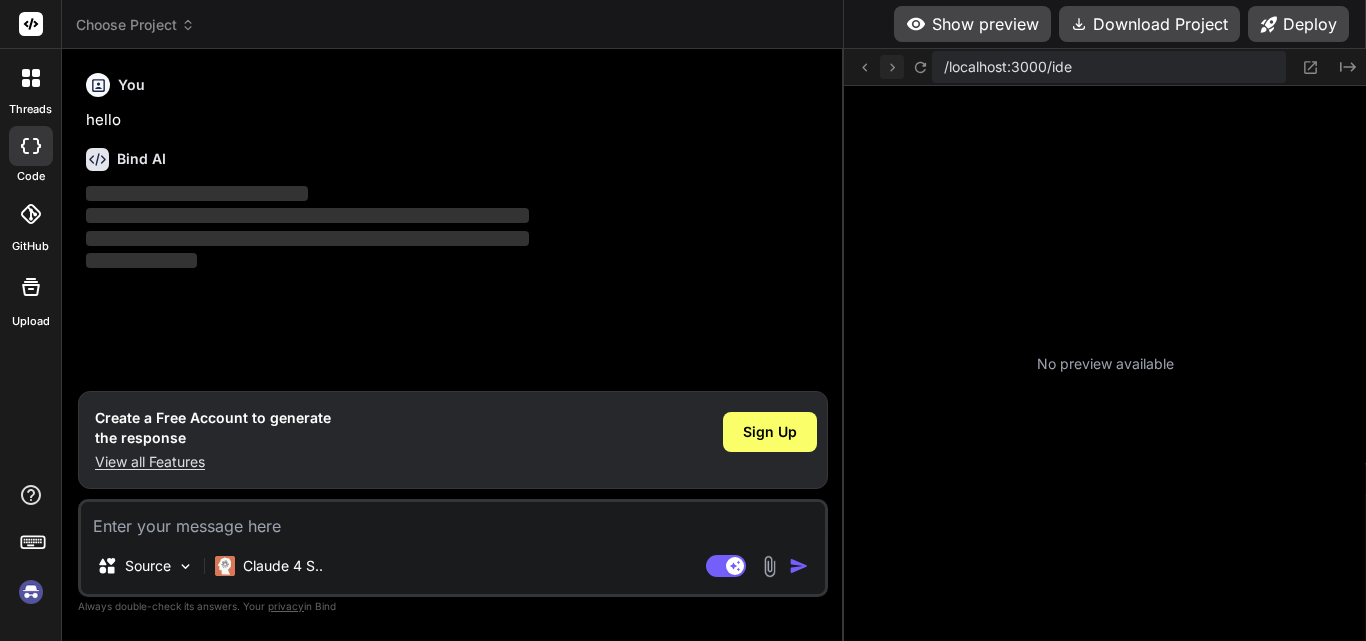 click 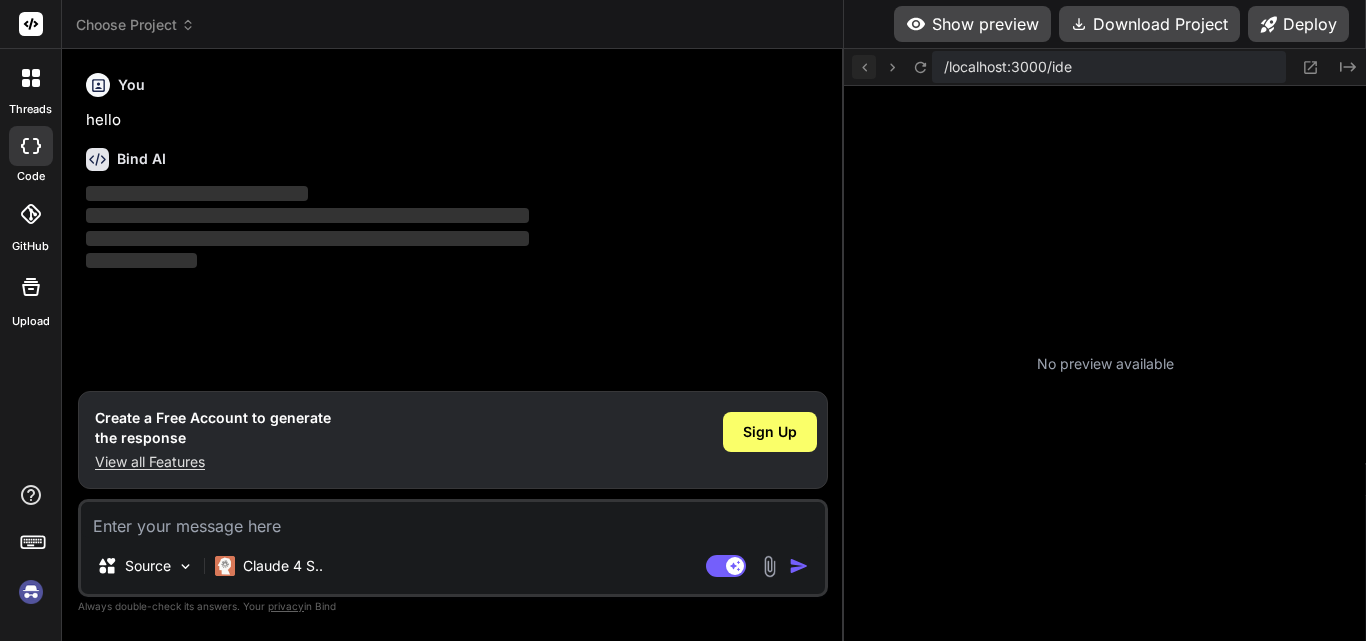 click 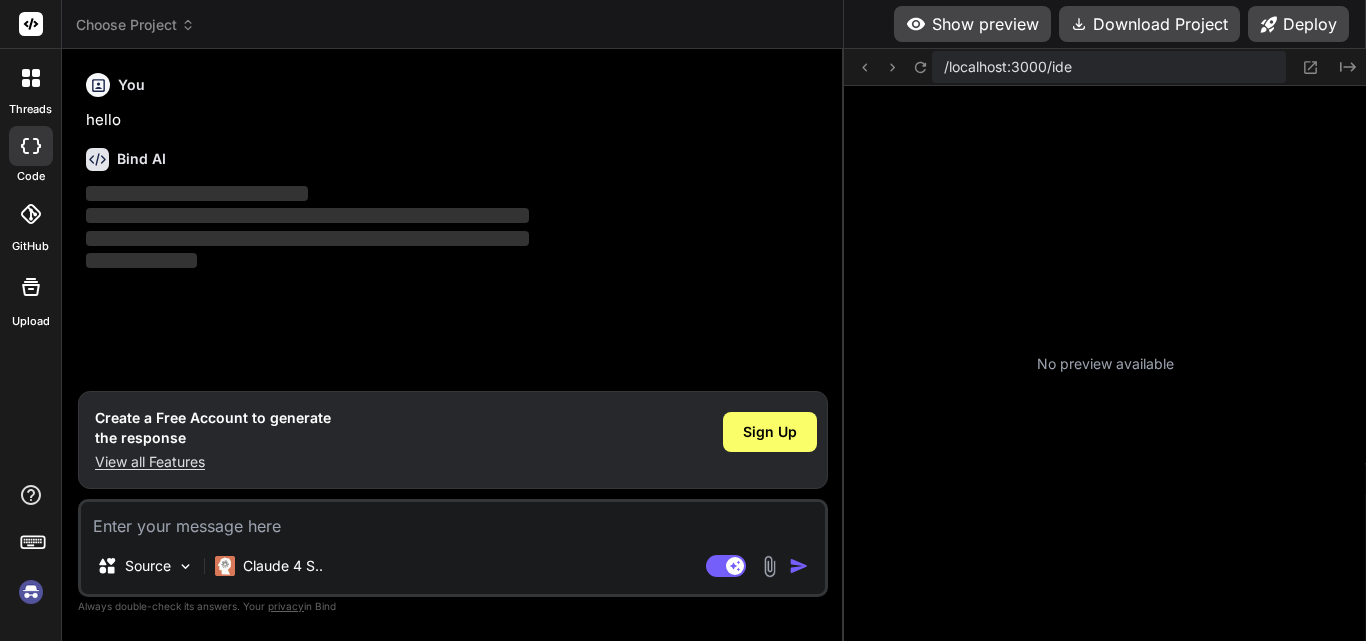 click at bounding box center (453, 520) 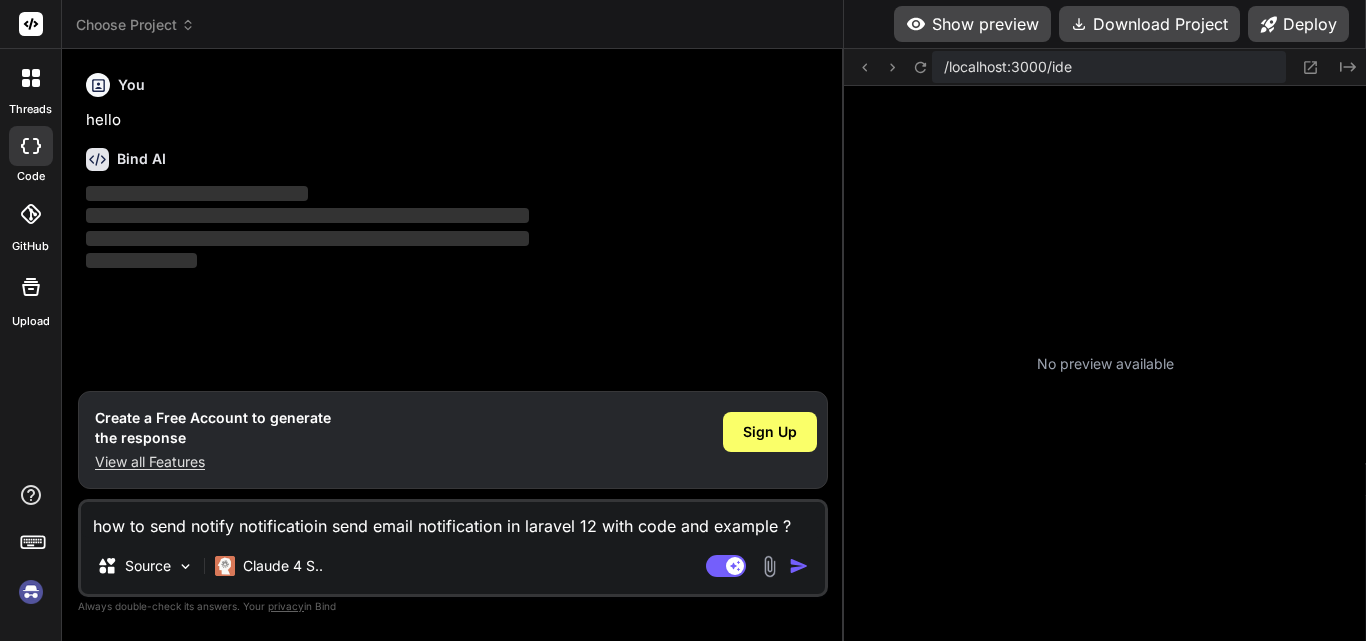 type on "how to send notify notificatioin send email notification in laravel 12 with code and example ?" 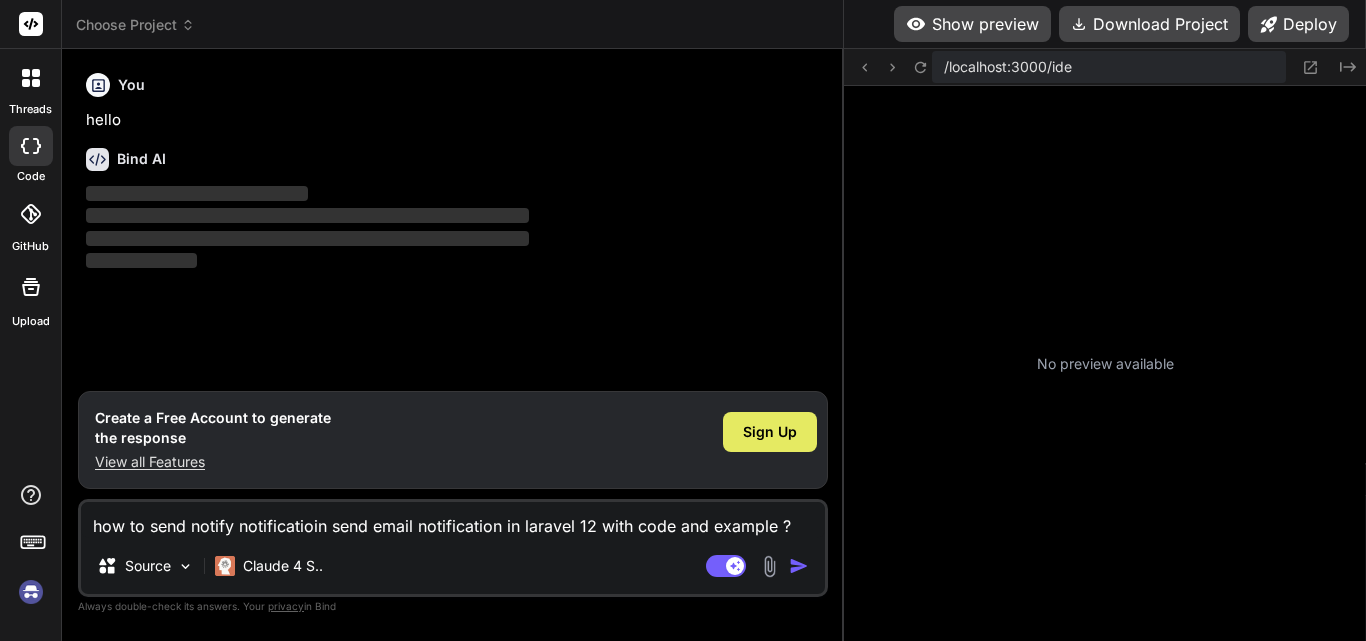 click on "Sign Up" at bounding box center (770, 432) 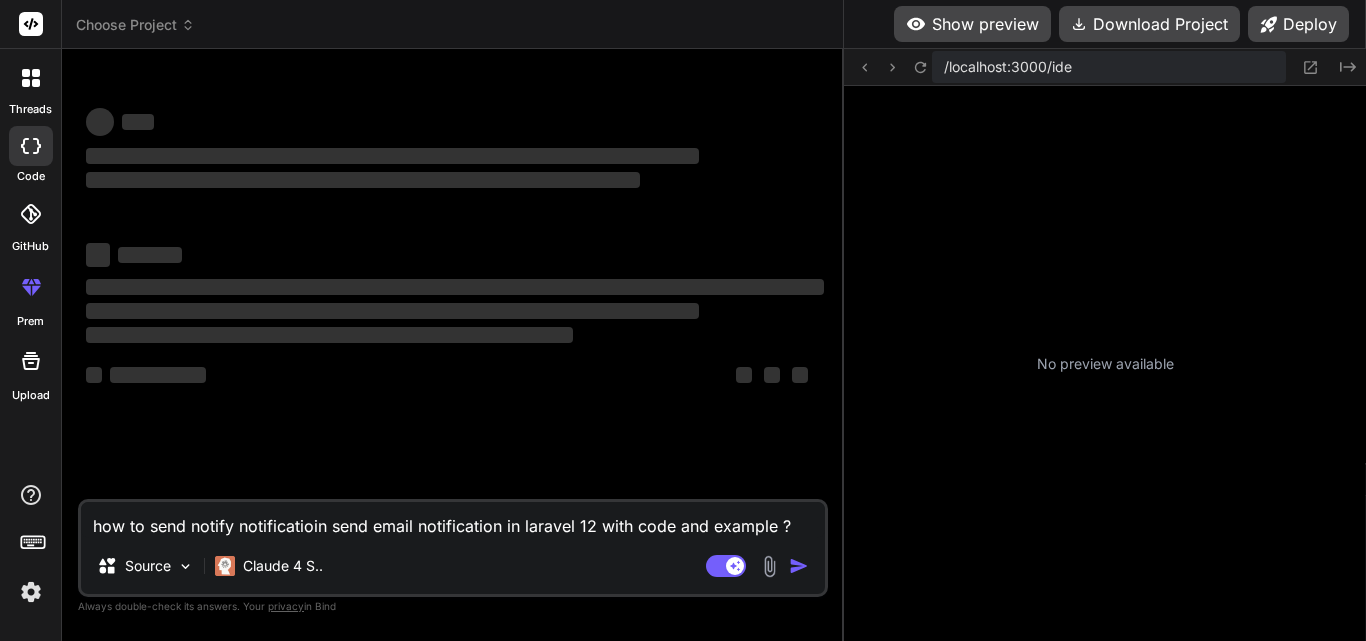 click on "how to send notify notificatioin send email notification in laravel 12 with code and example ?" at bounding box center [453, 520] 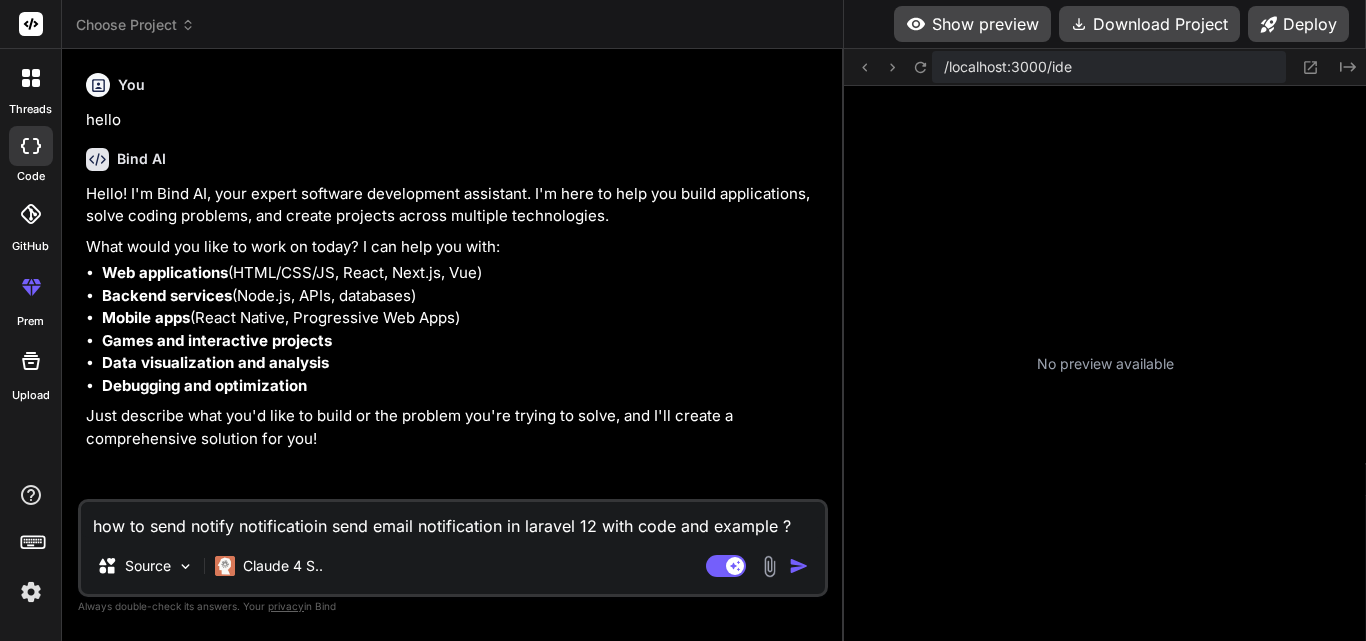 click on "how to send notify notificatioin send email notification in laravel 12 with code and example ?" at bounding box center (453, 520) 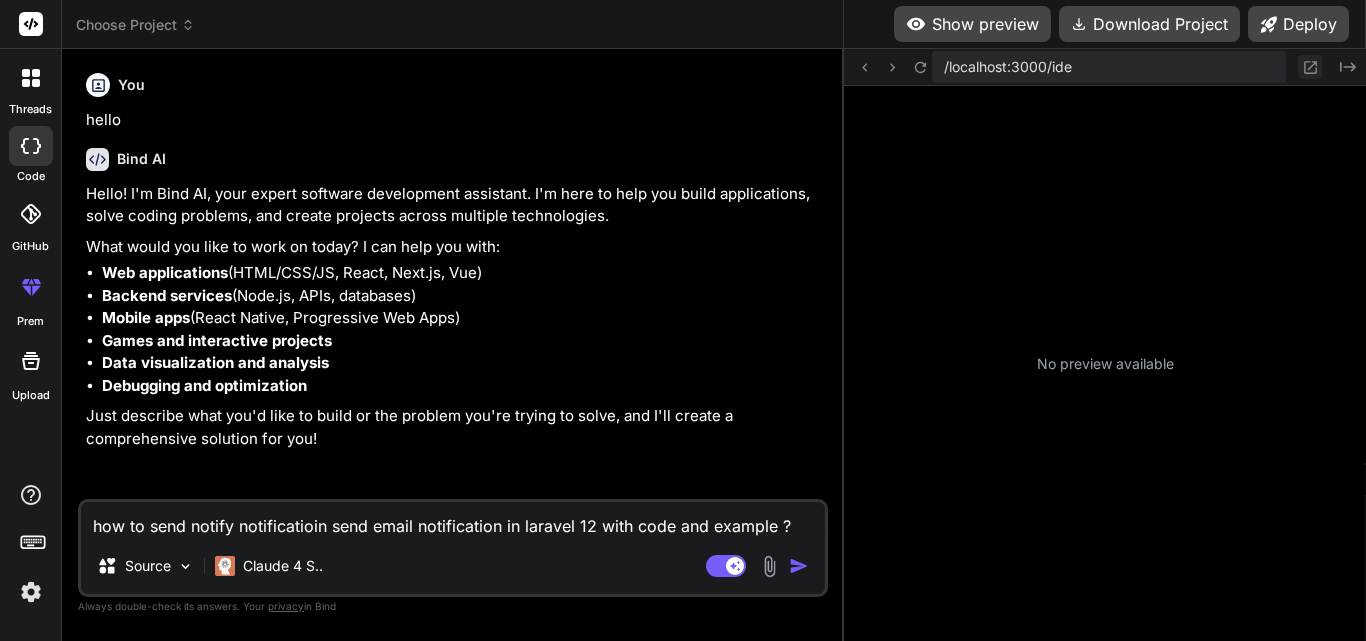 click 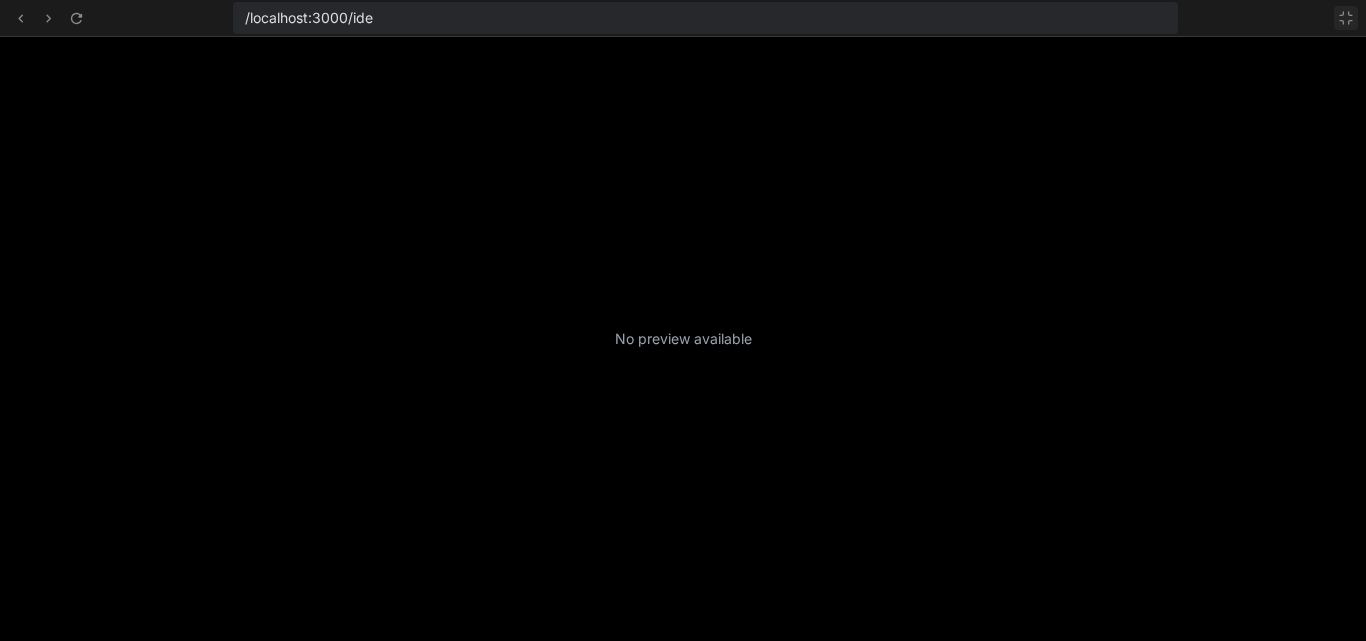 click 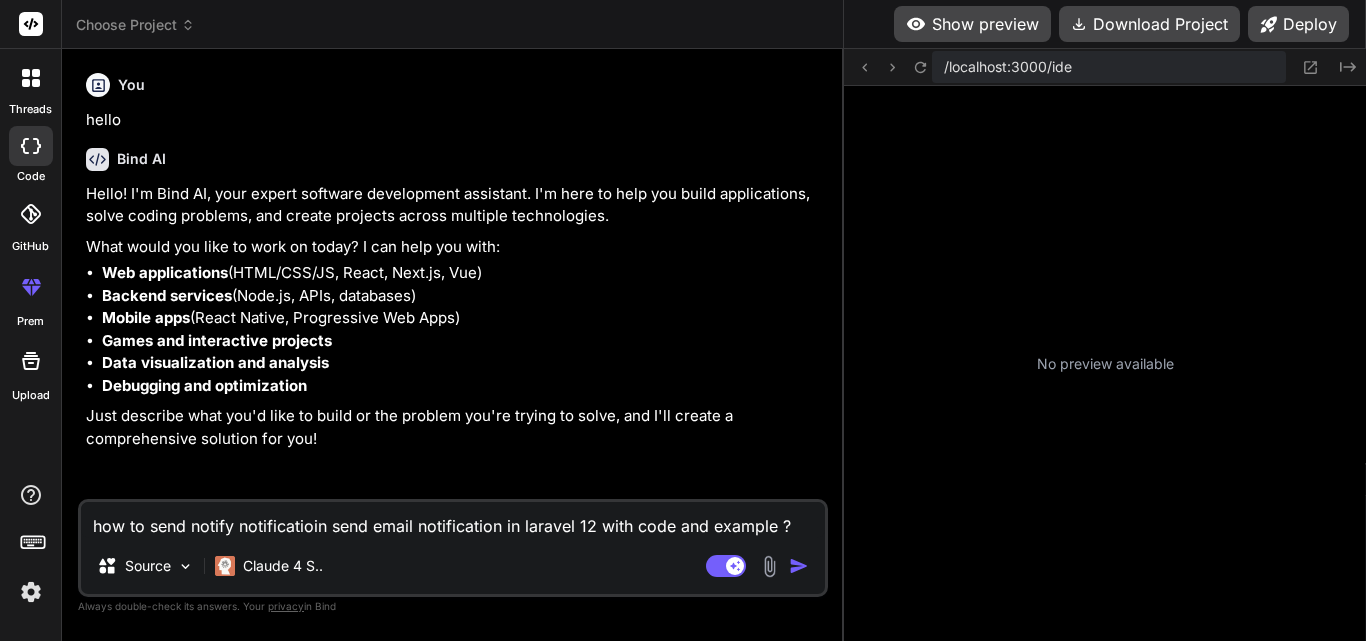 click on "Show preview" at bounding box center (972, 24) 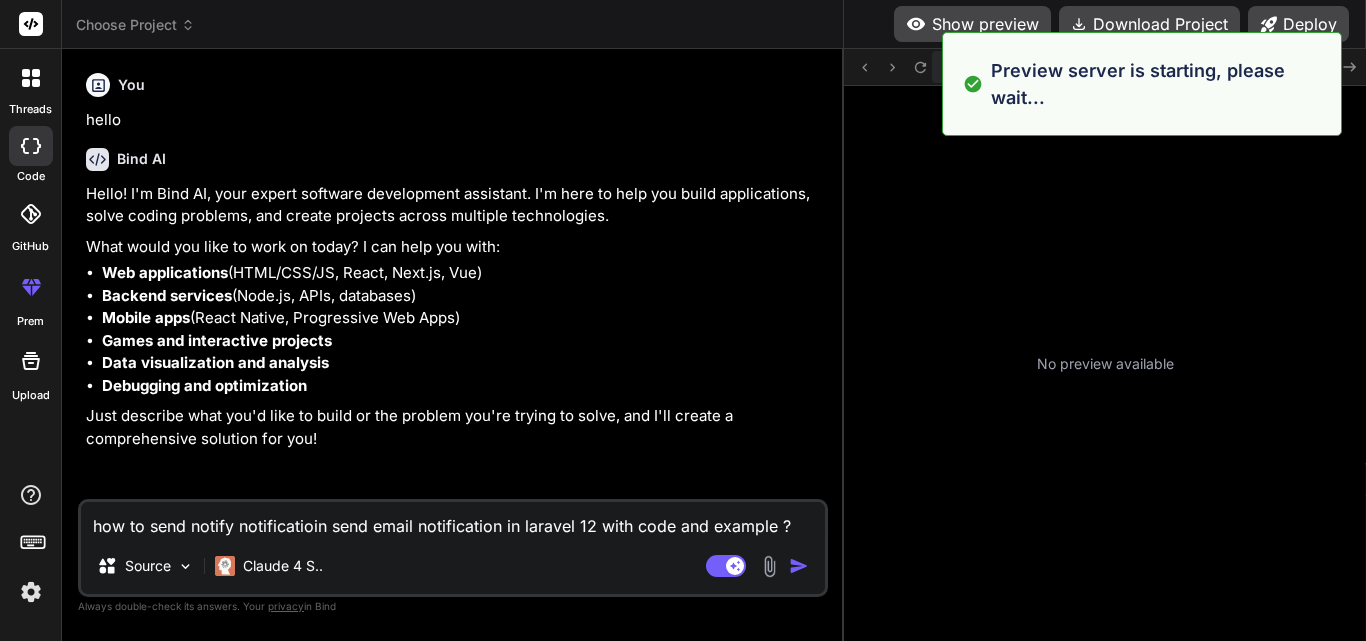 scroll, scrollTop: 95, scrollLeft: 0, axis: vertical 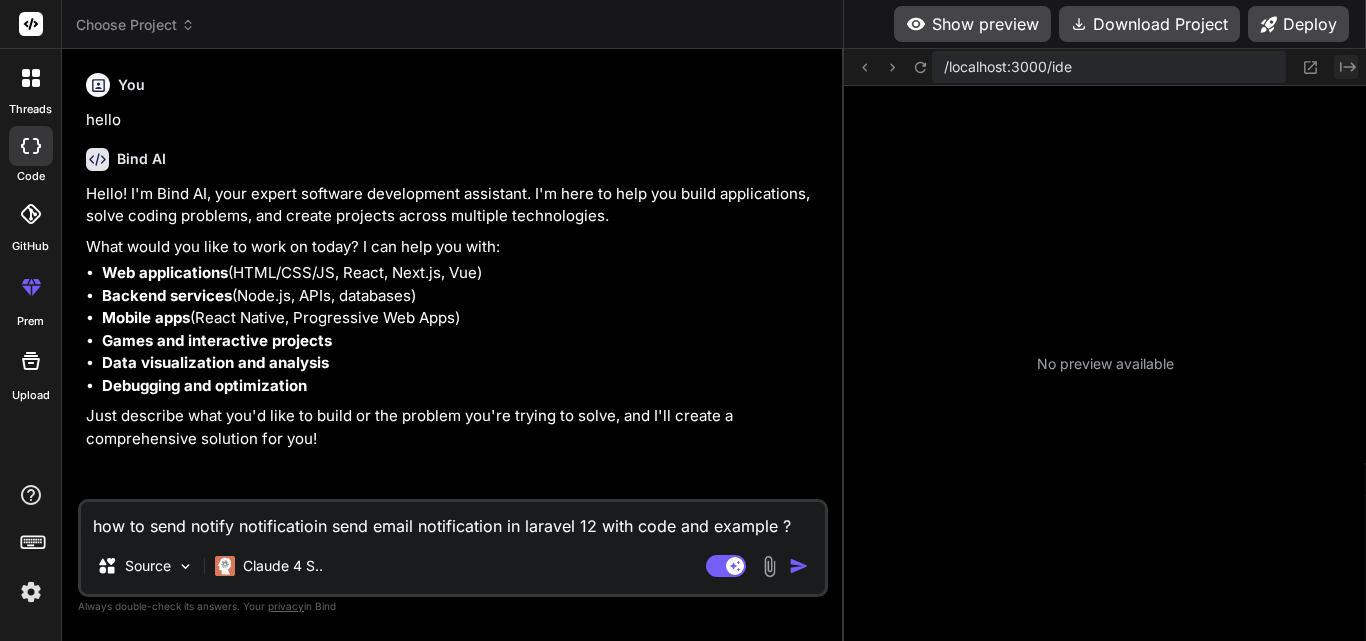 click on "Created with Pixso." at bounding box center (1346, 67) 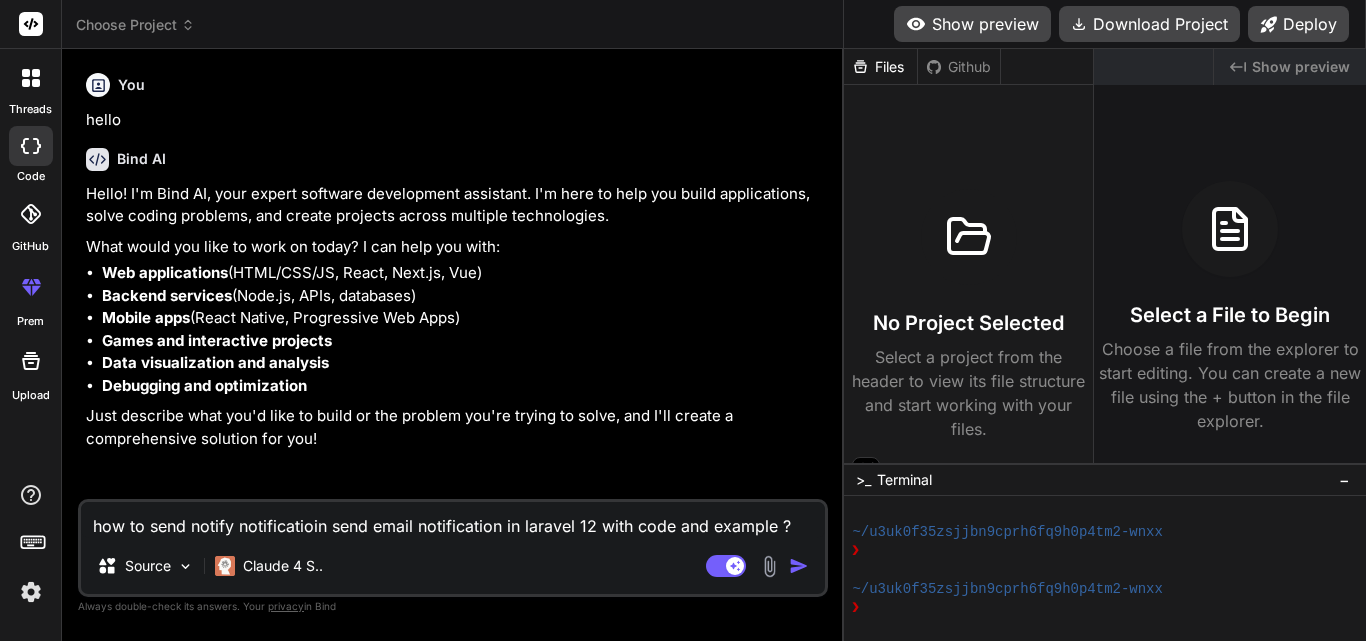 click on "Show preview" at bounding box center [1301, 67] 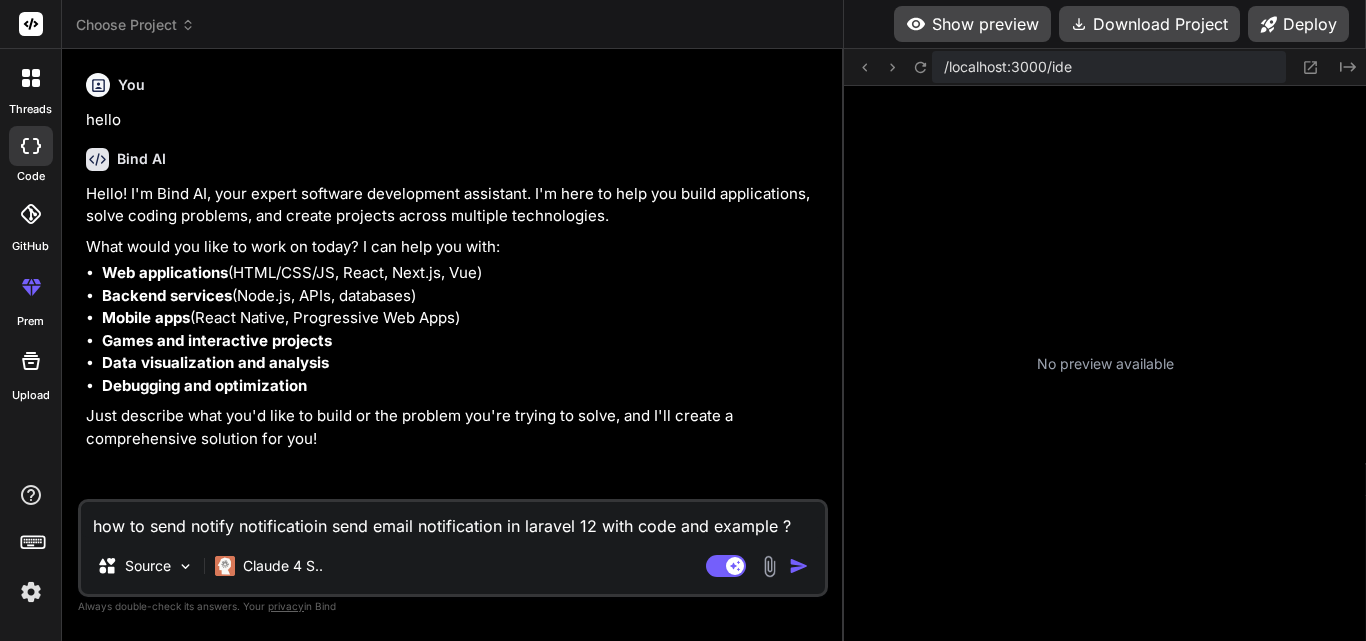 drag, startPoint x: 844, startPoint y: 592, endPoint x: 1299, endPoint y: 533, distance: 458.80933 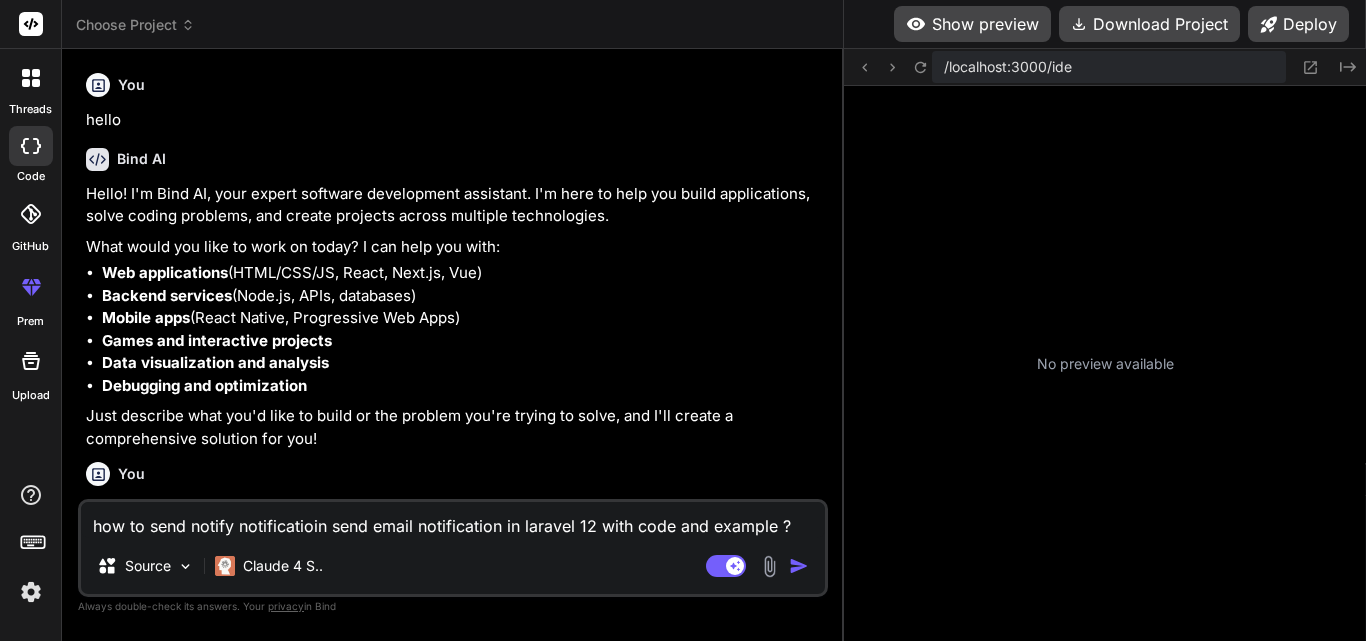 type 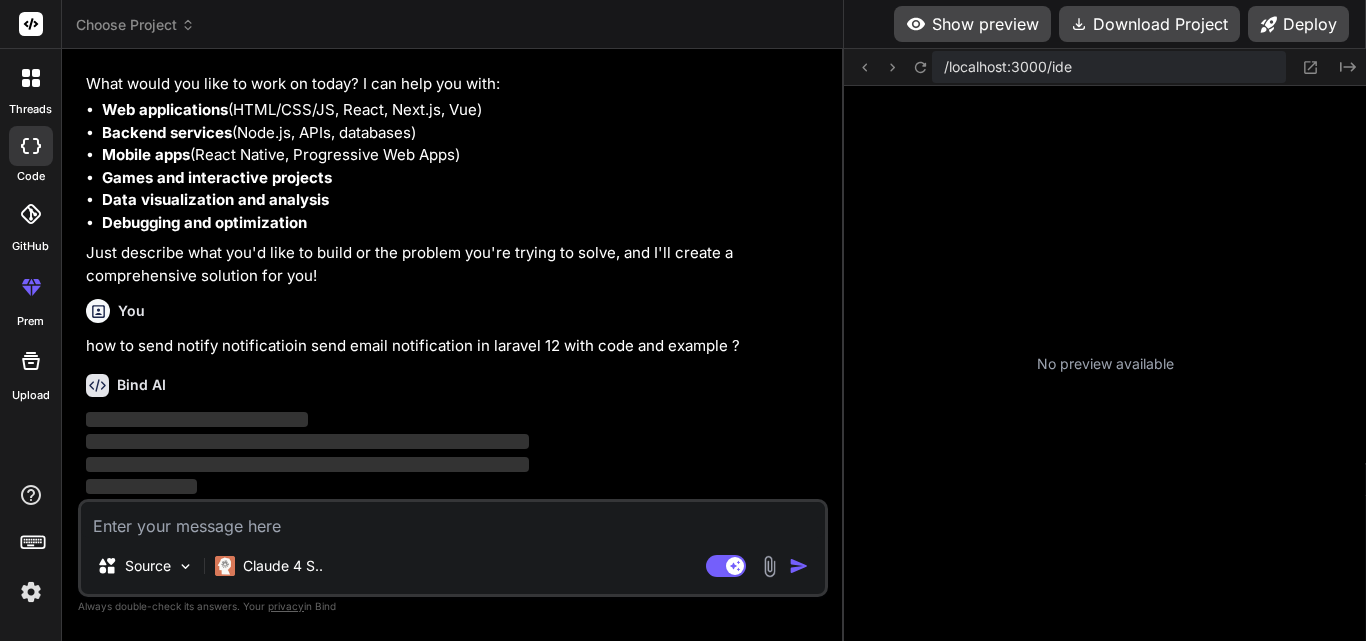 scroll, scrollTop: 163, scrollLeft: 0, axis: vertical 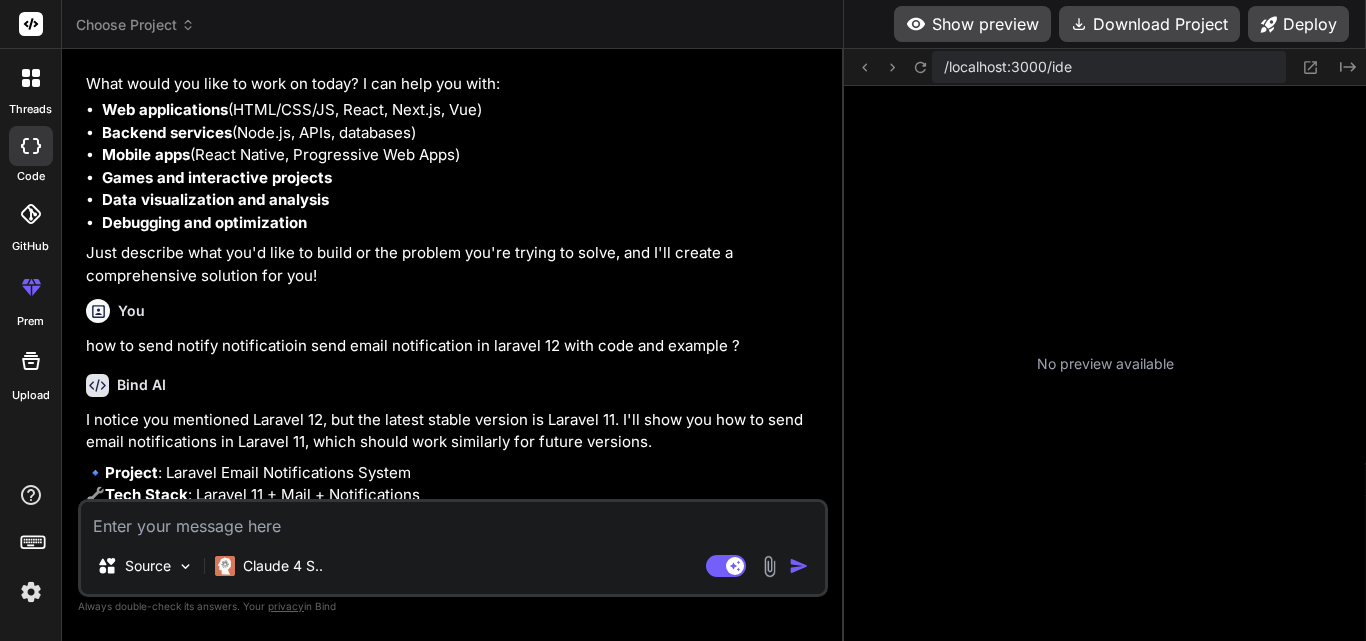 type on "x" 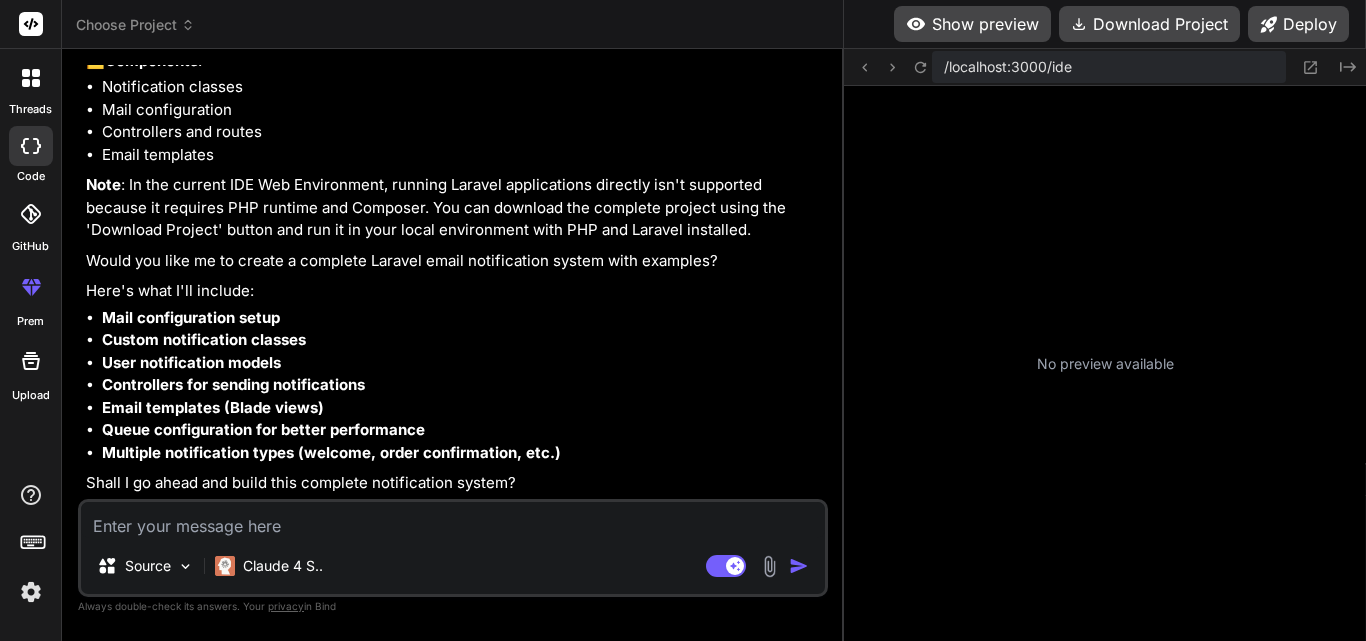 scroll, scrollTop: 665, scrollLeft: 0, axis: vertical 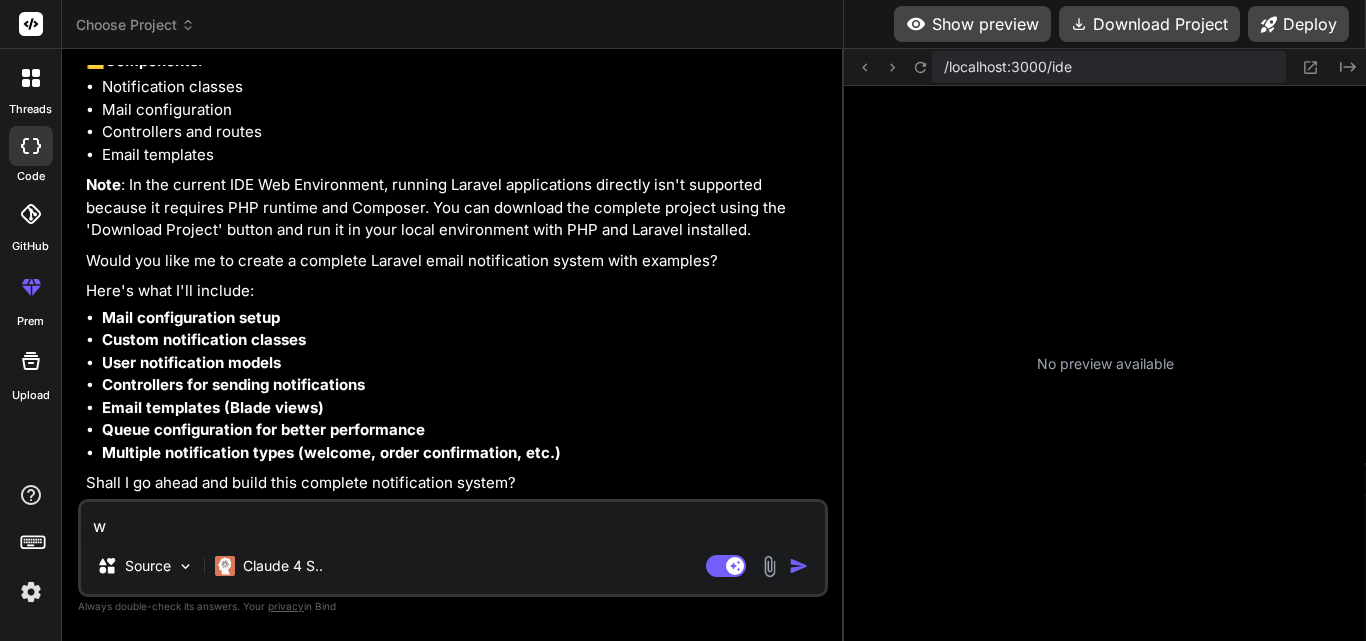 type on "wi" 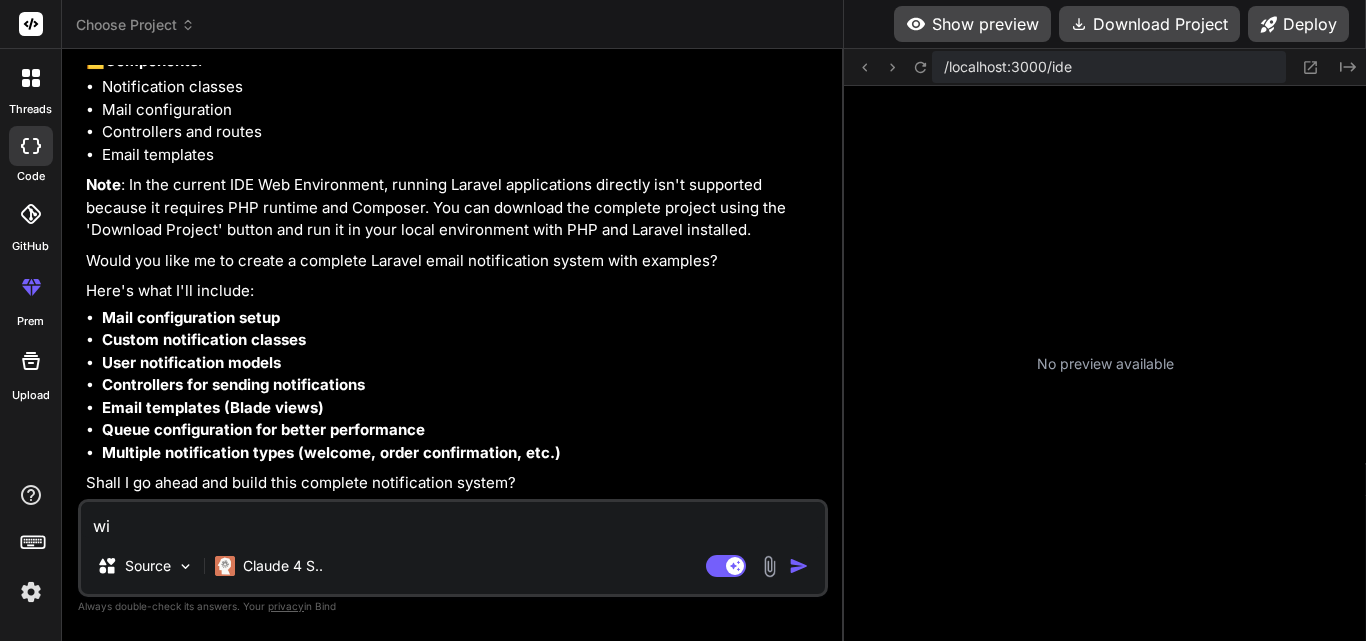 type on "wit" 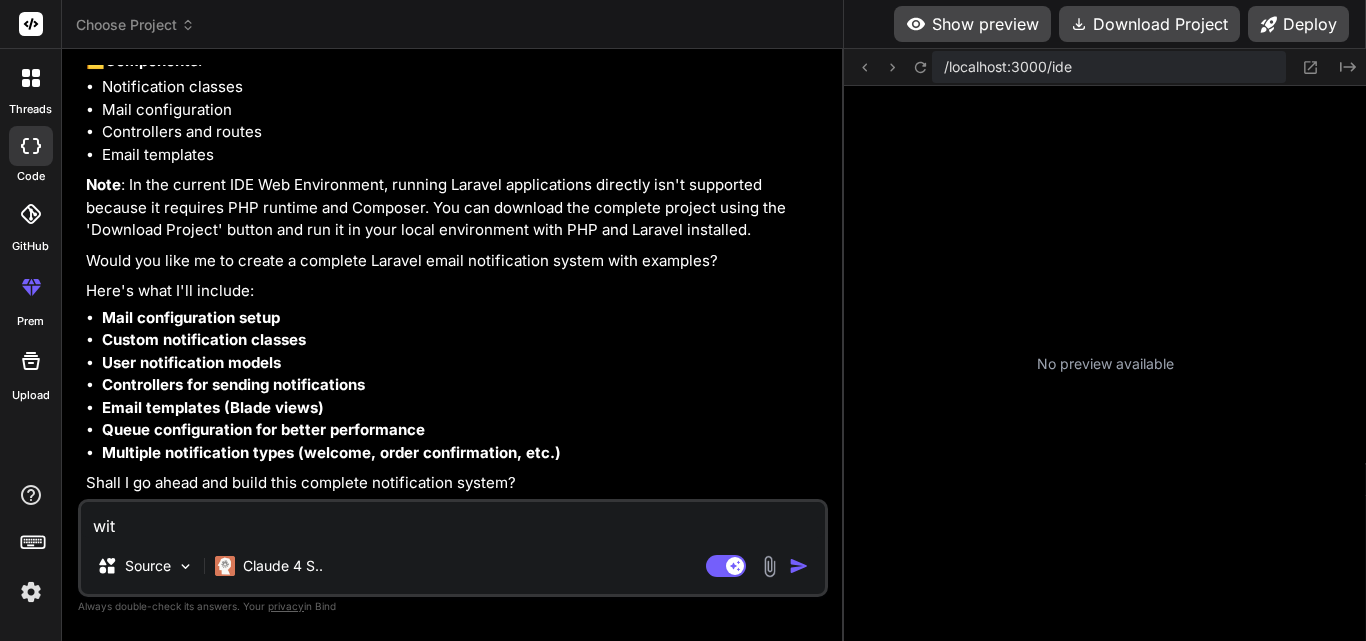 type on "x" 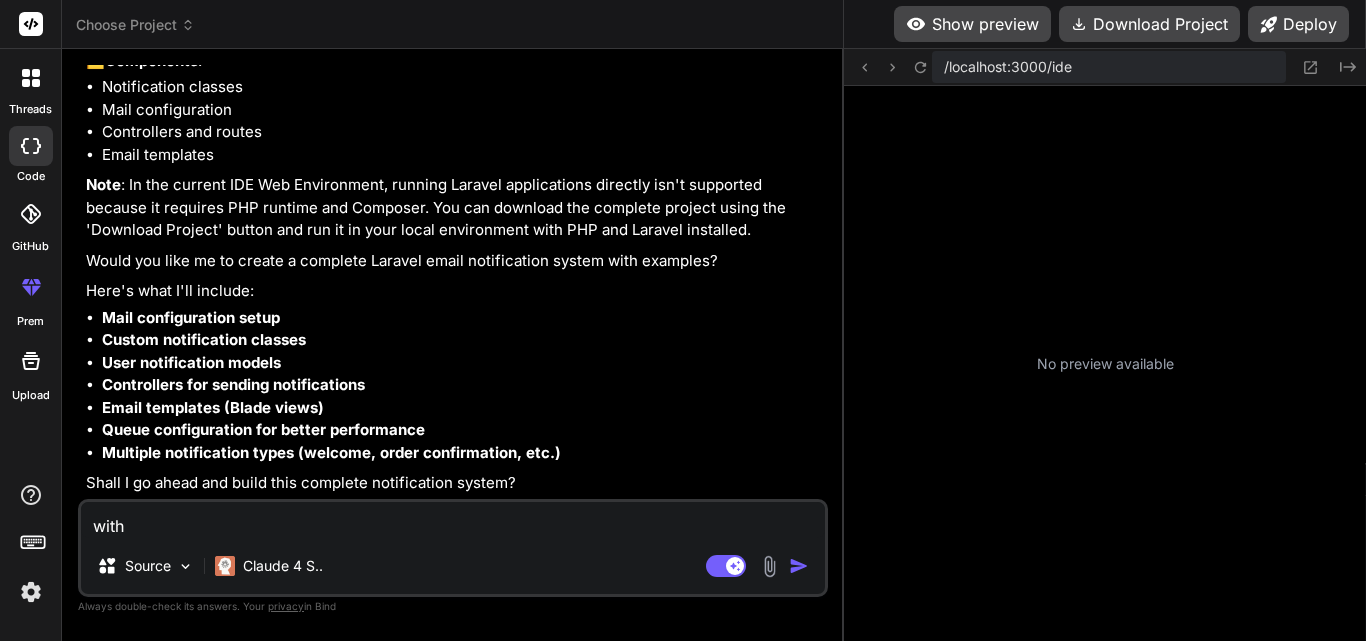type on "x" 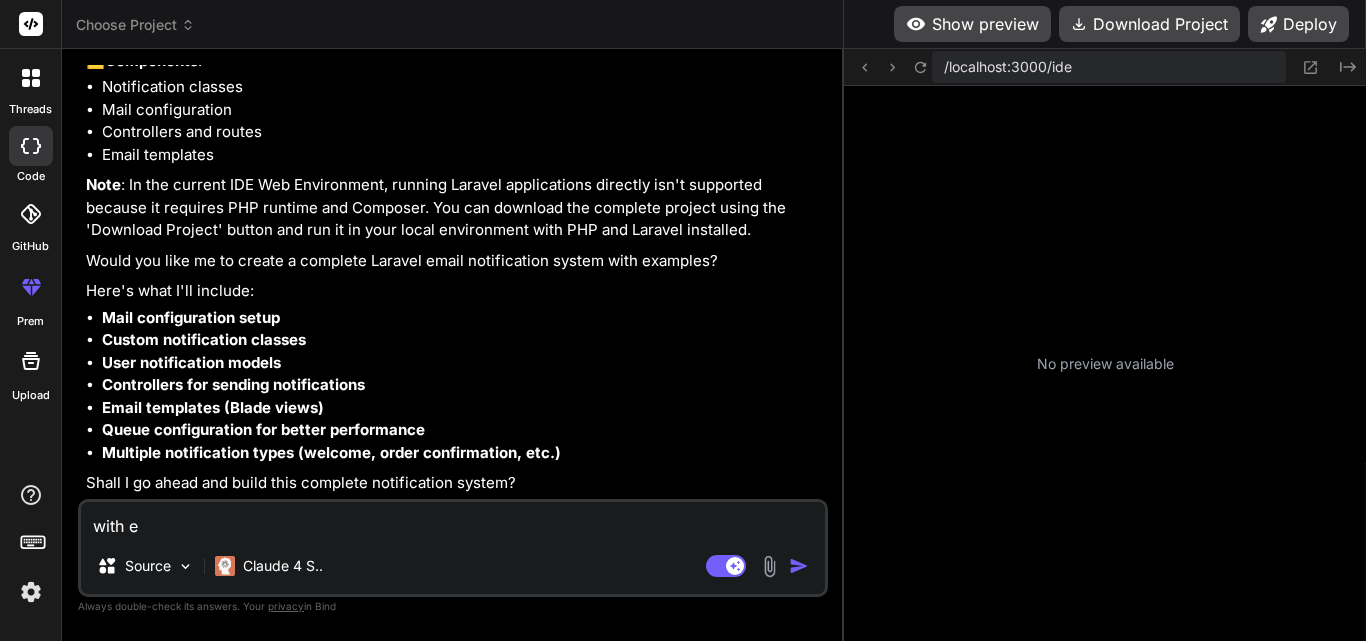 type on "with" 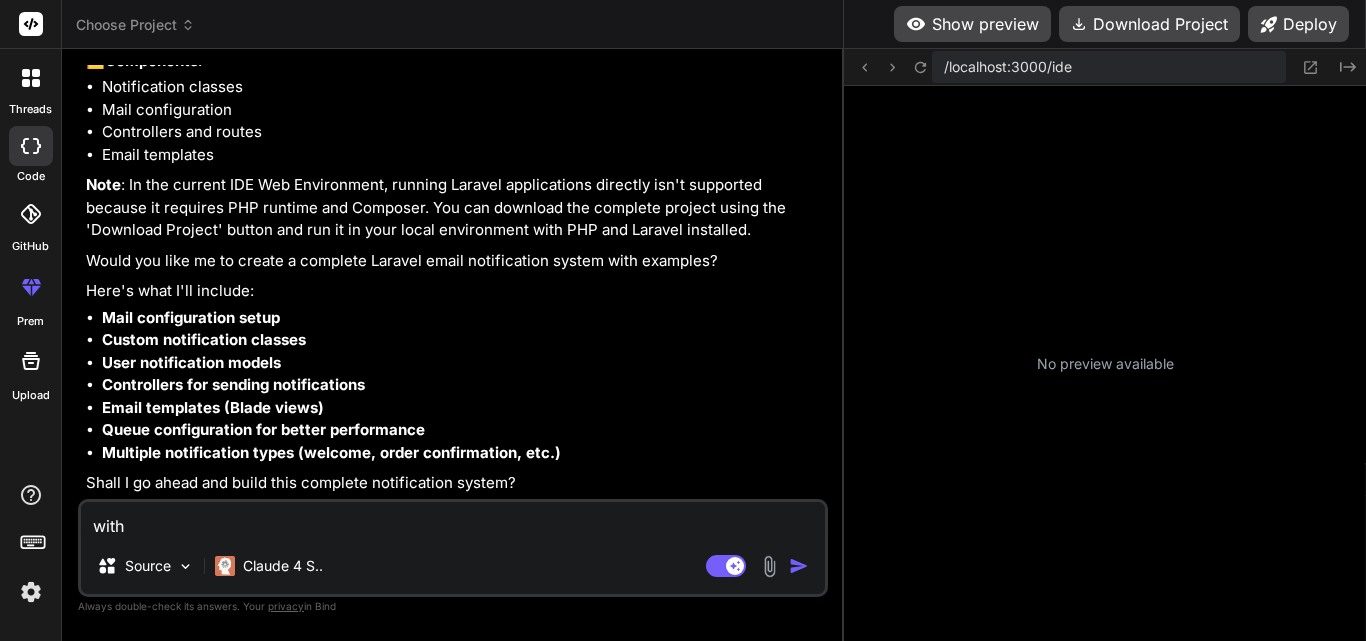 type on "with d" 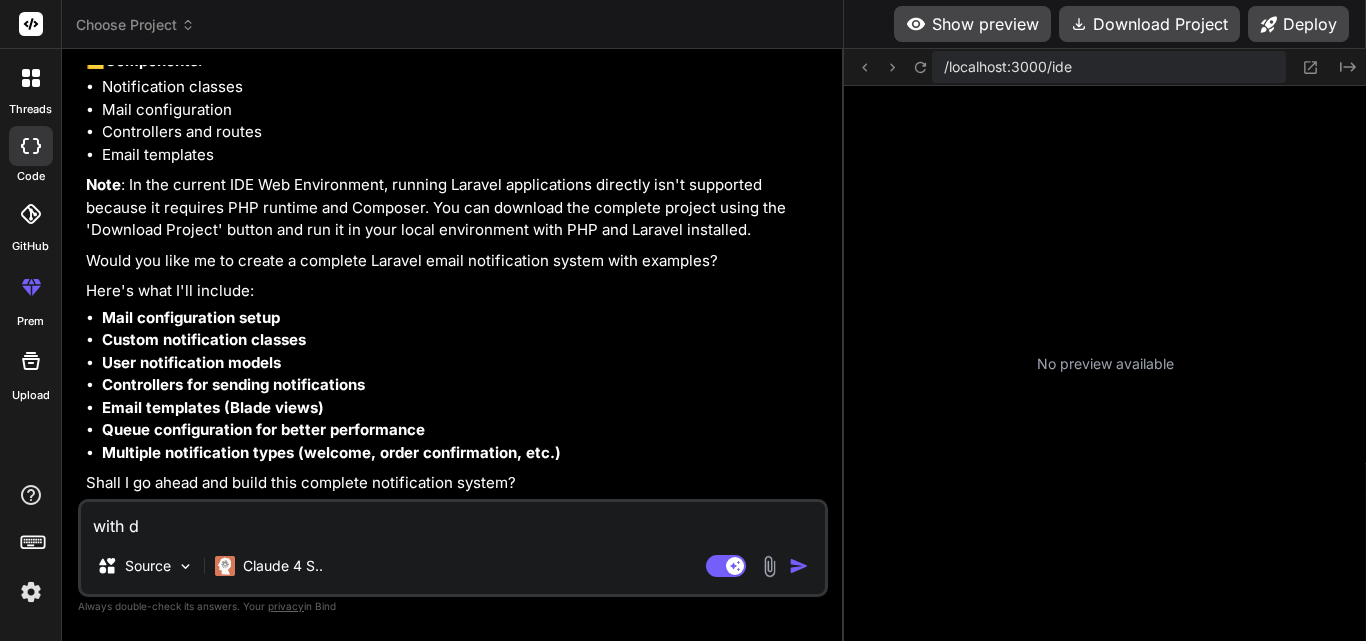 type on "with" 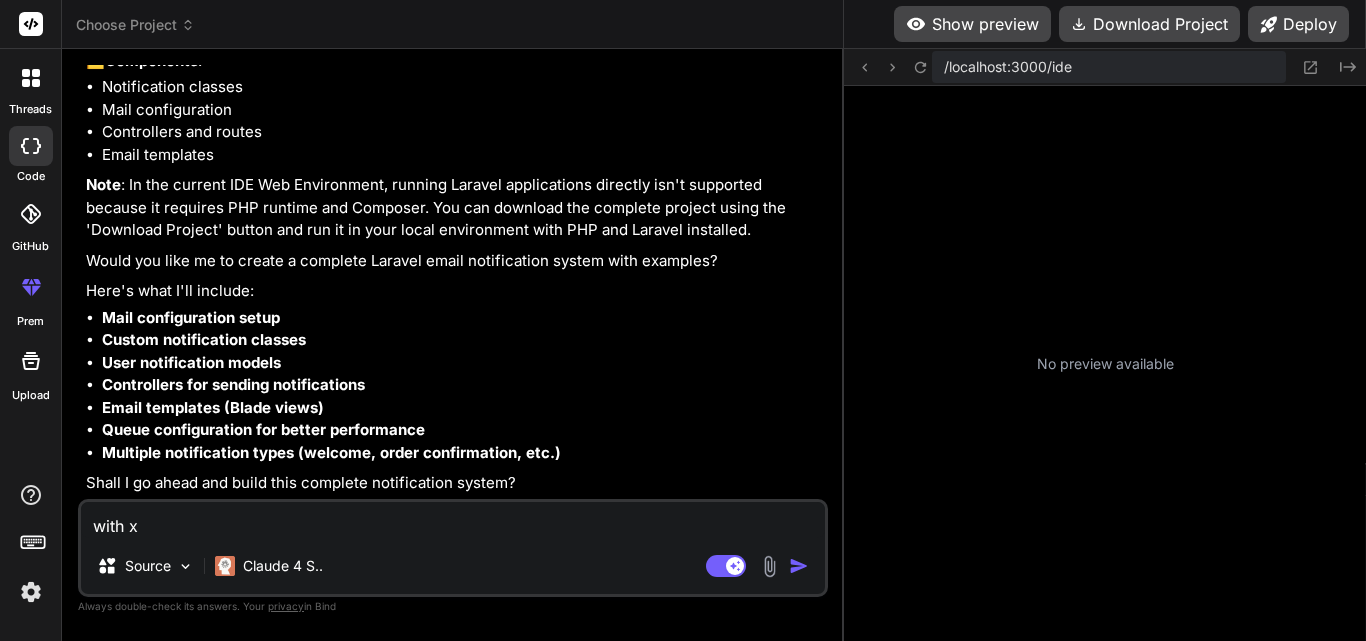 type on "with xc" 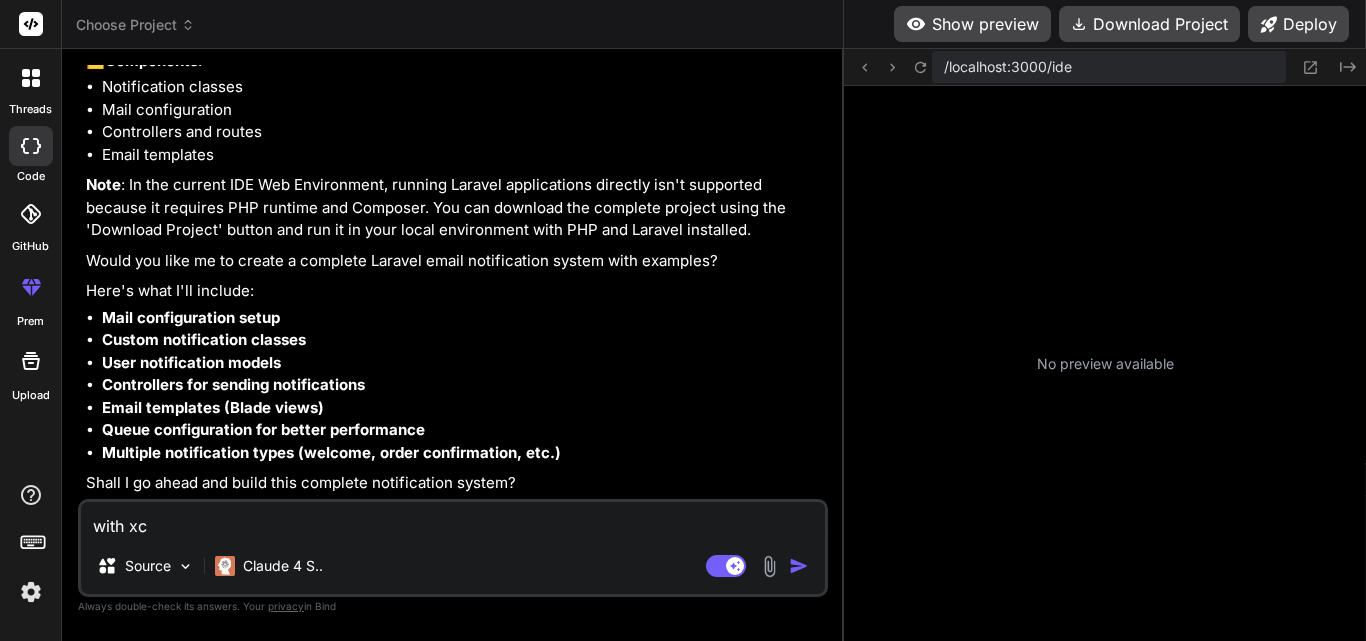 type on "with xco" 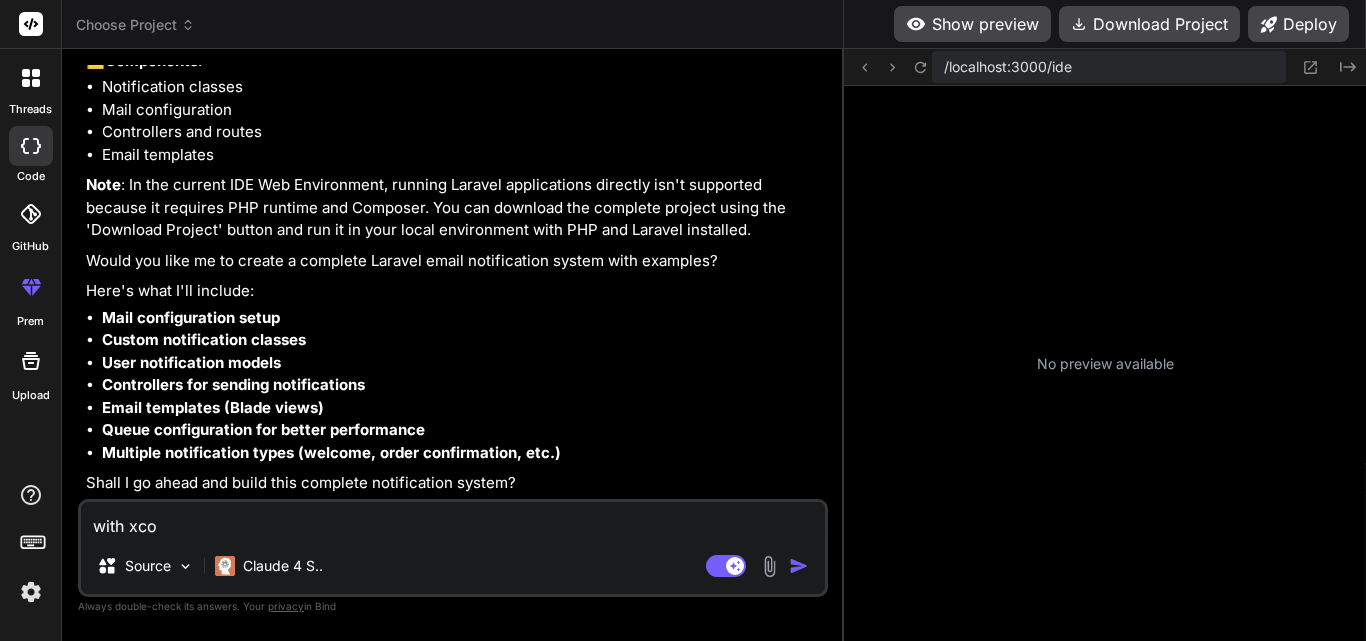 type on "with xcod" 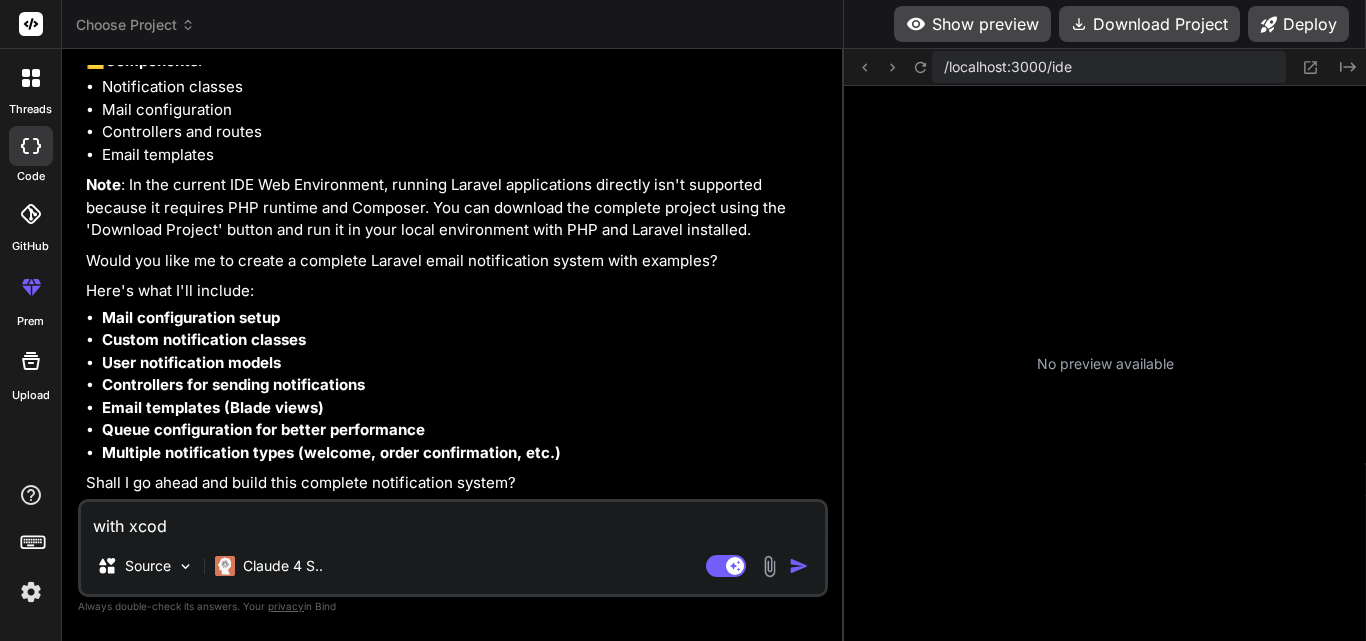 type on "with xcode" 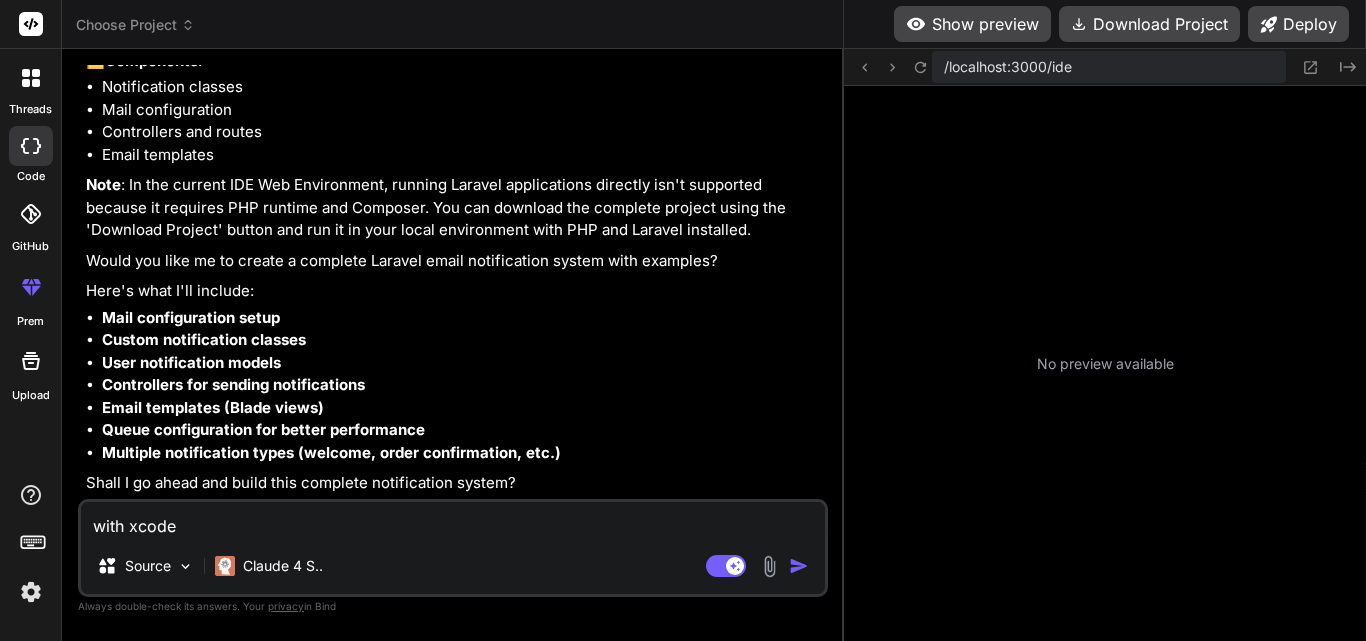 type on "with xcode" 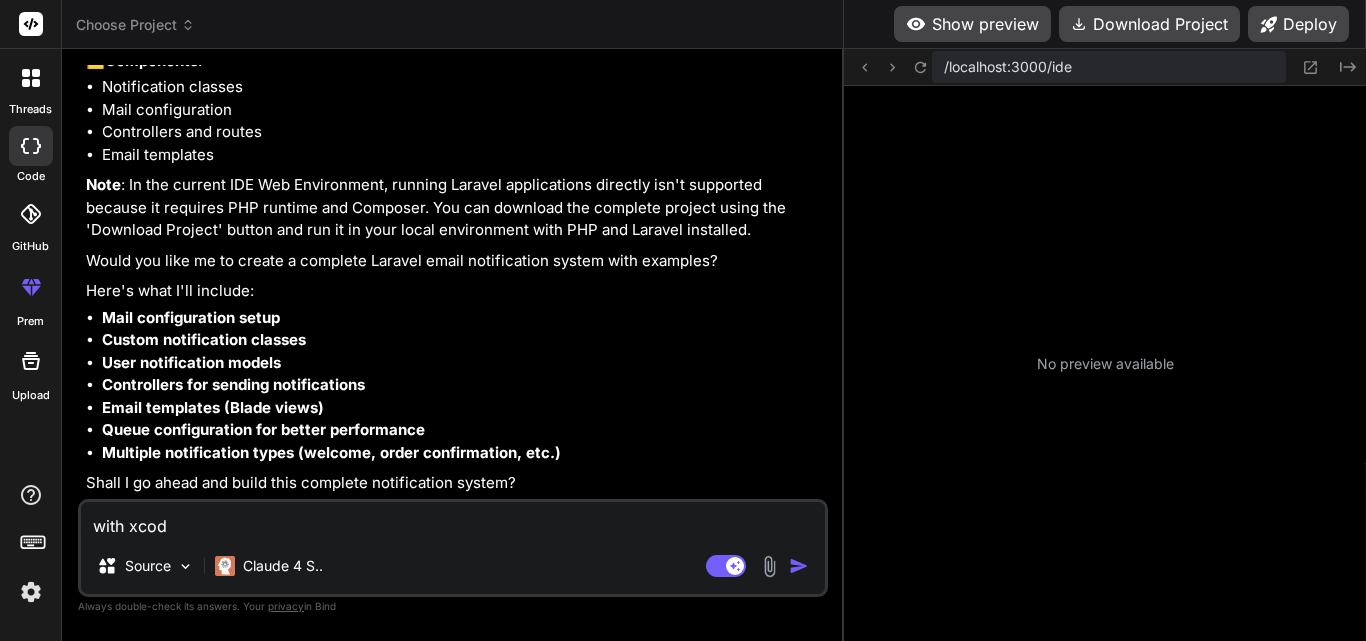 type on "with xco" 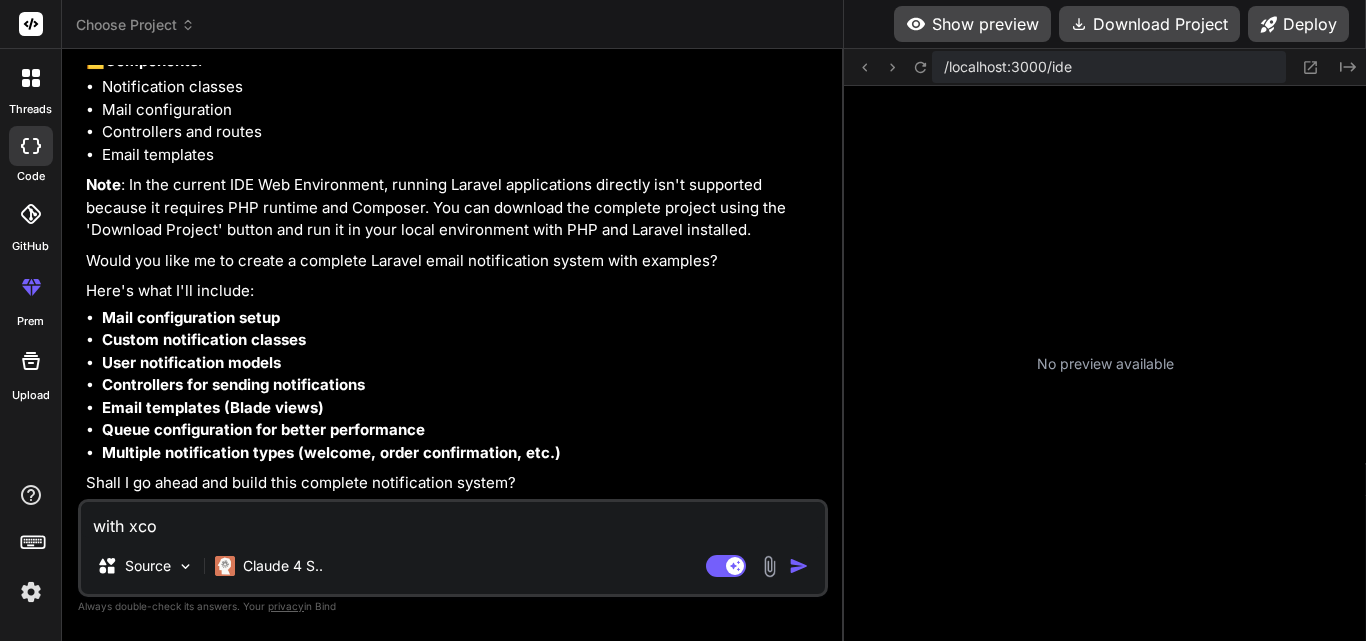 type on "with xc" 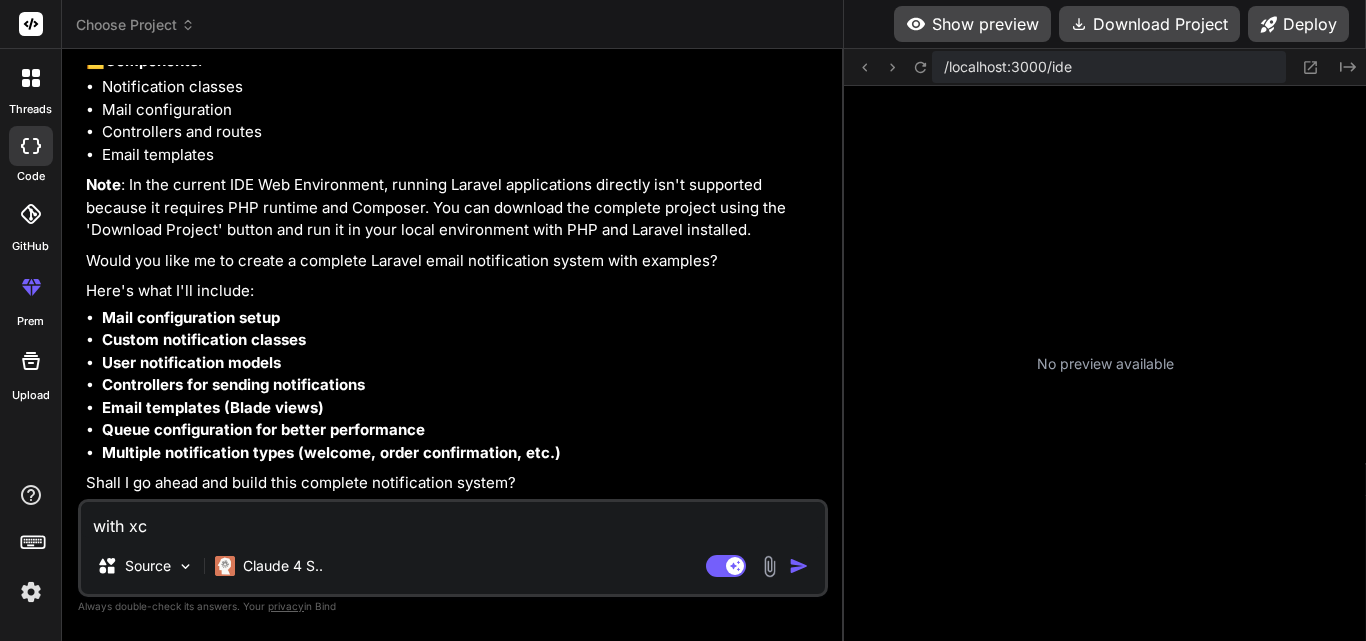 type on "with x" 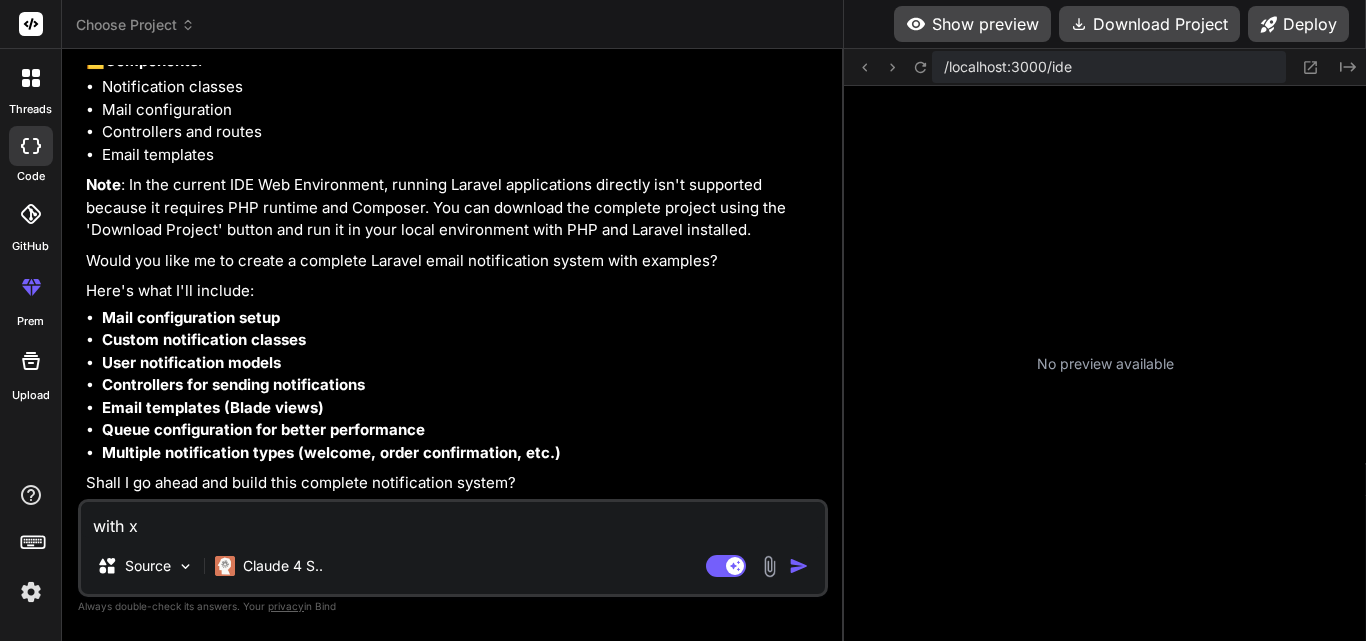 type on "with" 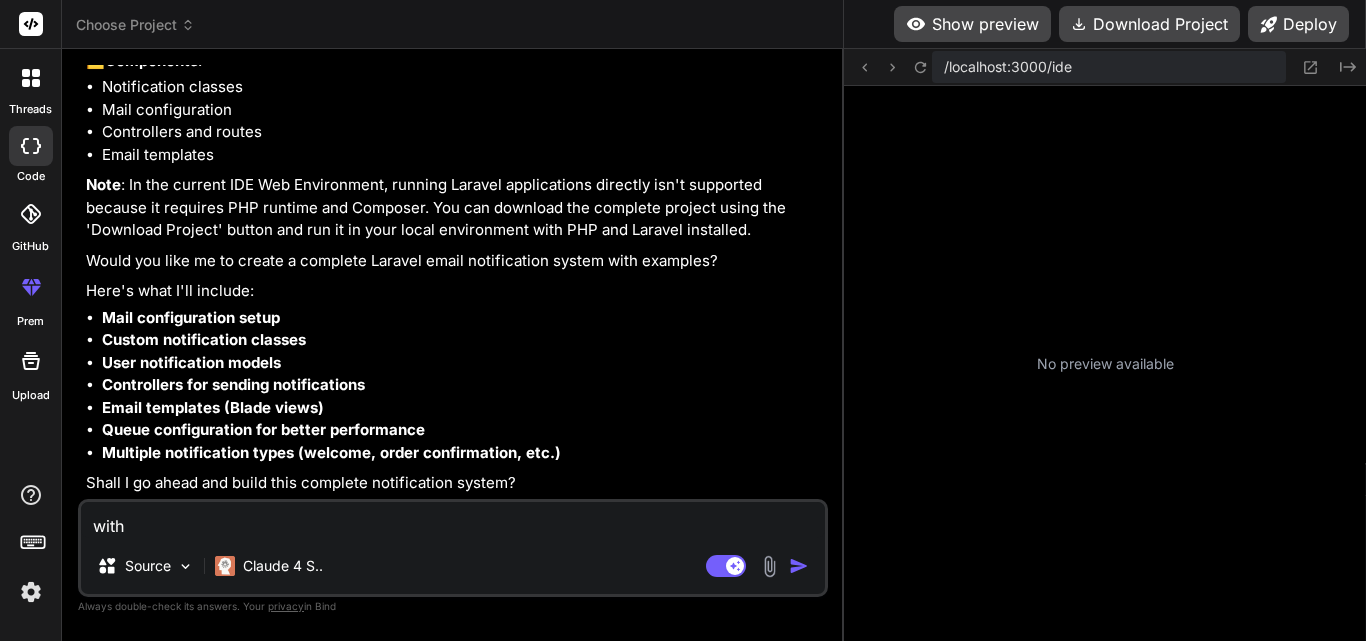 type on "with c" 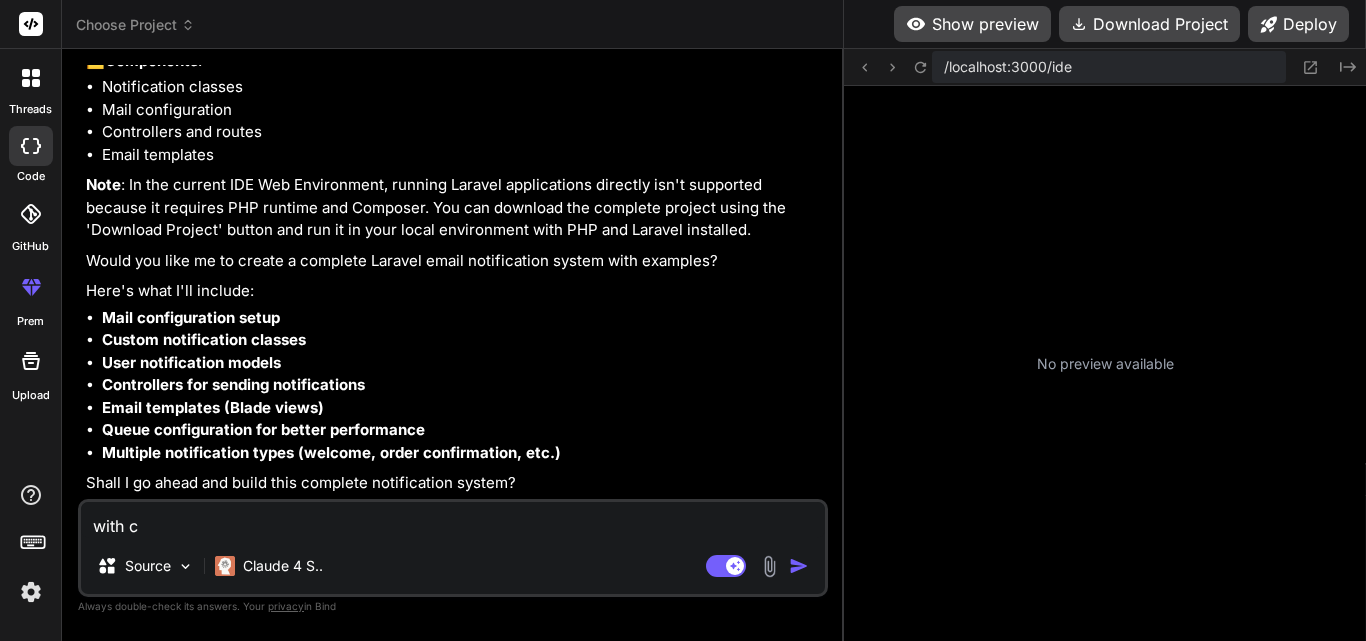 type on "with co" 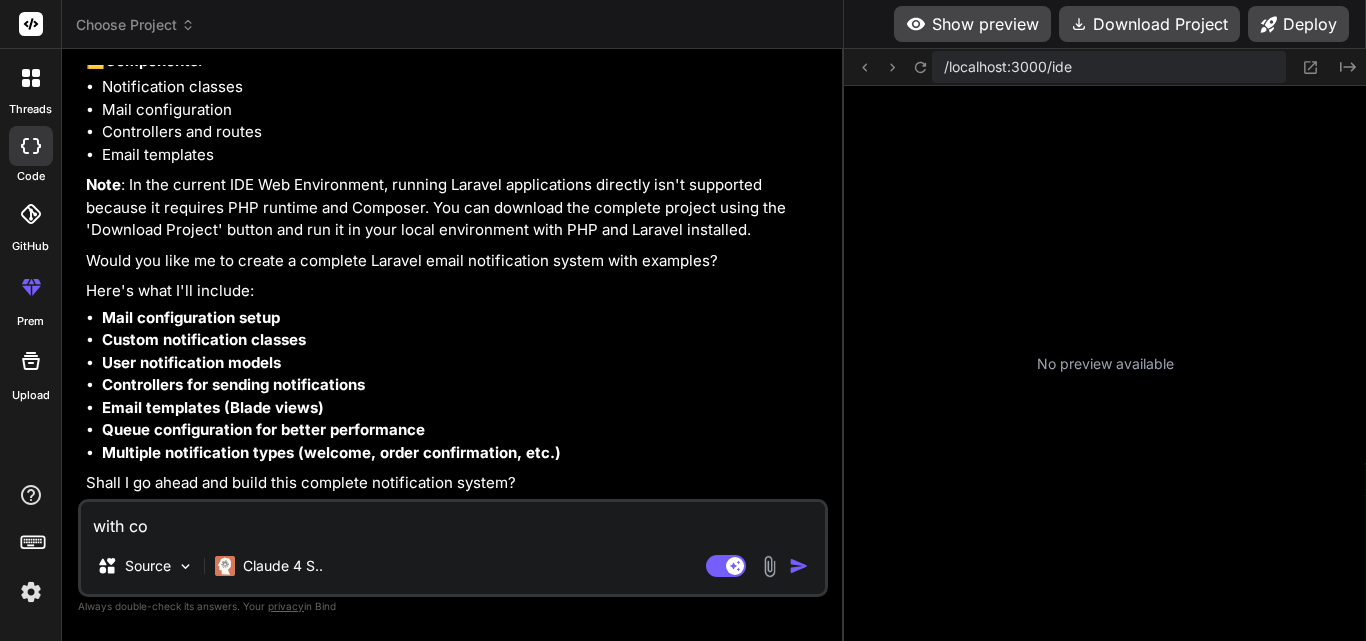 type on "with cod" 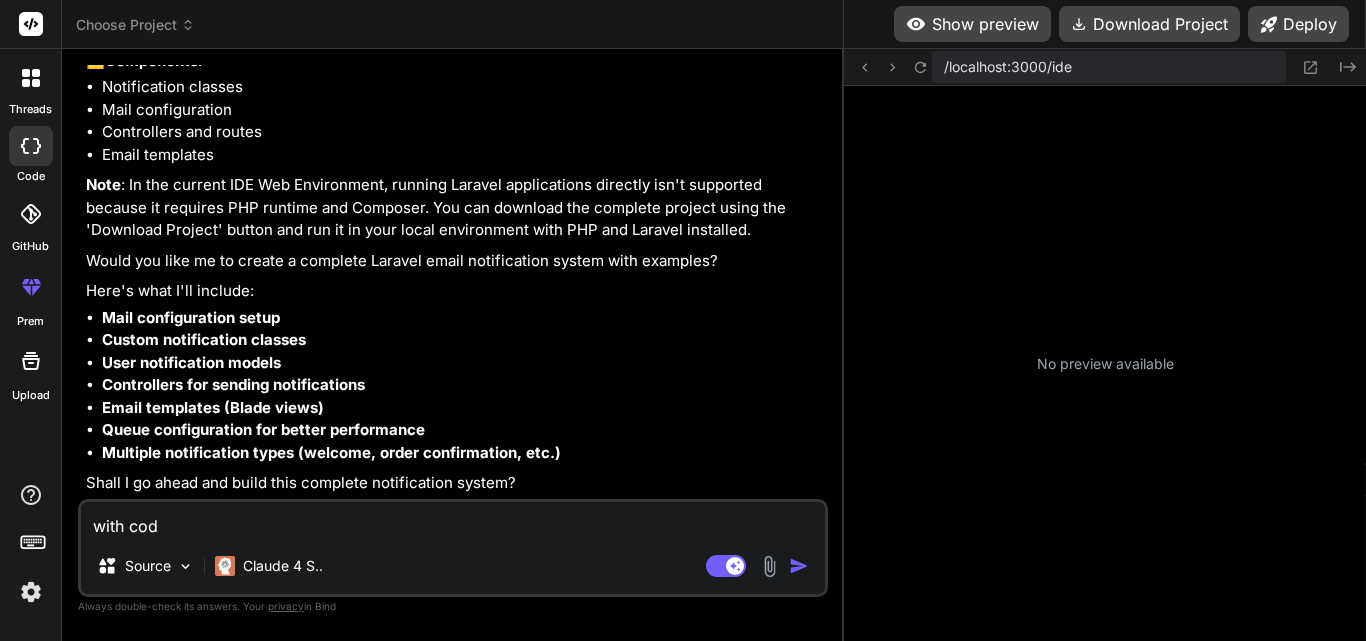 type on "with code" 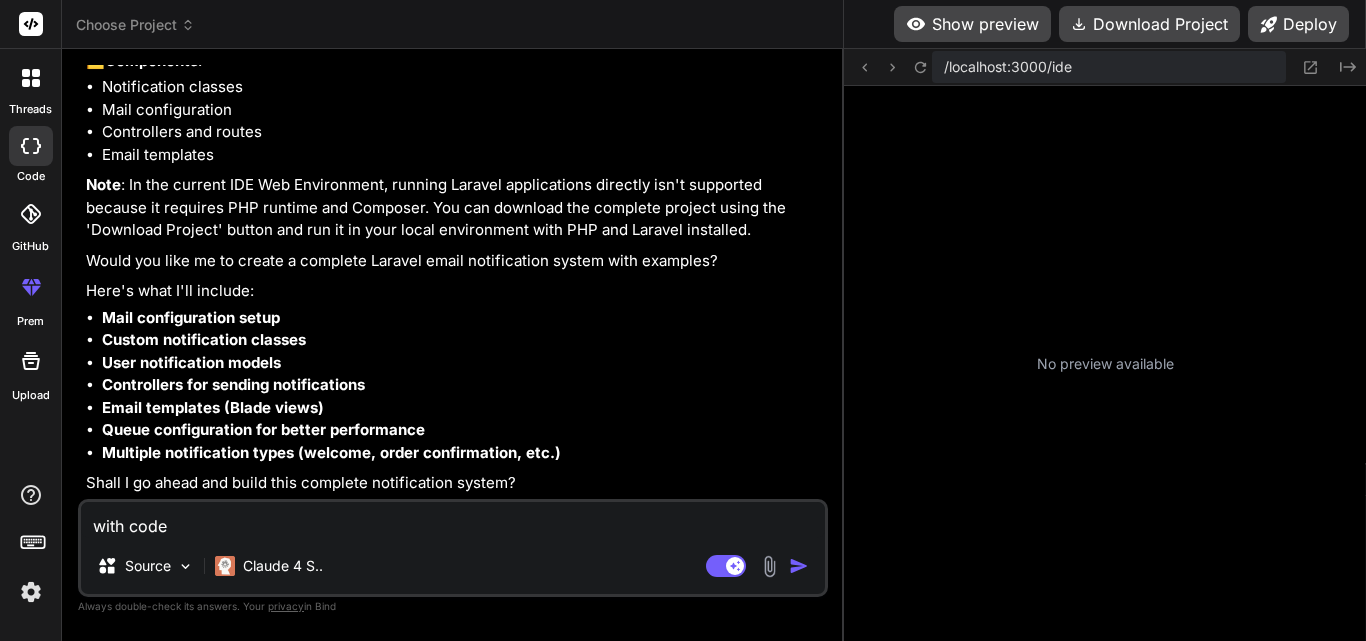 type on "with code" 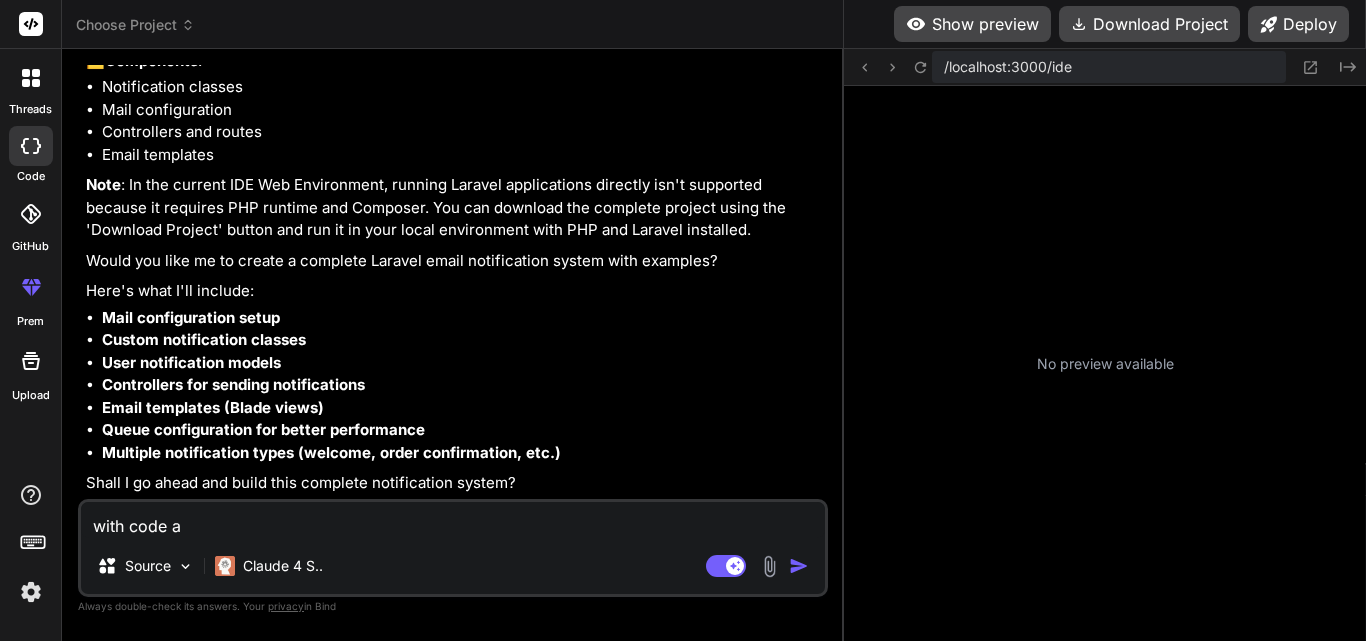 type on "with code an" 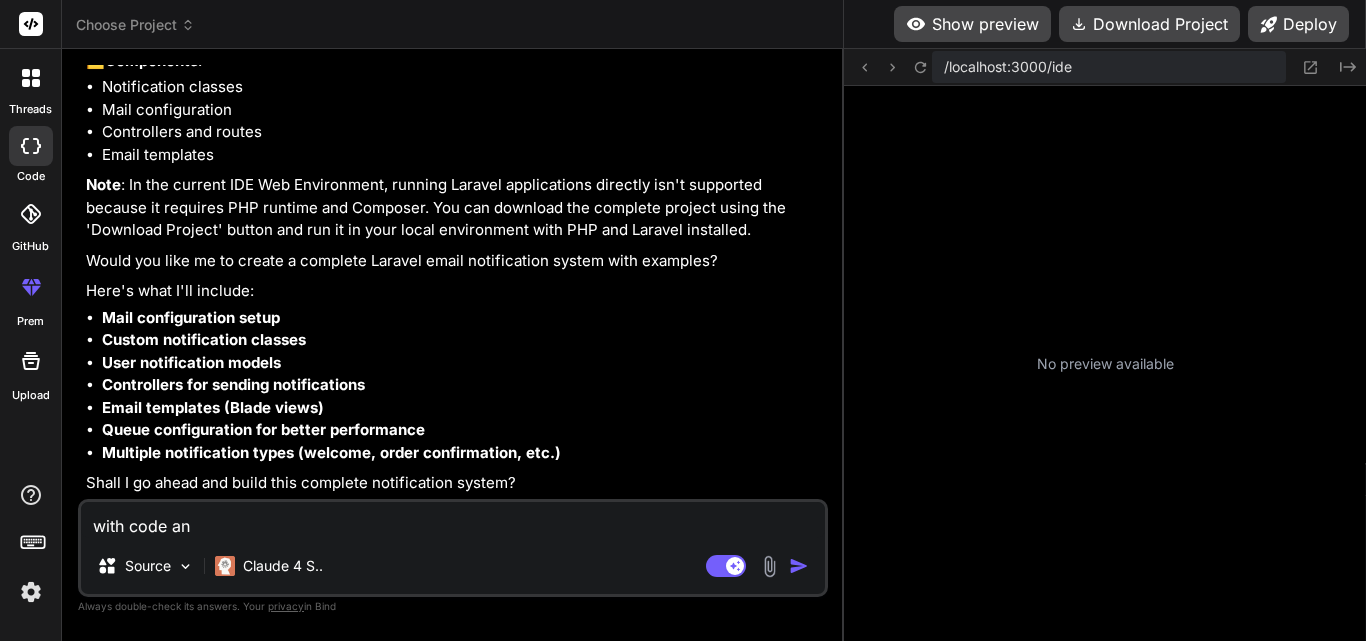 type on "with code and" 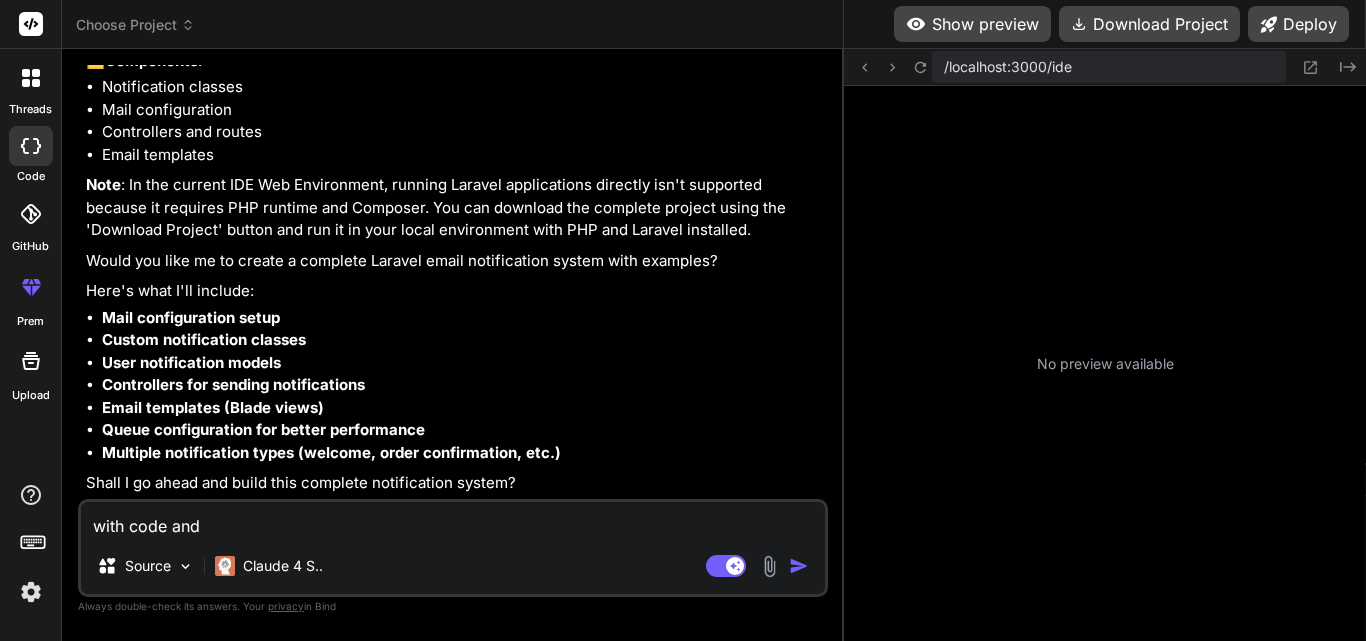 type on "with code and" 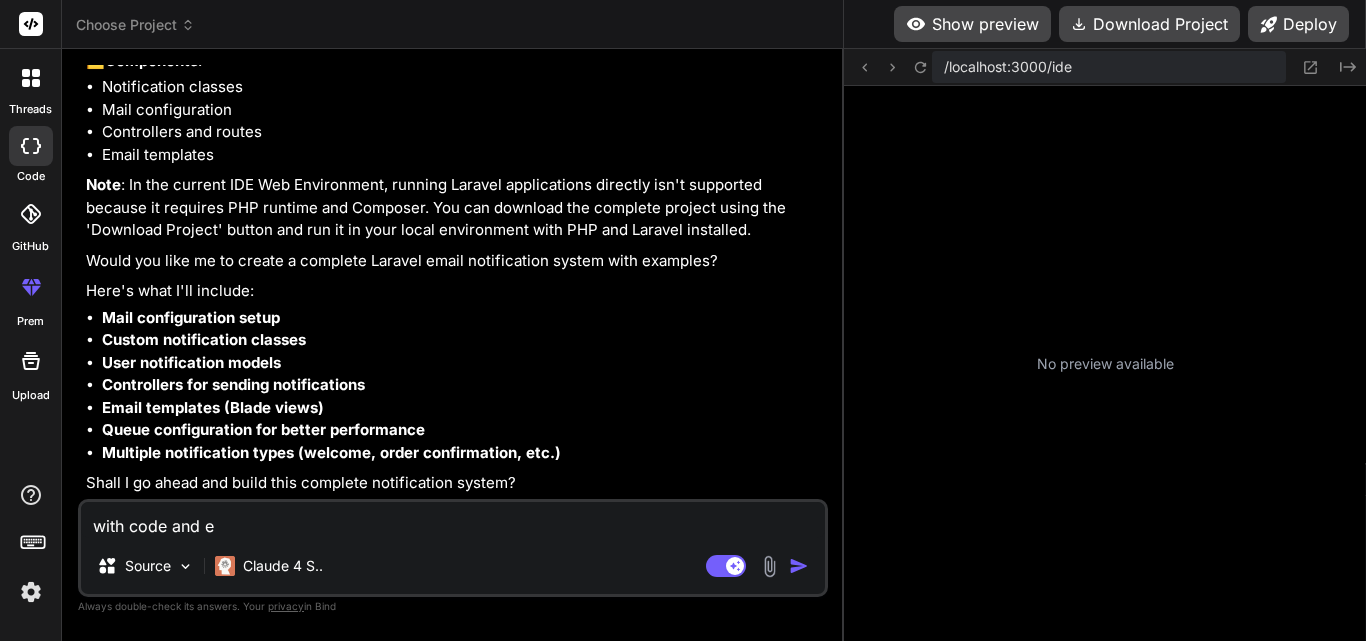 type on "with code and ex" 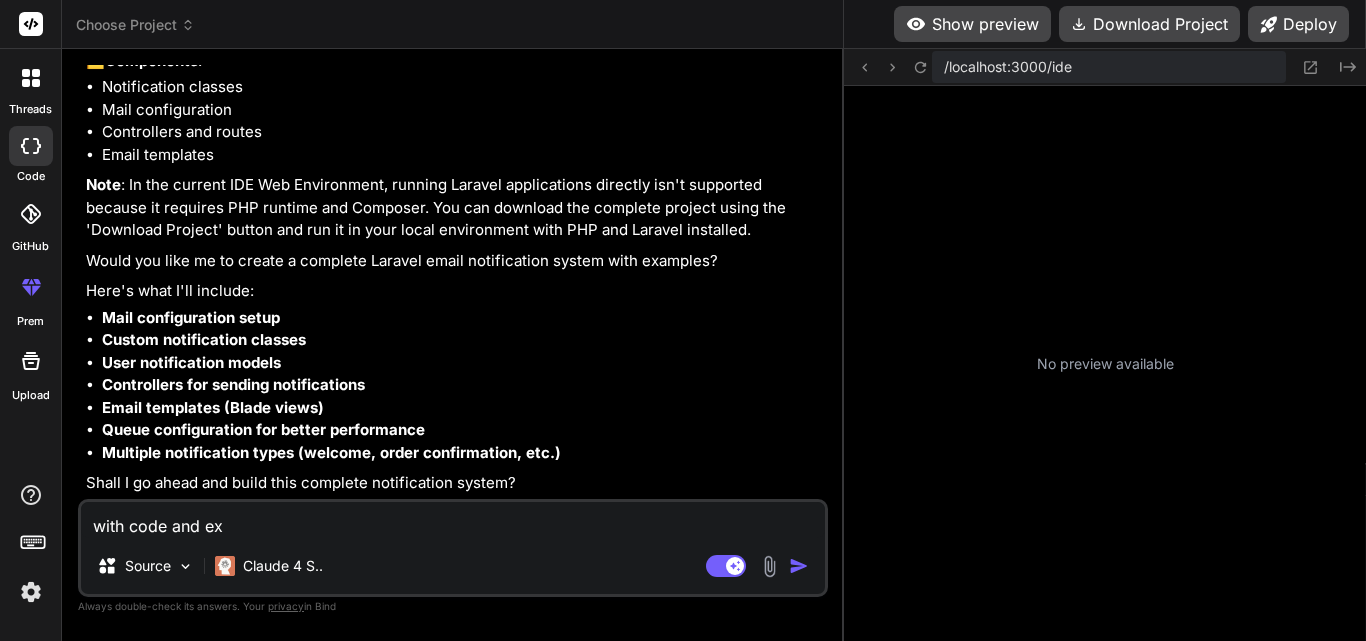 type on "with code and exa" 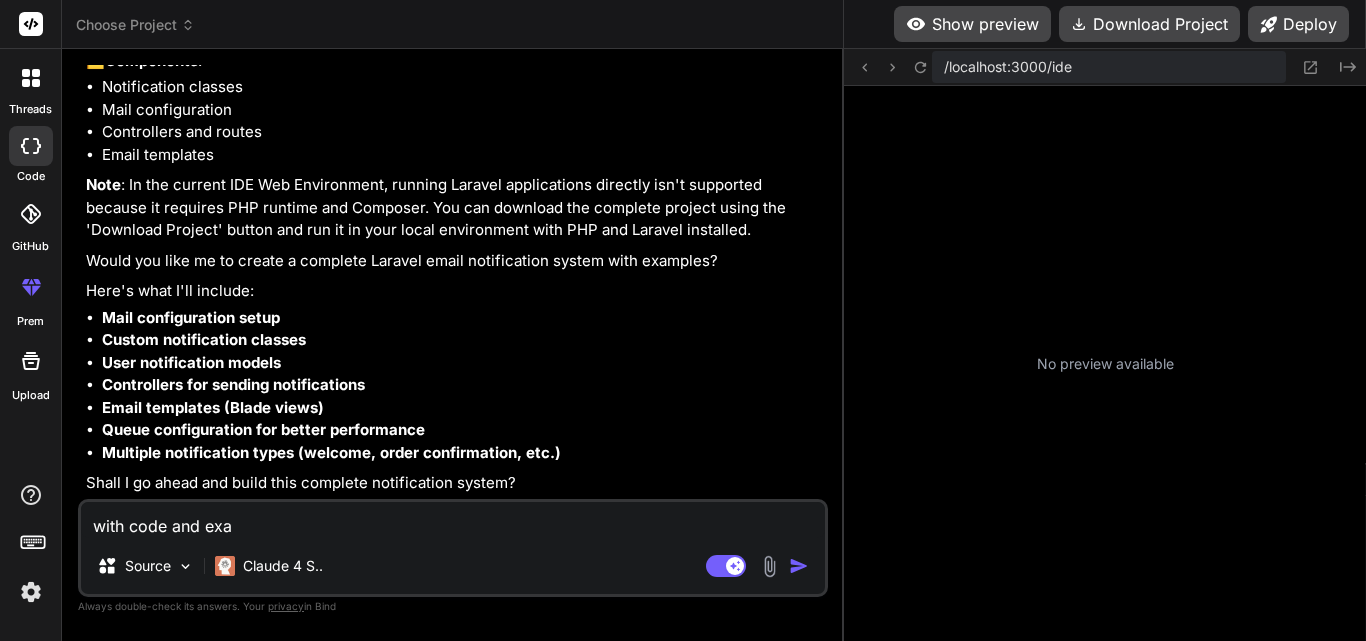 type on "with code and exam" 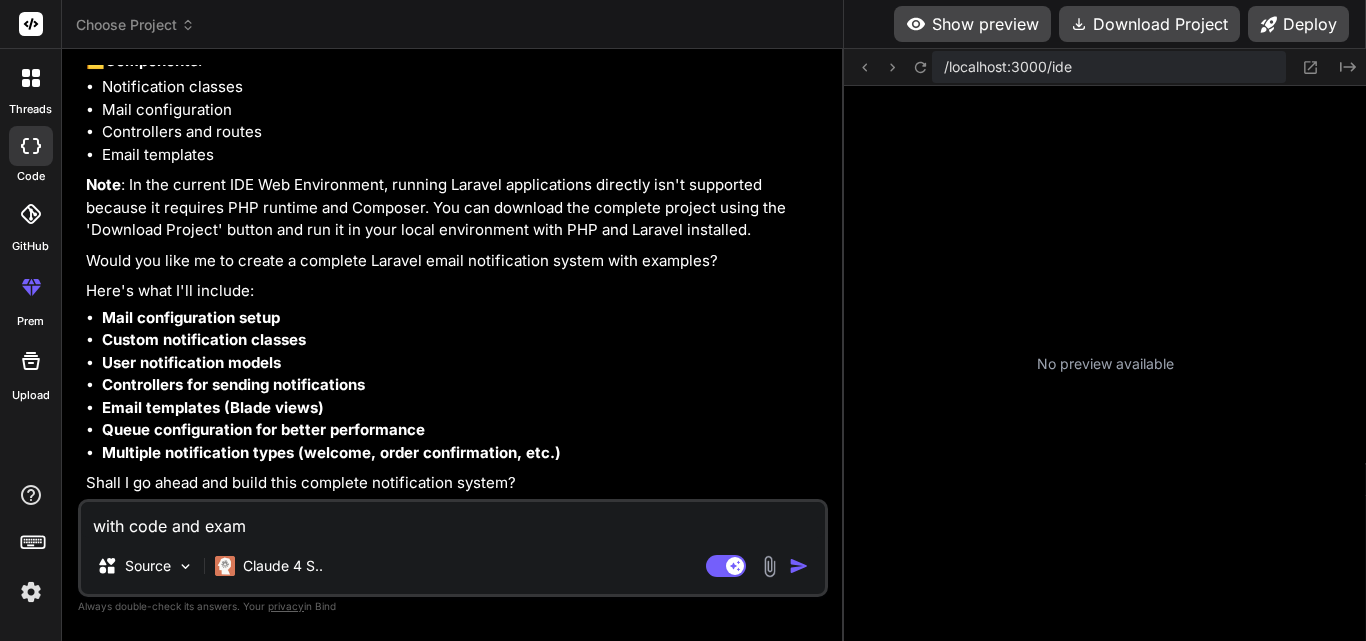 type on "x" 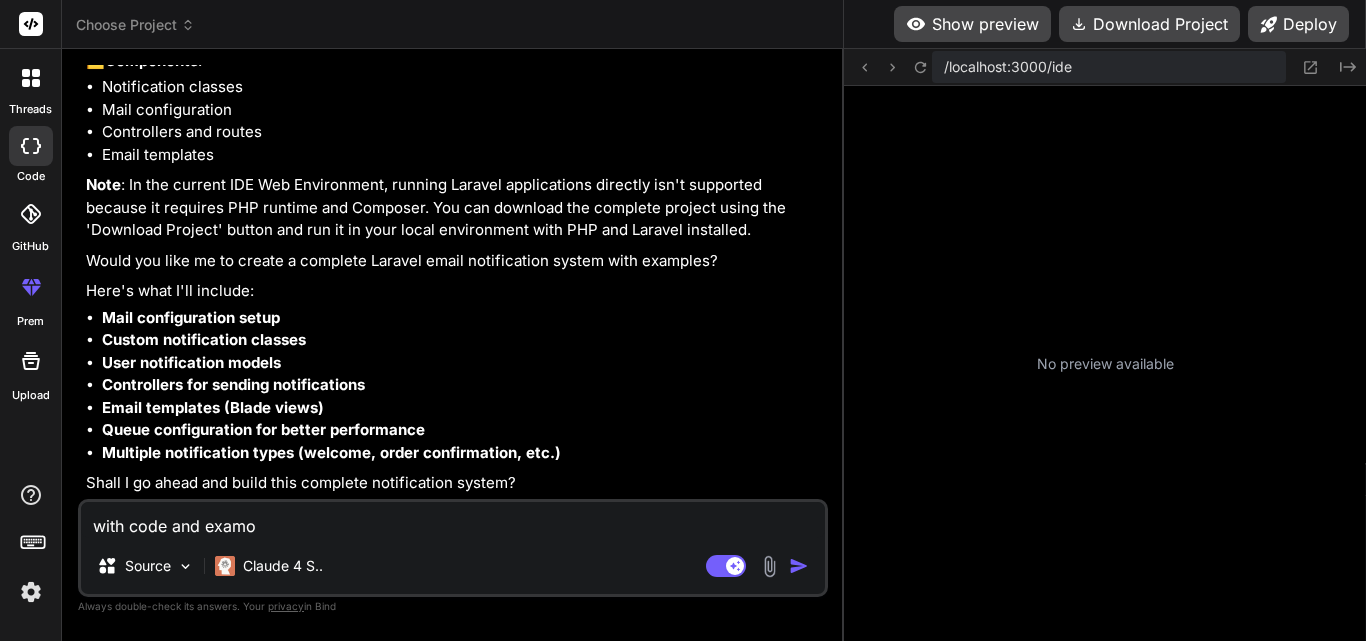 type on "with code and examok" 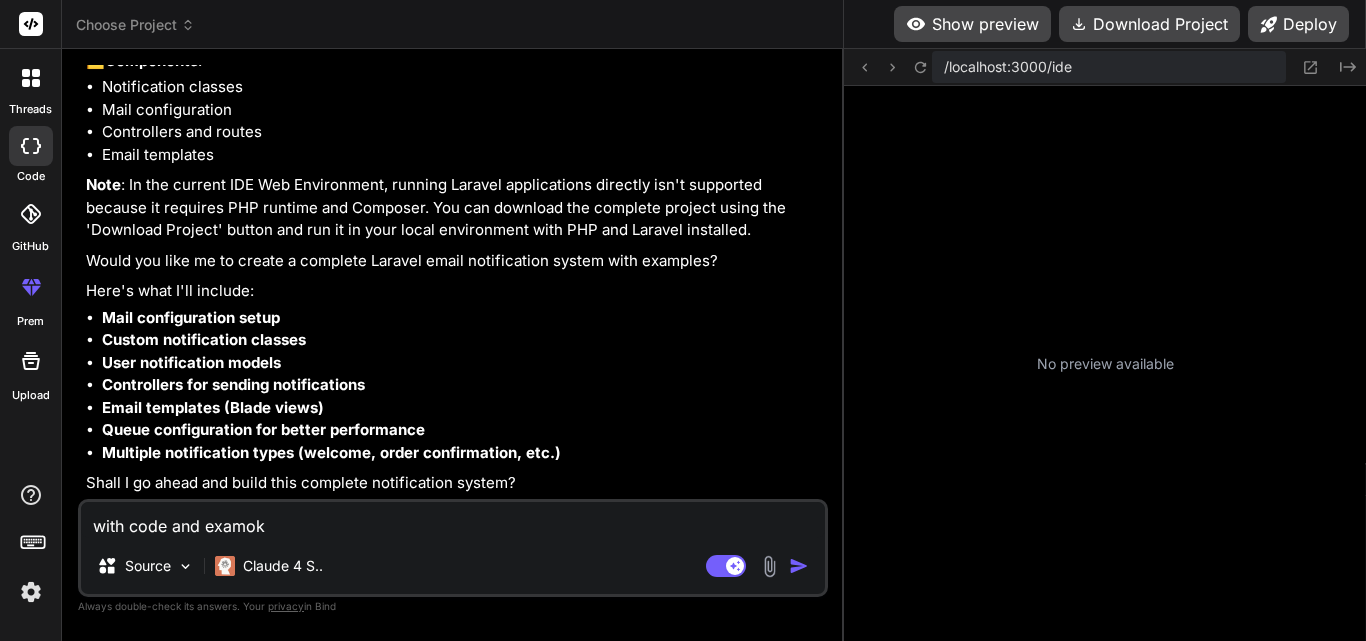 type on "with code and examoke" 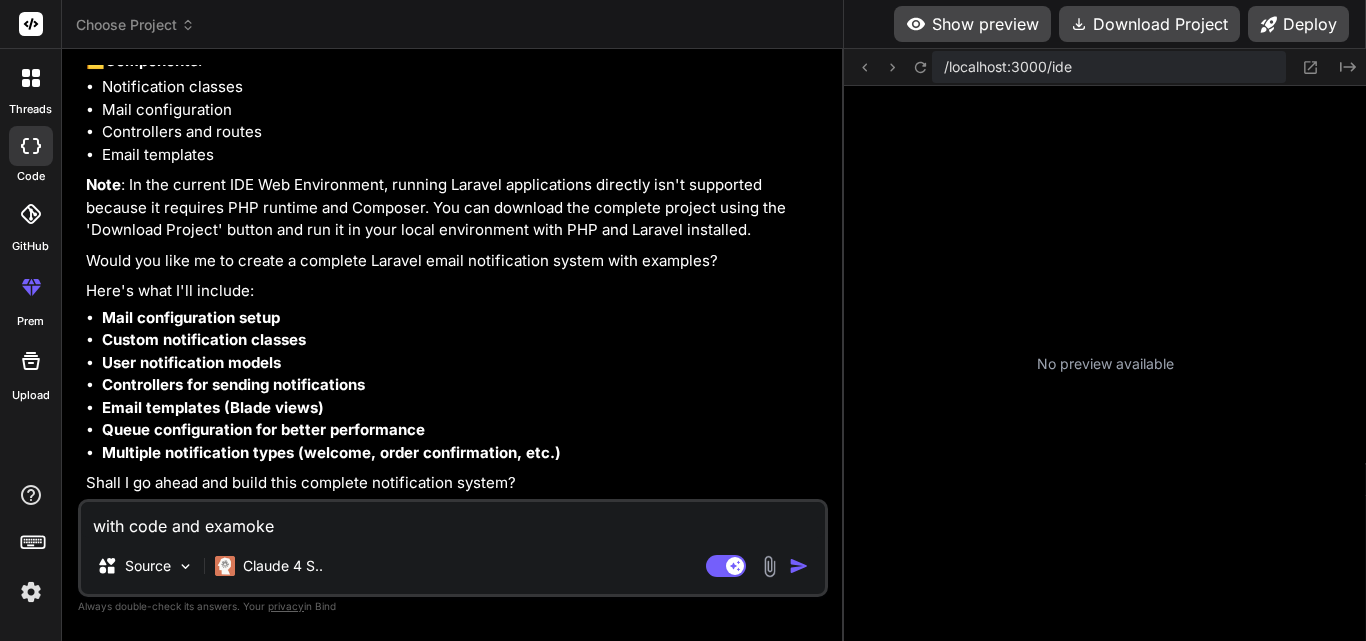 type on "with code and examoke" 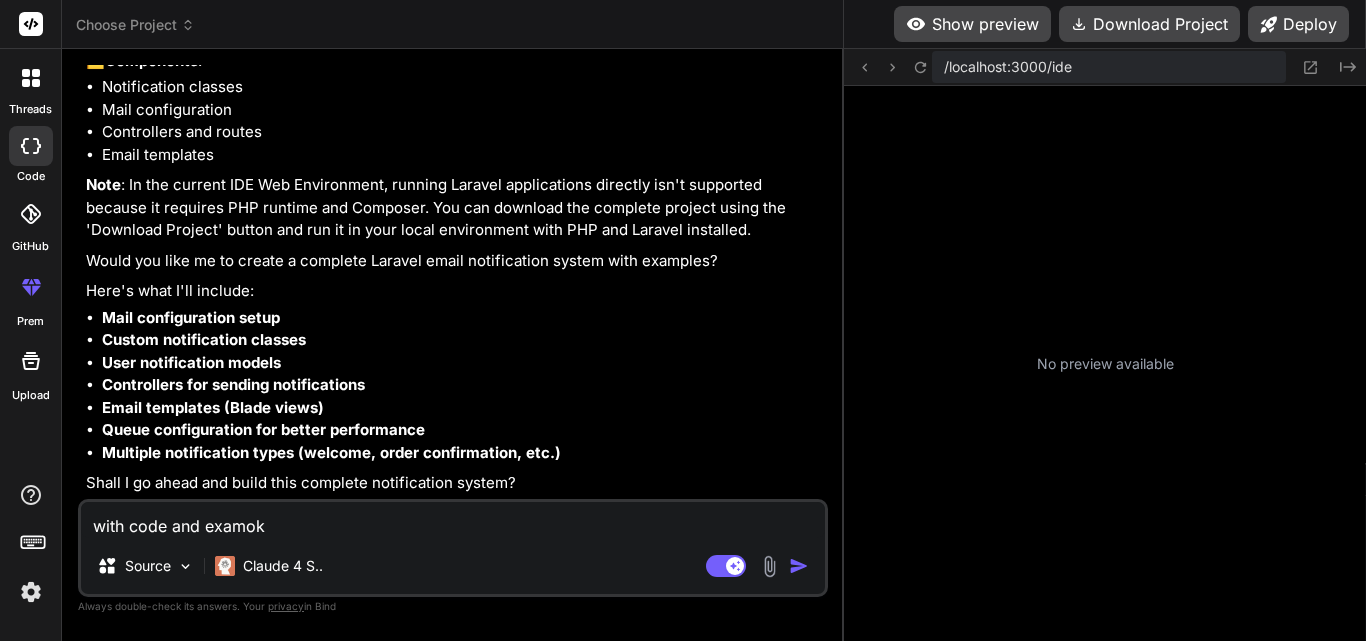 type on "with code and examo" 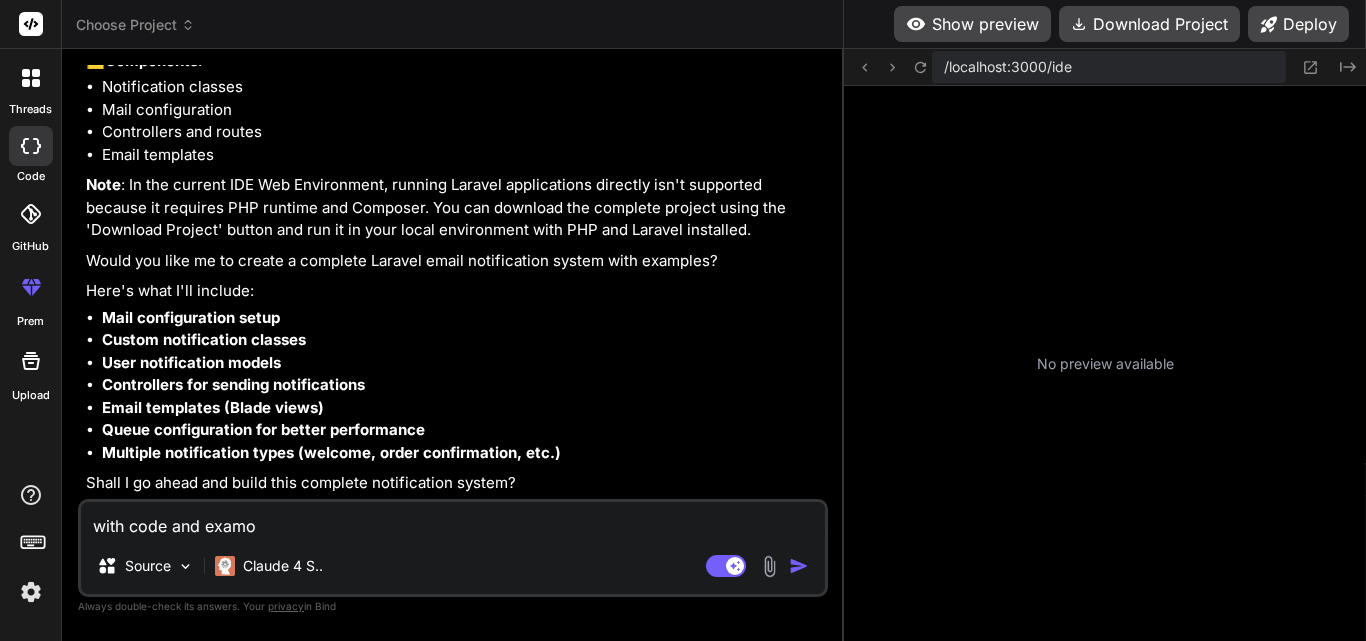 type on "with code and exam" 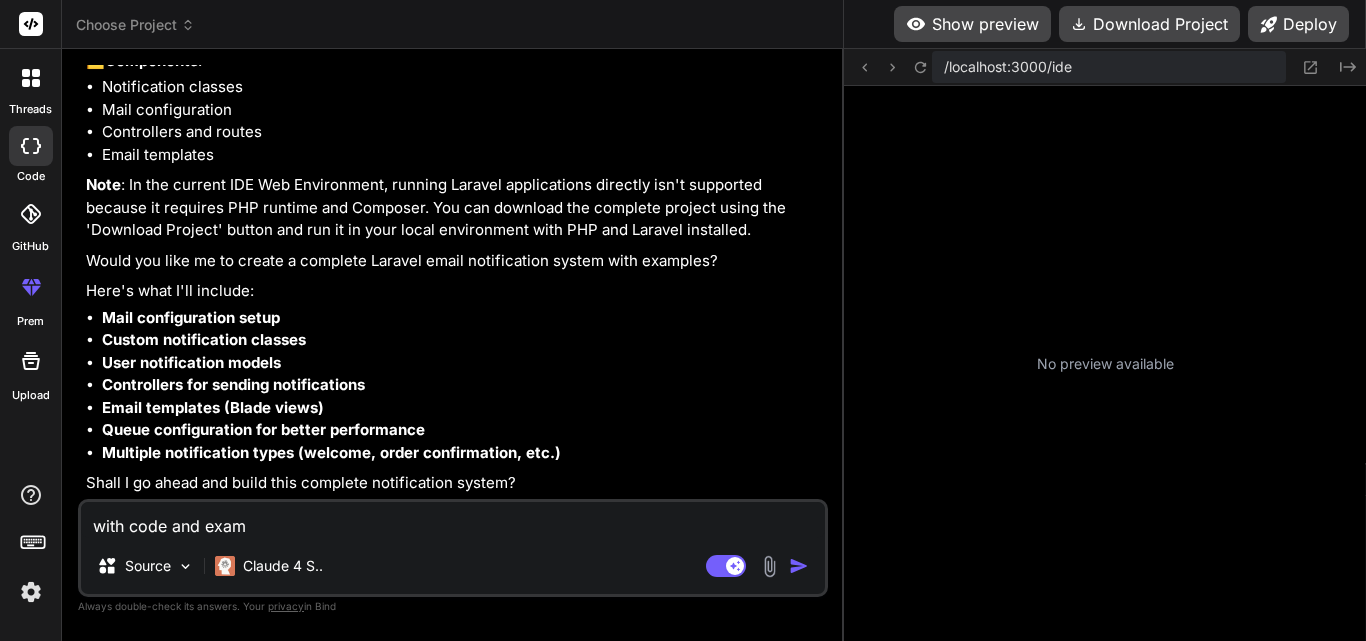 type on "with code and examp" 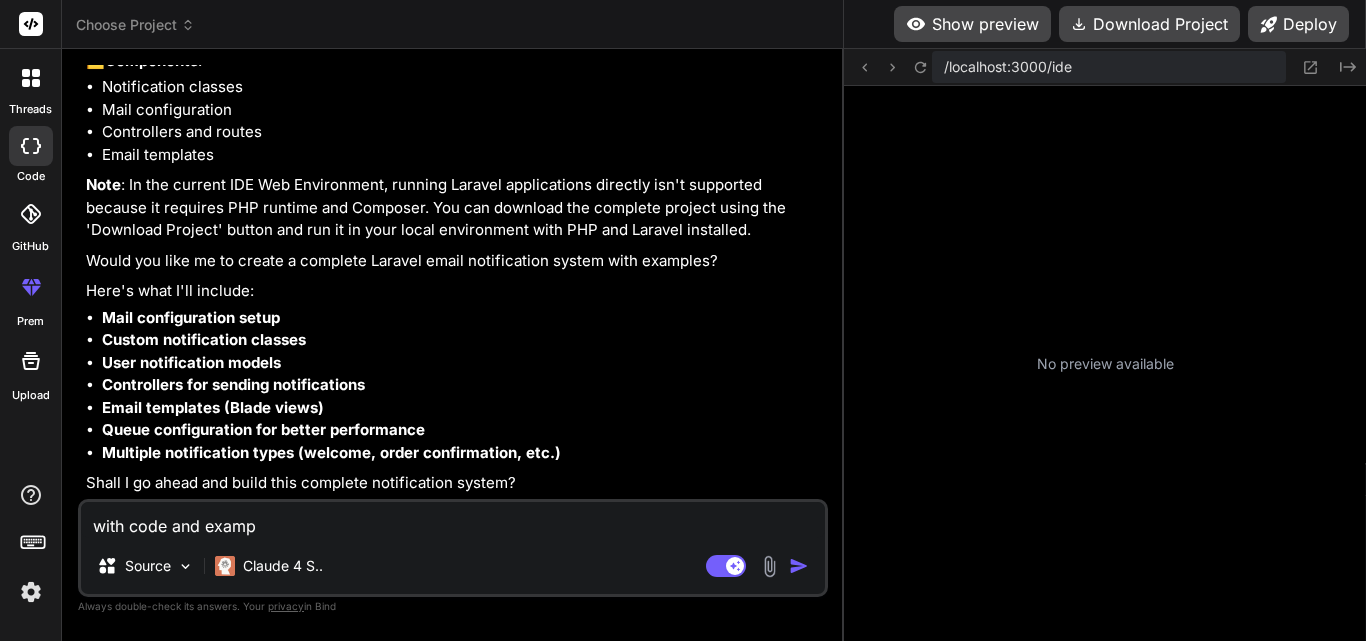 type on "with code and exampl" 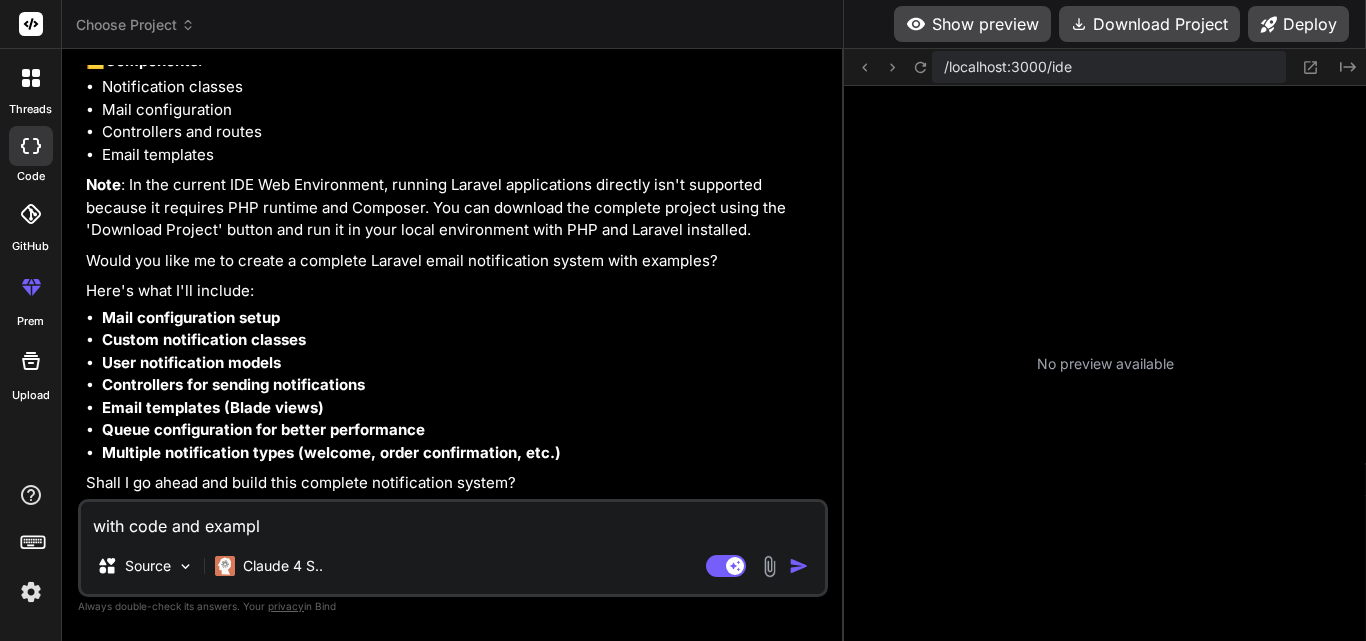 type on "with code and examplw" 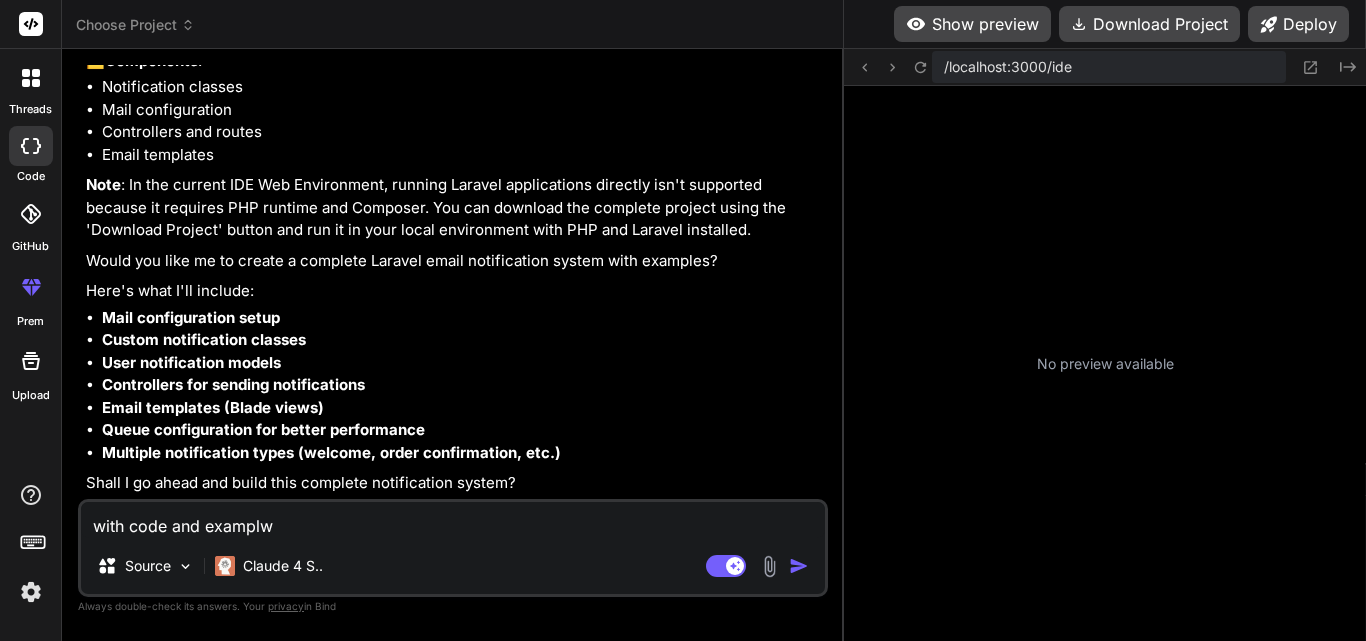 type on "with code and examplwi" 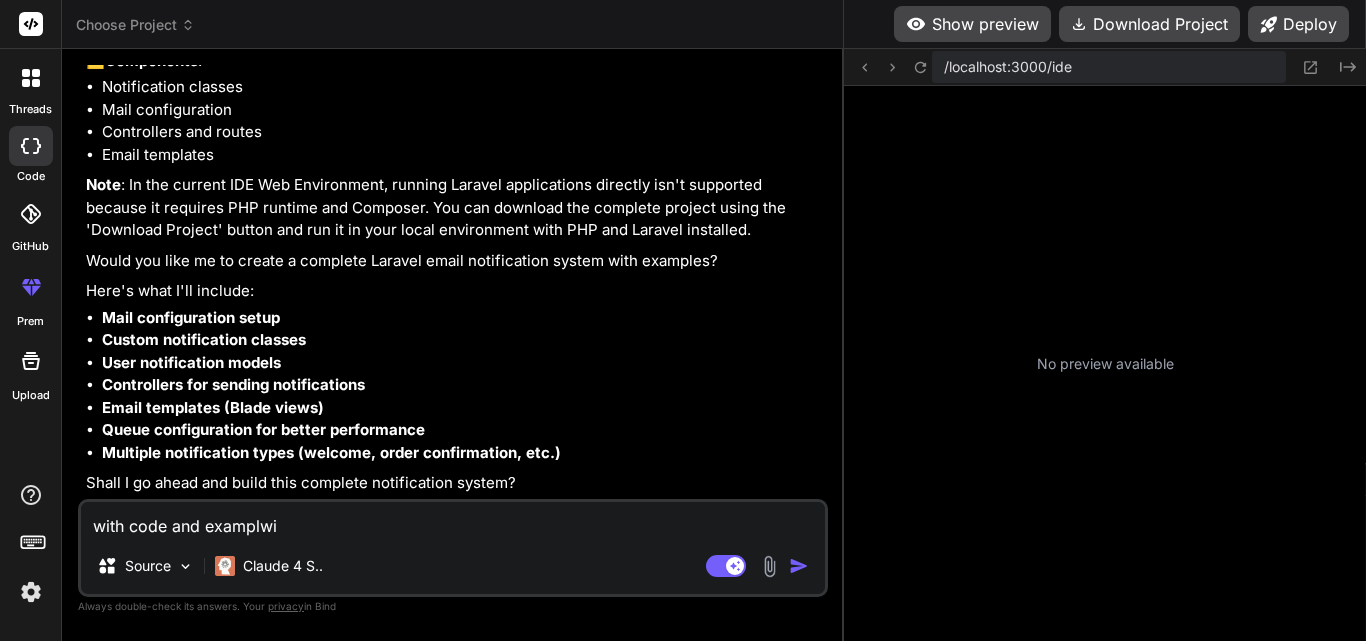 type on "with code and examplw" 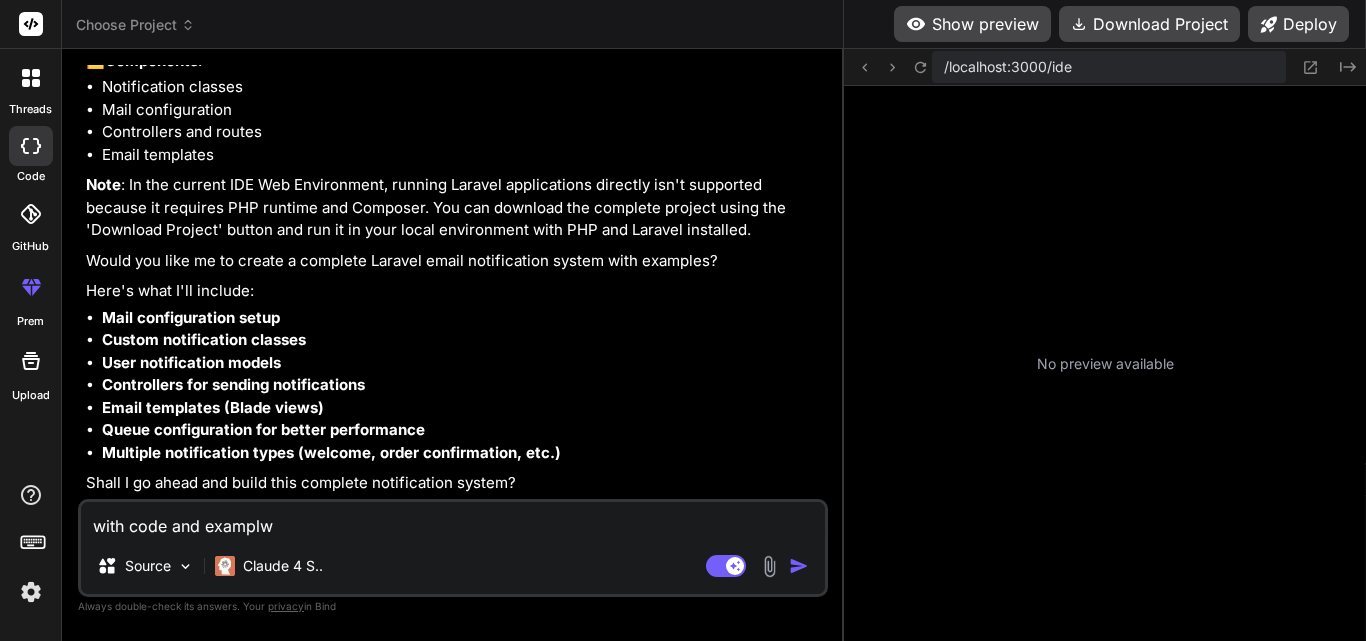 type on "with code and exampl" 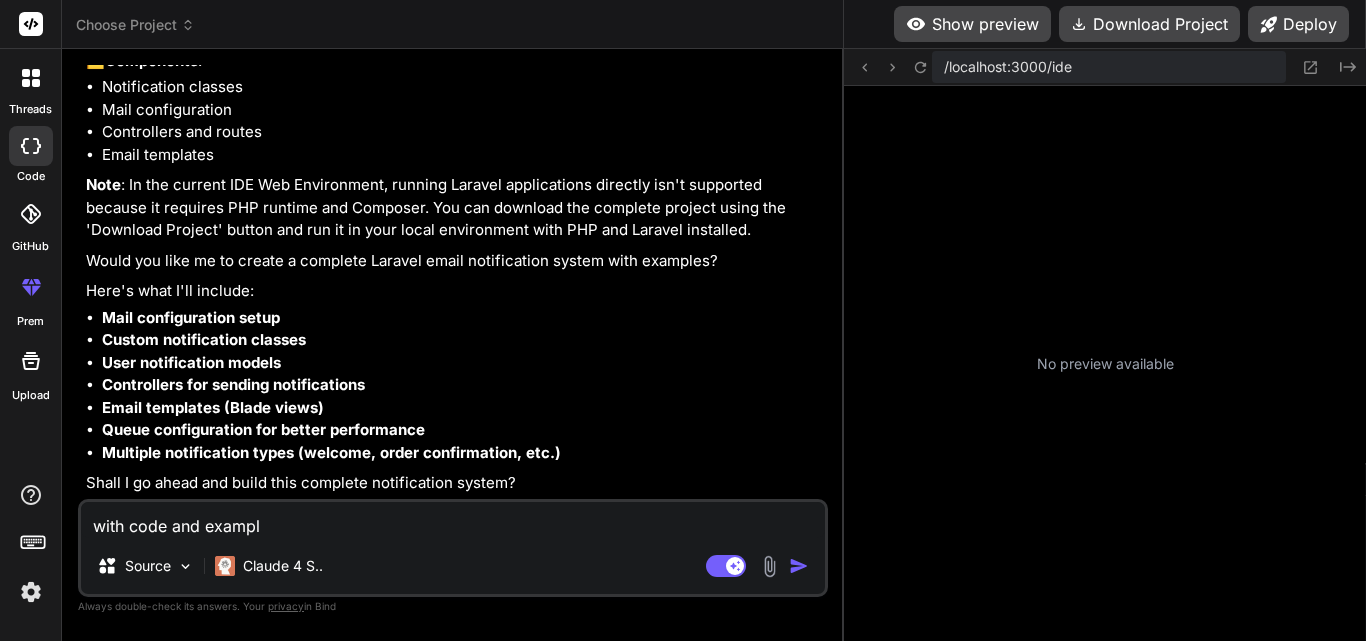 type on "with code and example" 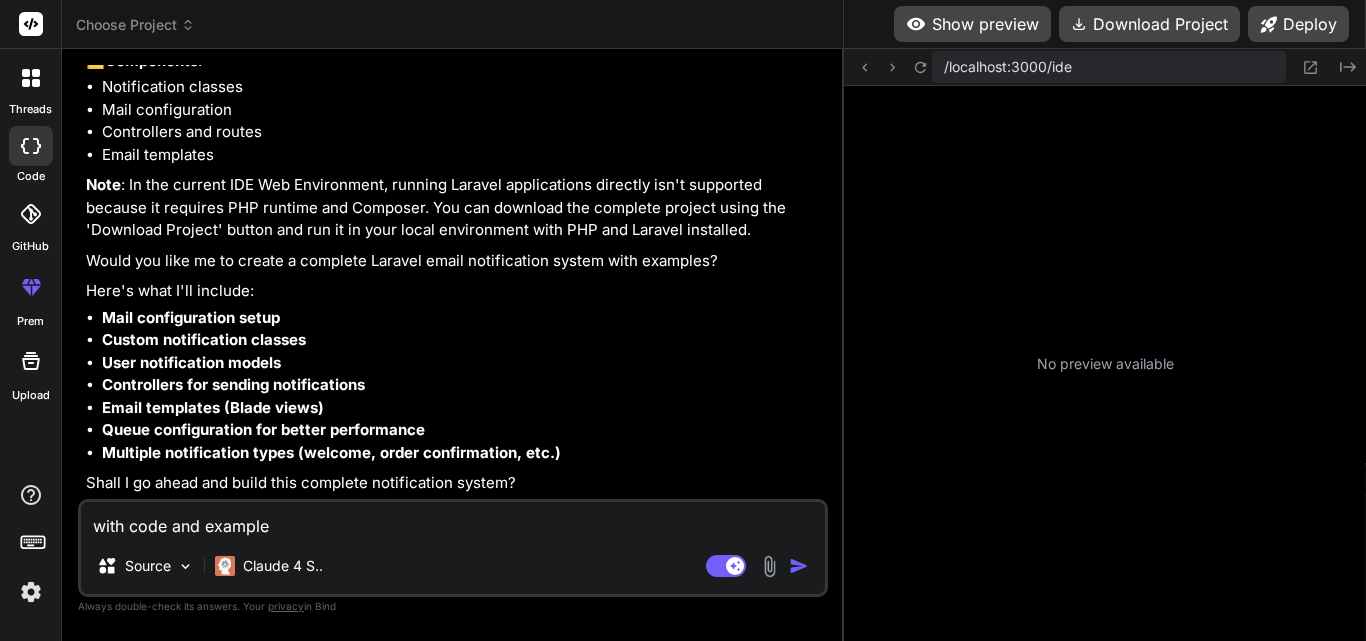 type on "with code and example" 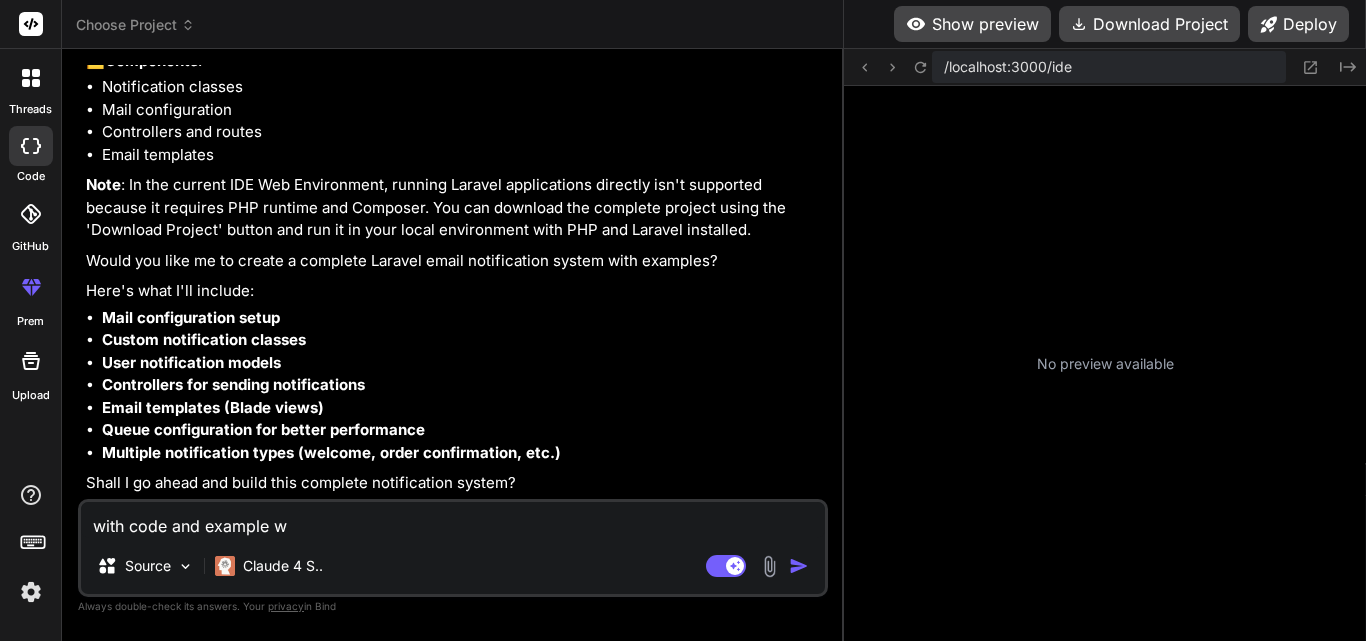 type on "with code and example wi" 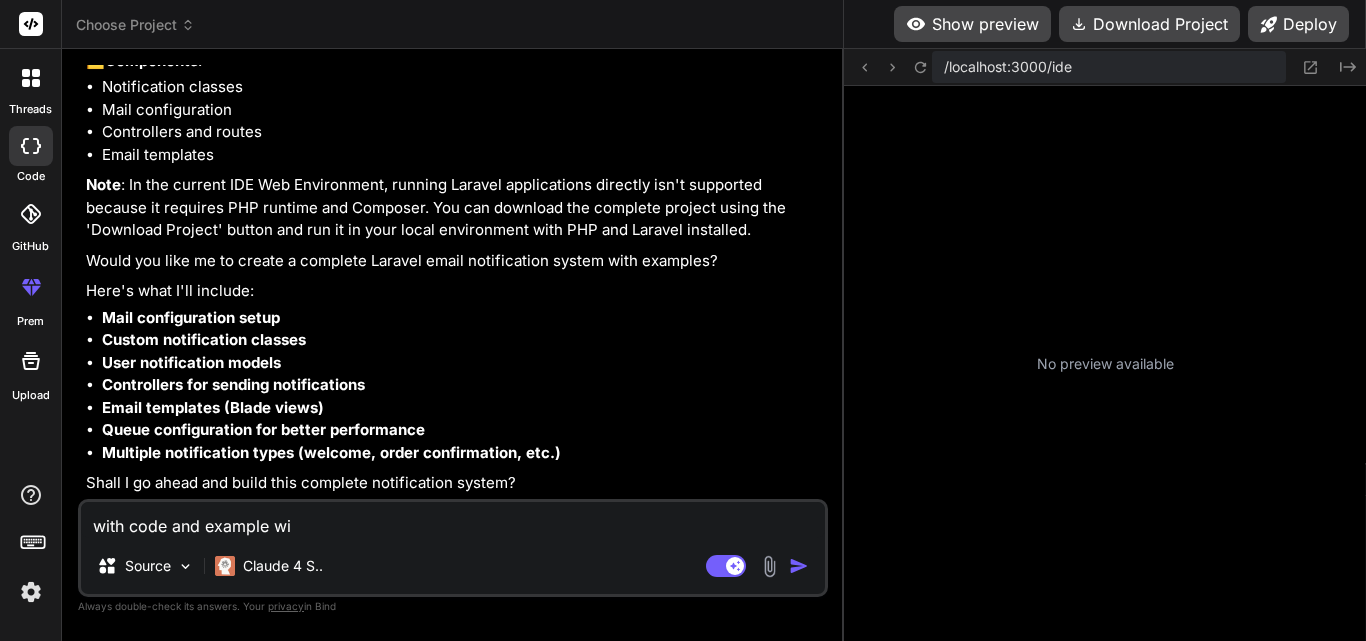 type on "with code and example wiu" 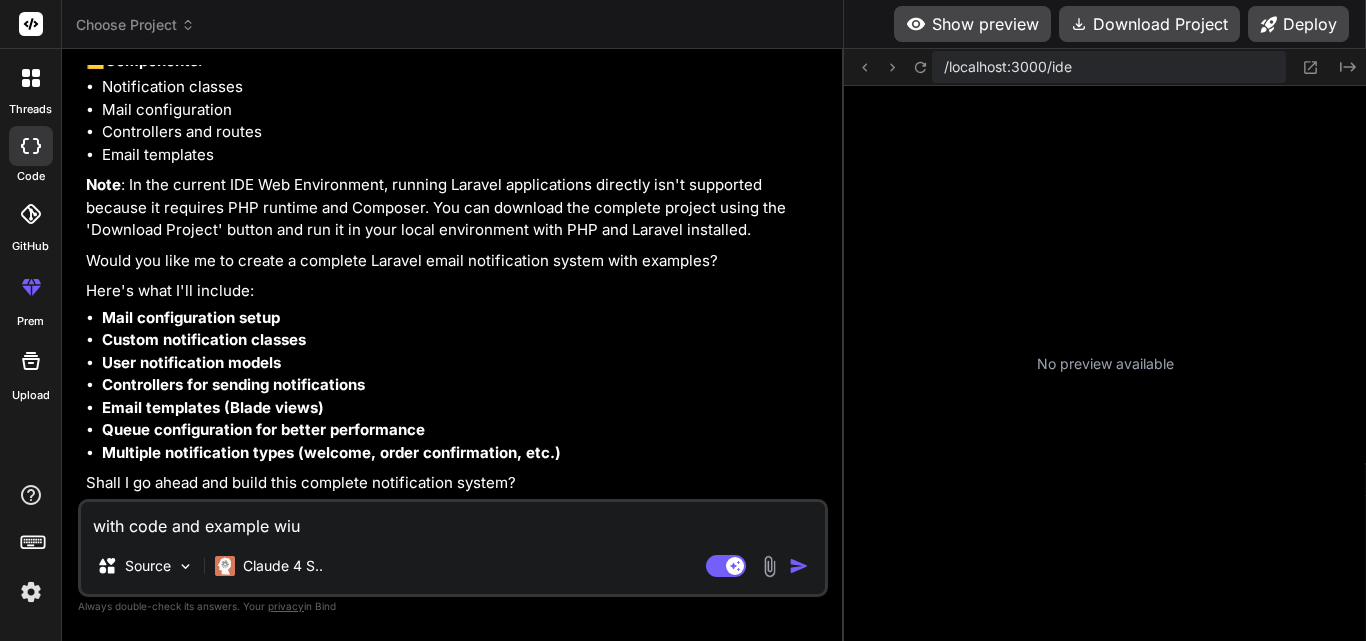 type on "with code and example wiut" 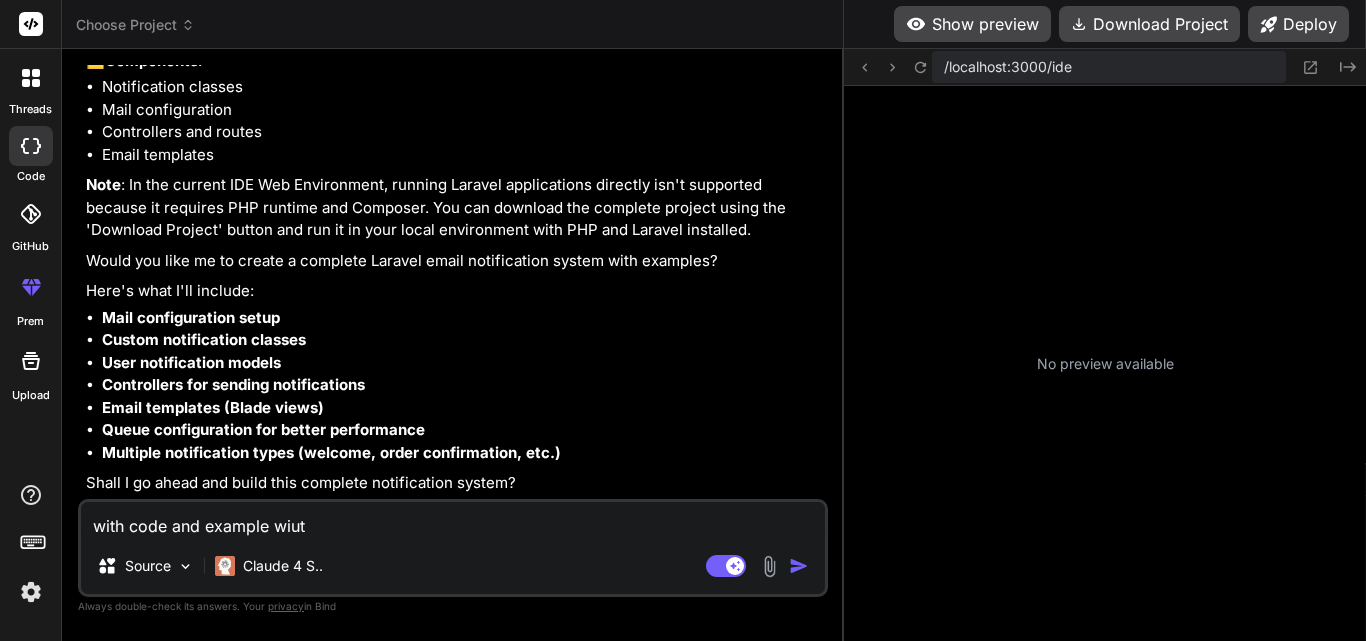 type on "with code and example wiuth" 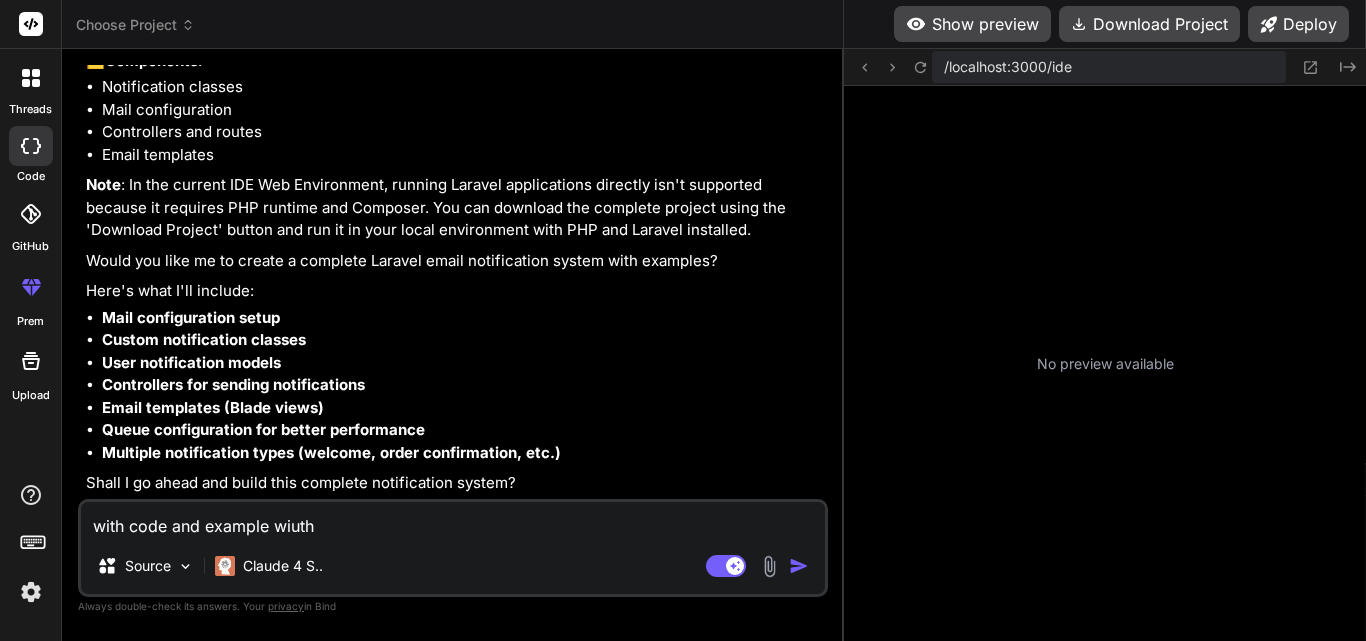 type on "with code and example wiut" 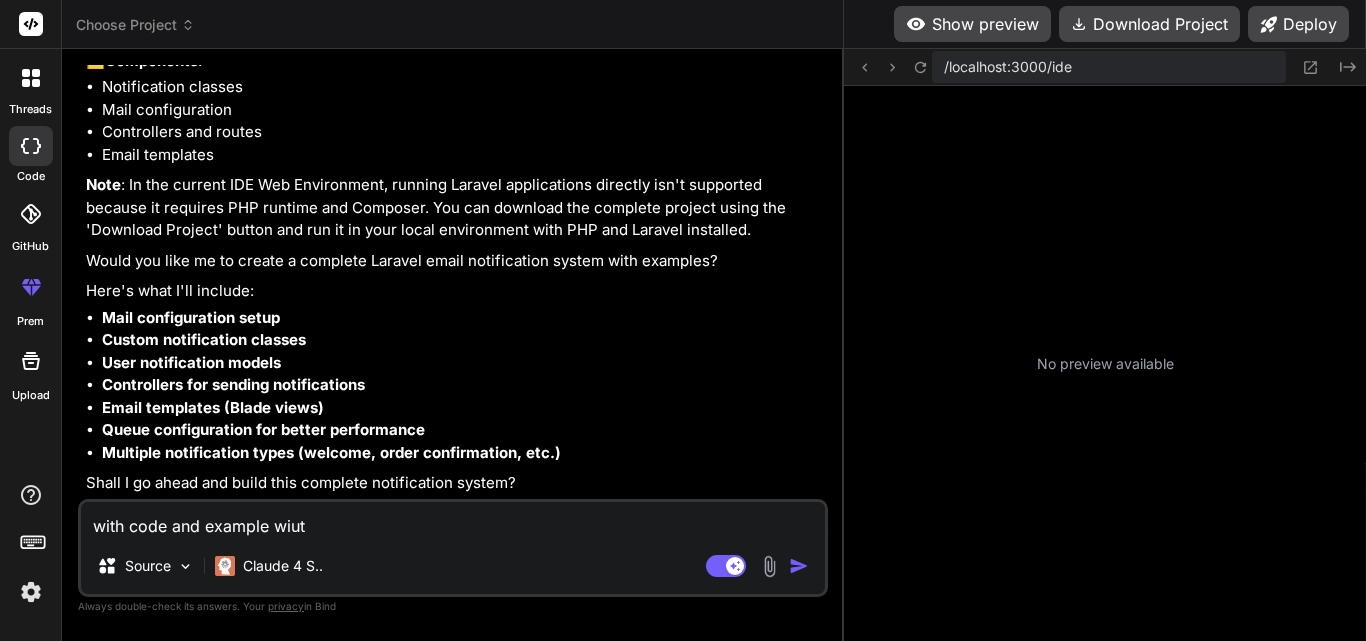type on "with code and example wiu" 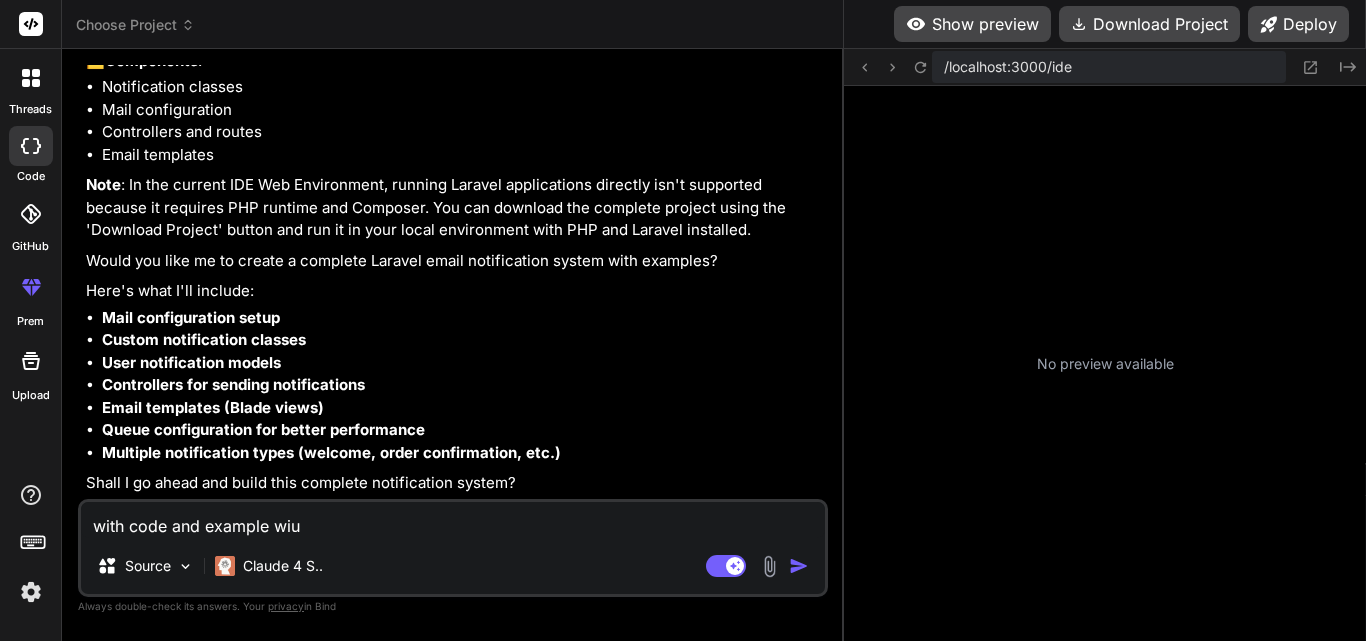 type on "with code and example wi" 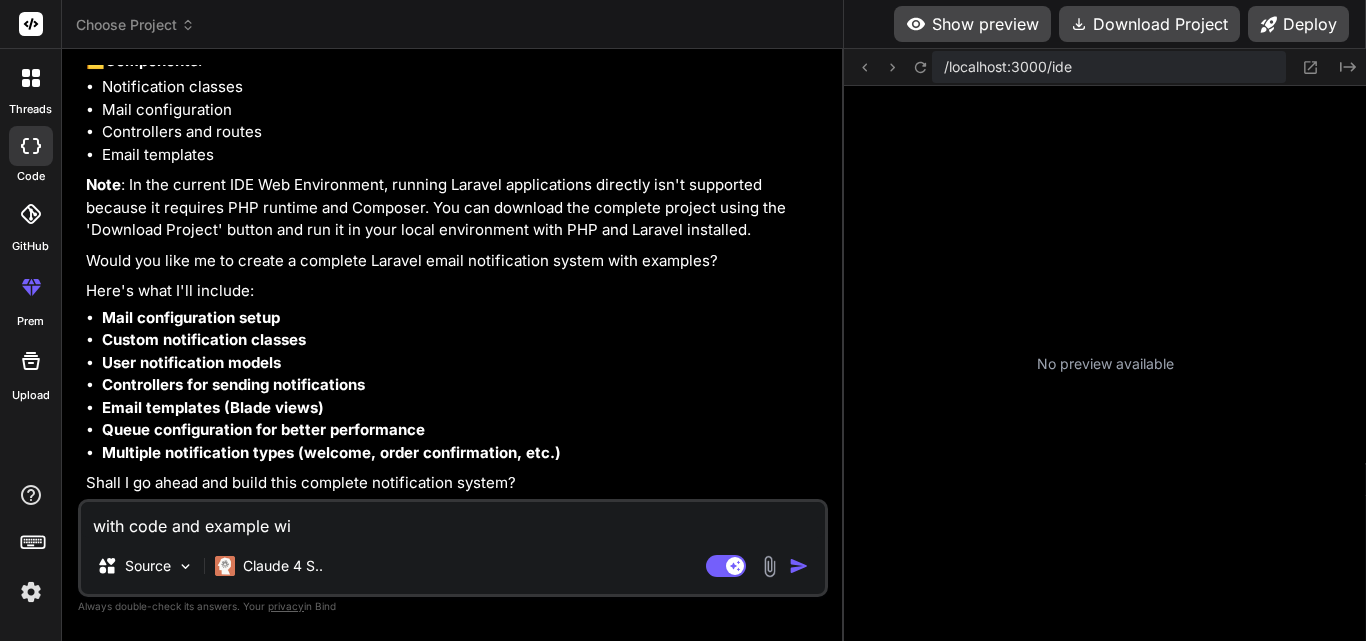 type on "with code and example wit" 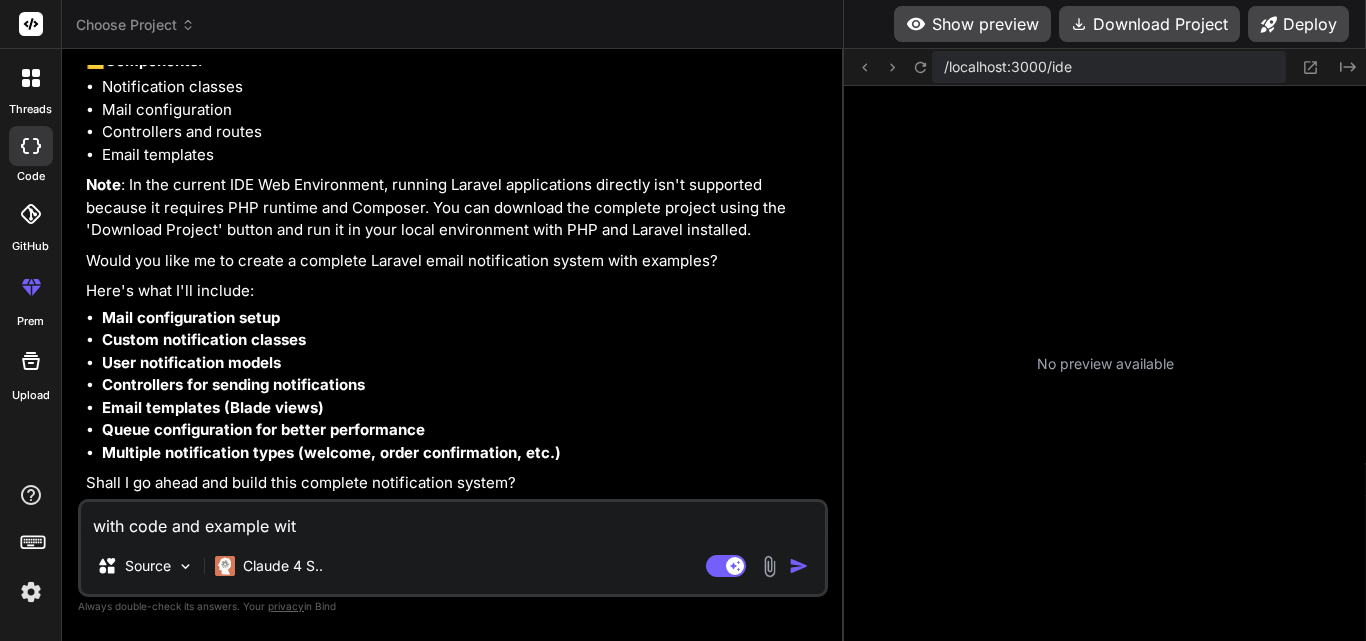 type on "x" 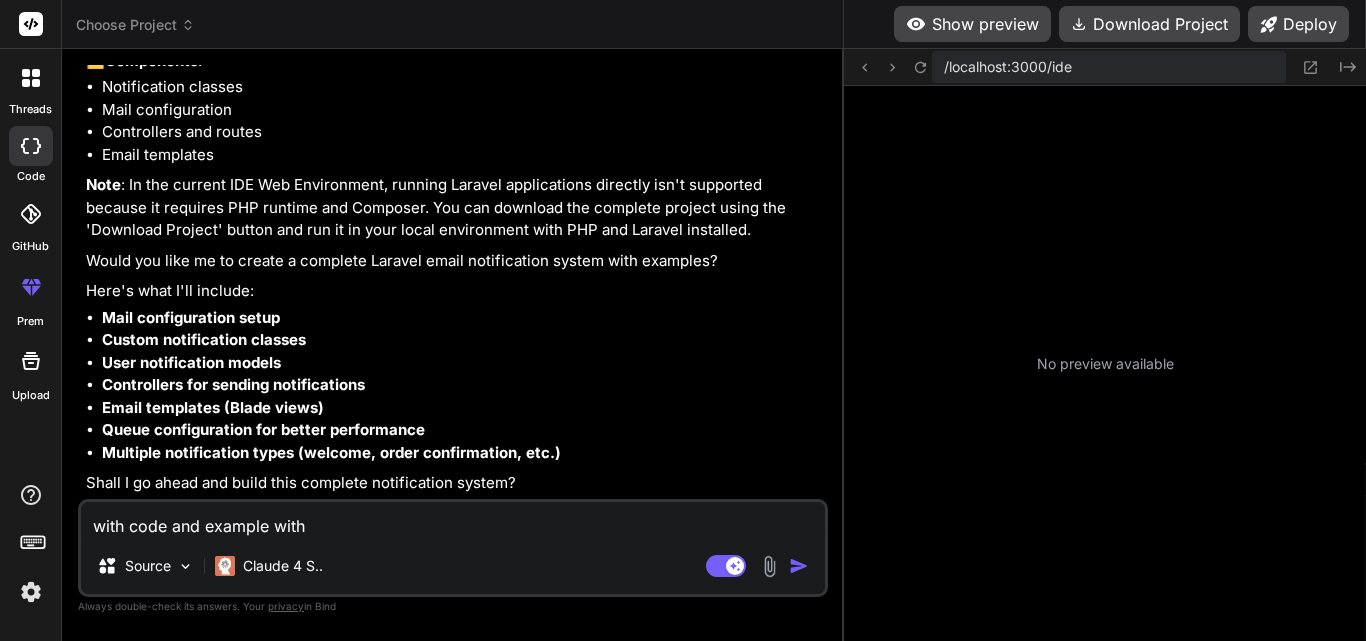 type on "with code and example with" 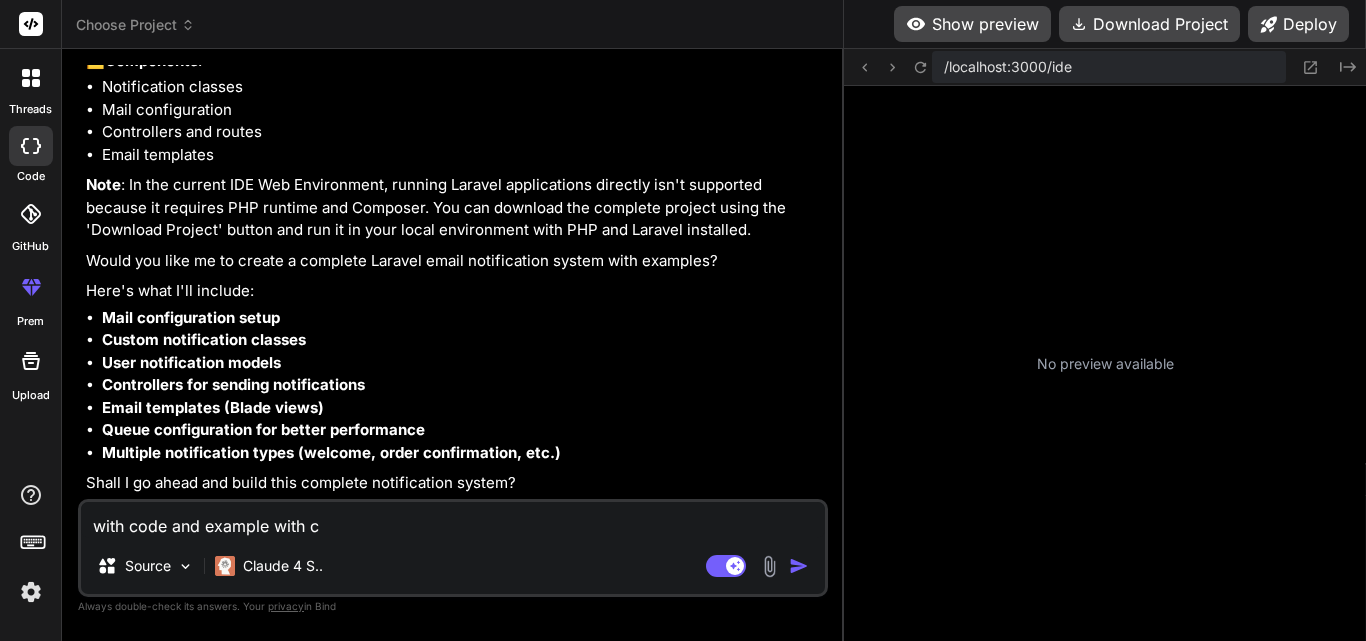 type on "with code and example with co" 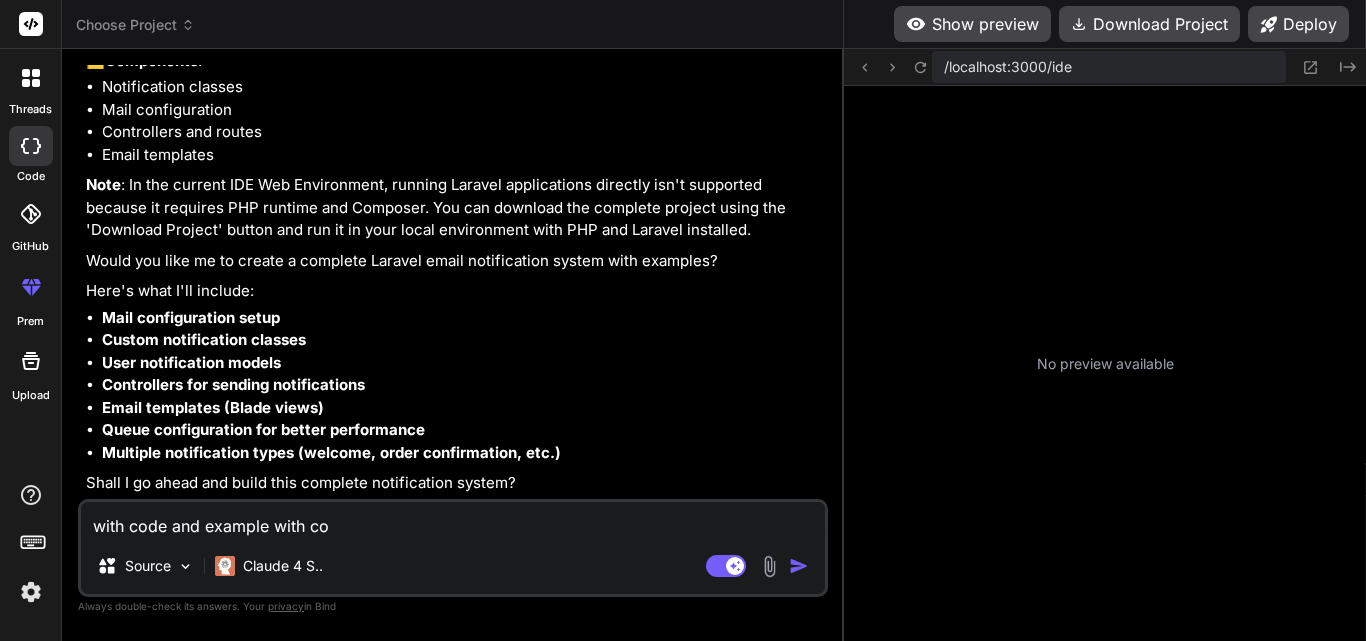 type on "with code and example with cod" 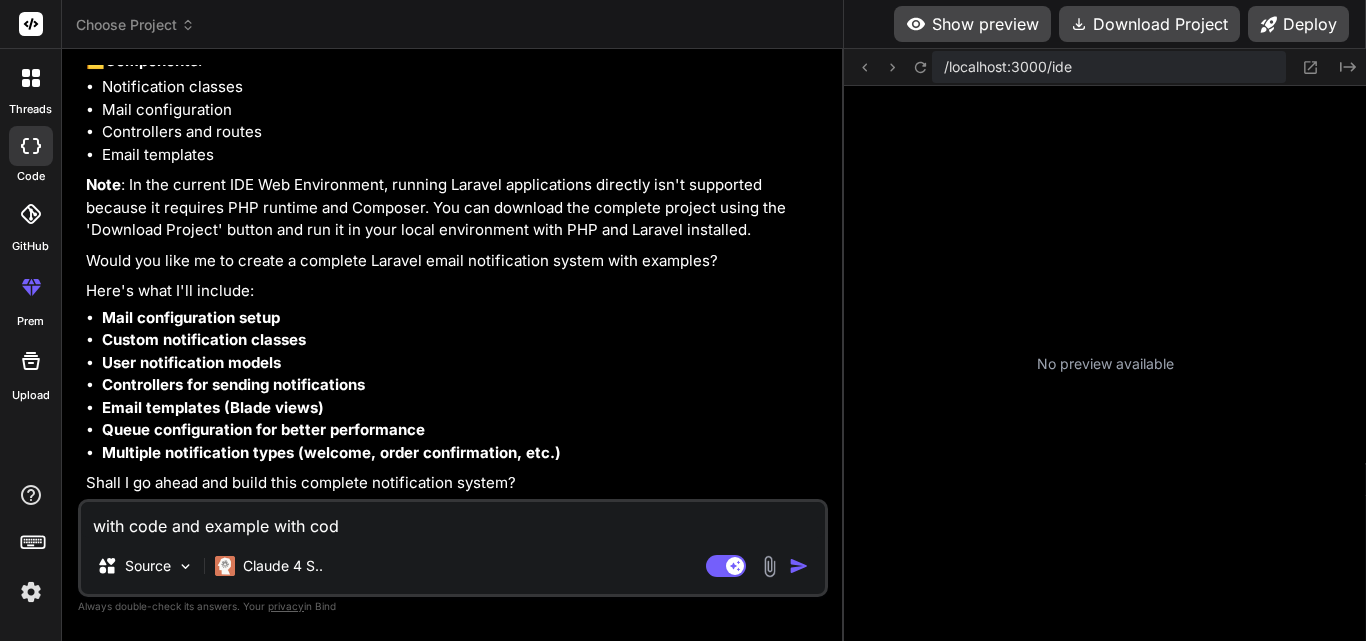 type on "x" 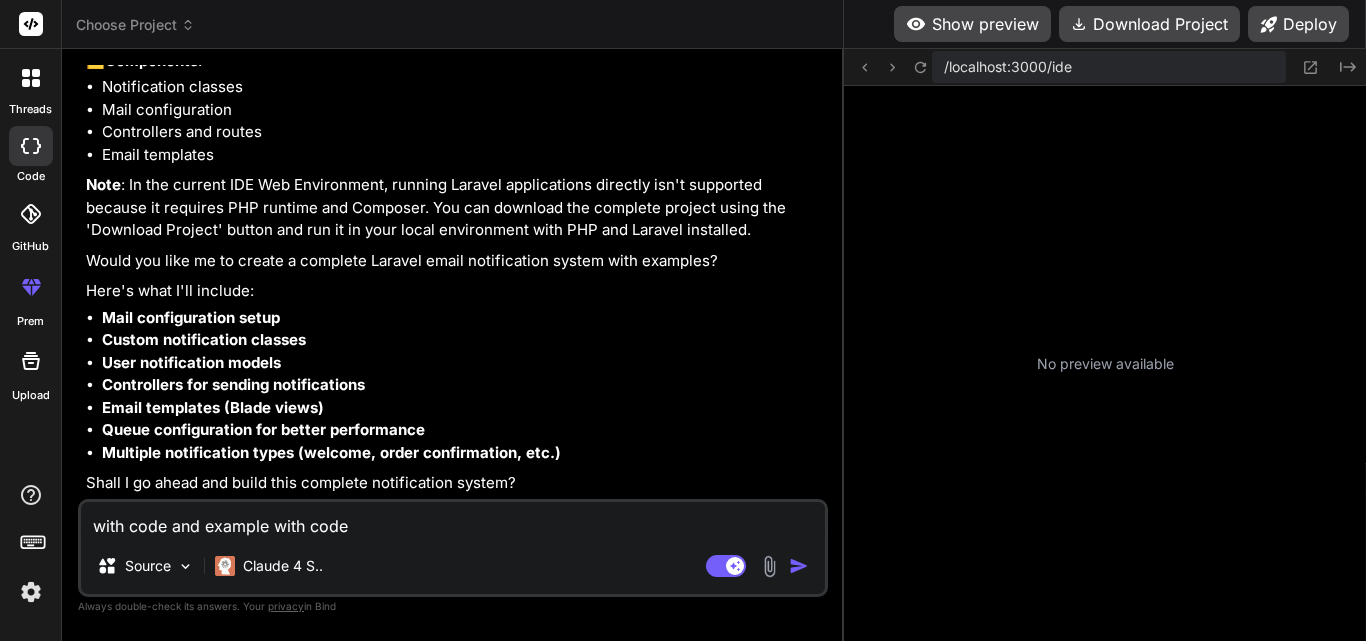 type on "with code and example with code" 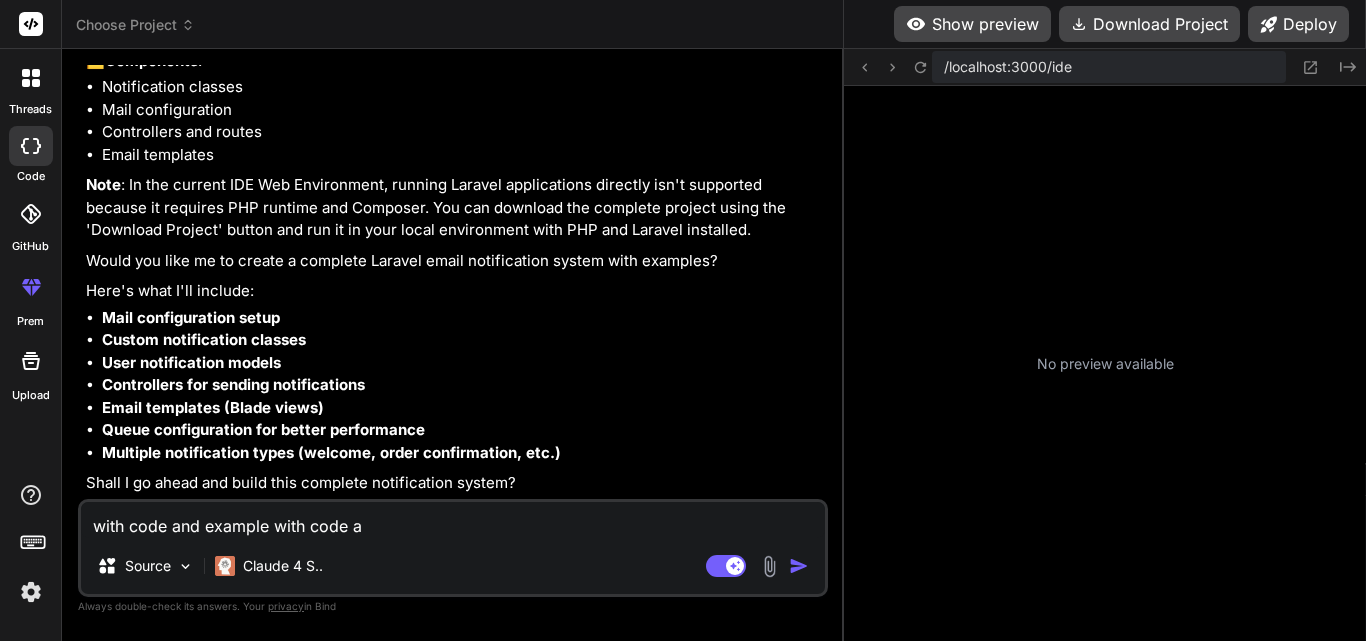 type on "with code and example with code an" 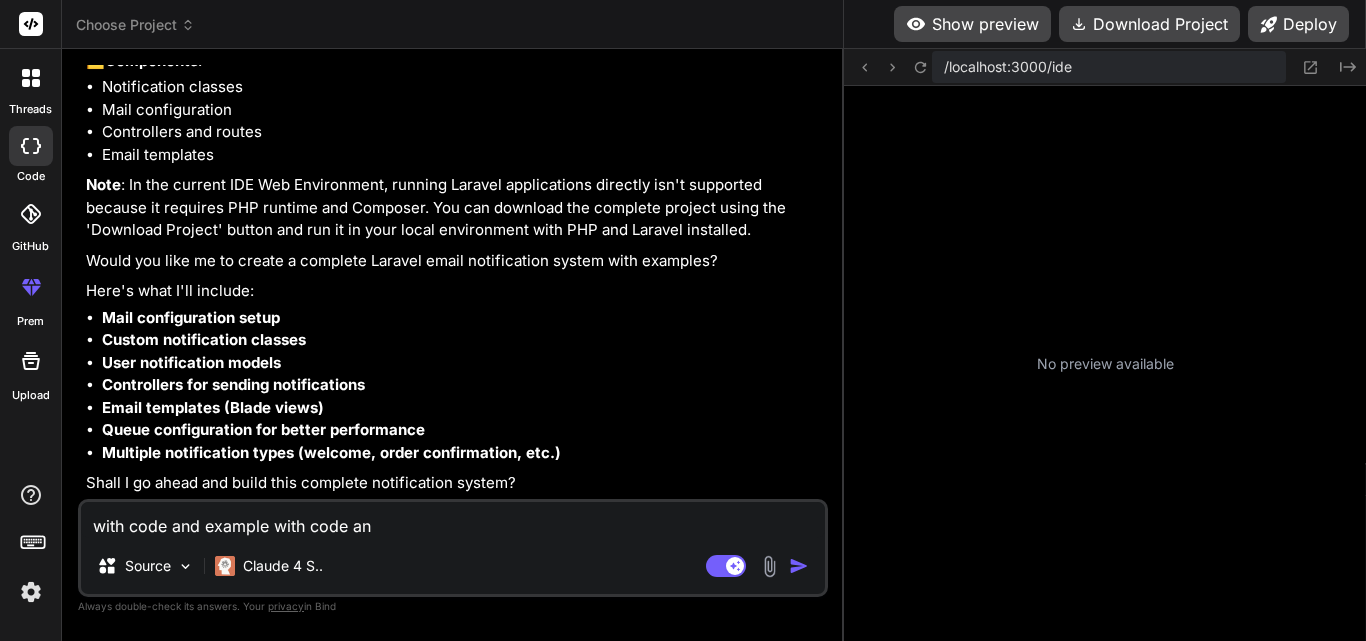 type on "x" 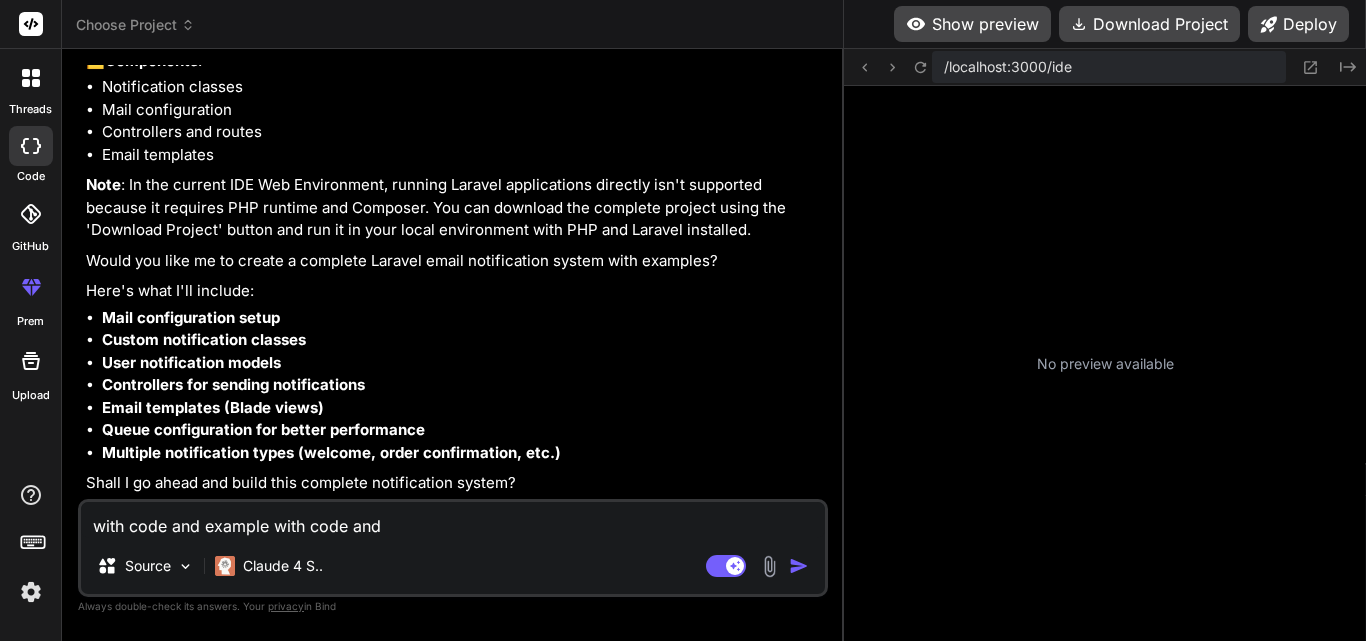 type on "with code and example with code and" 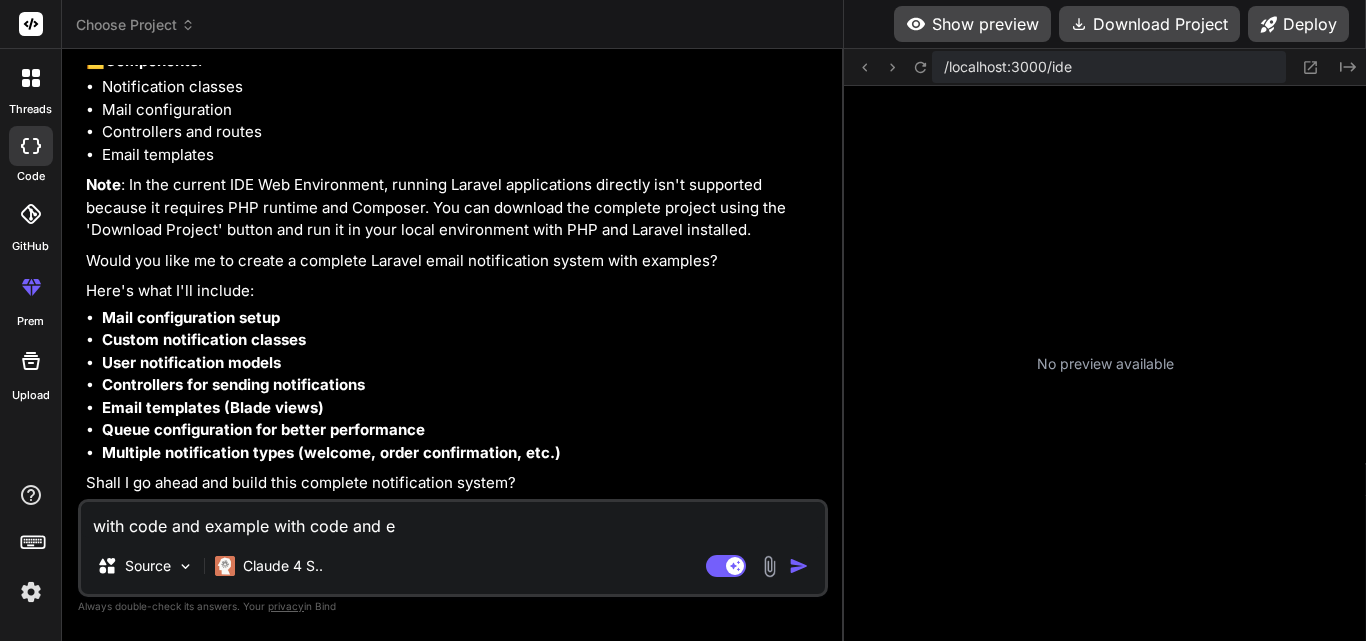 type on "with code and example with code and ex" 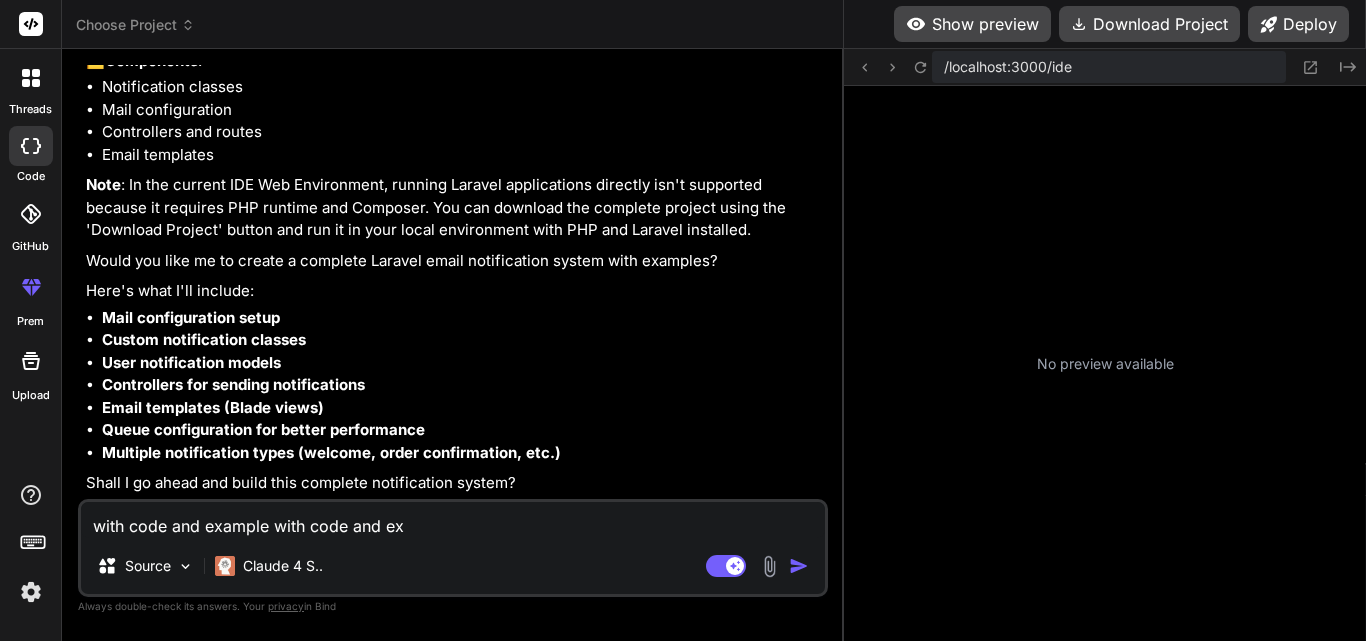 type on "with code and example with code and exa" 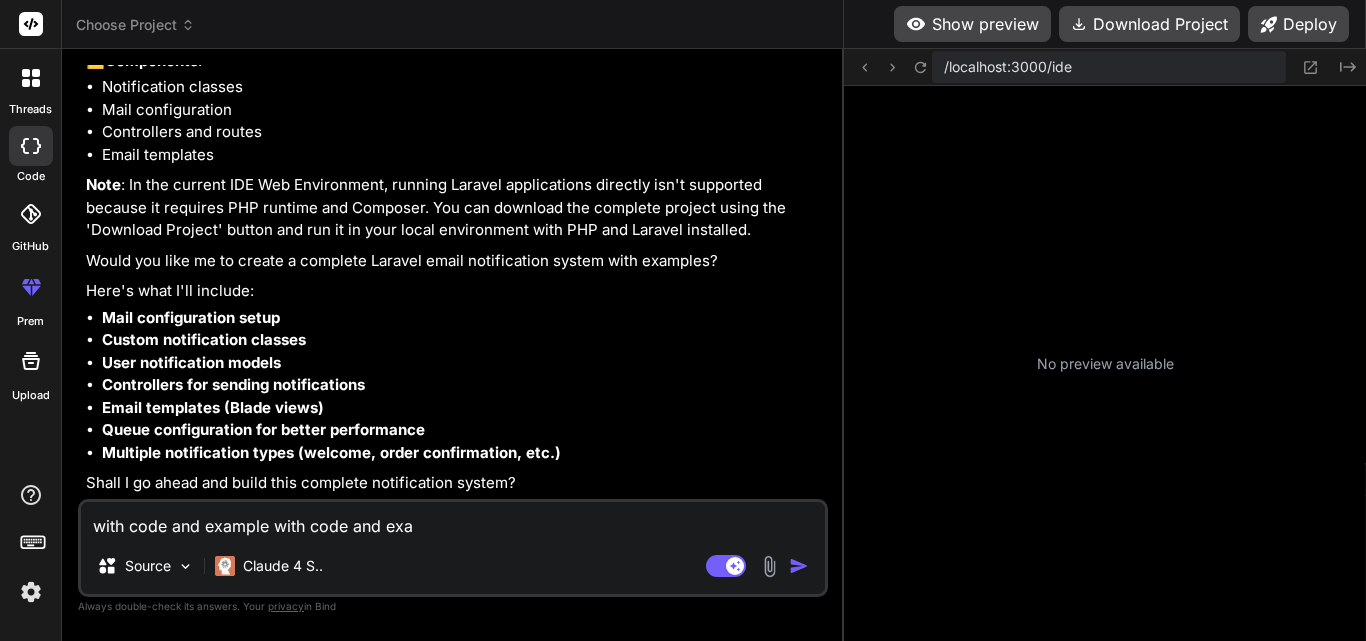 type on "with code and example with code and exam" 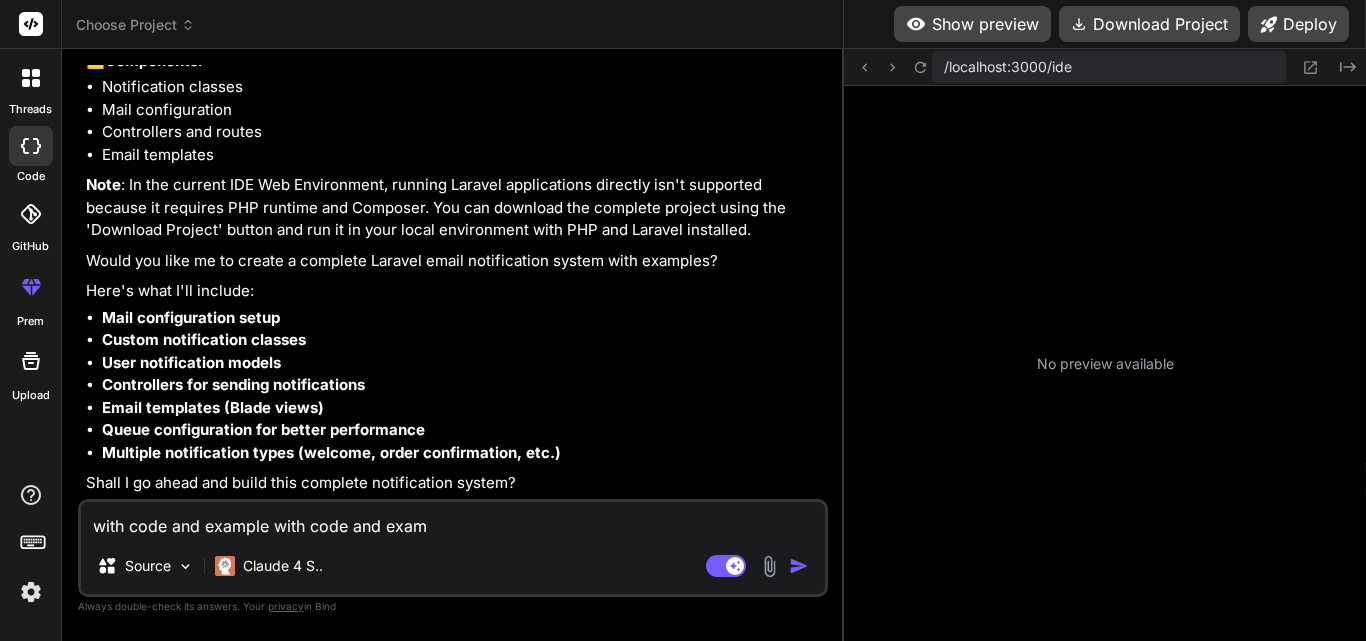 type on "with code and example with code and exame" 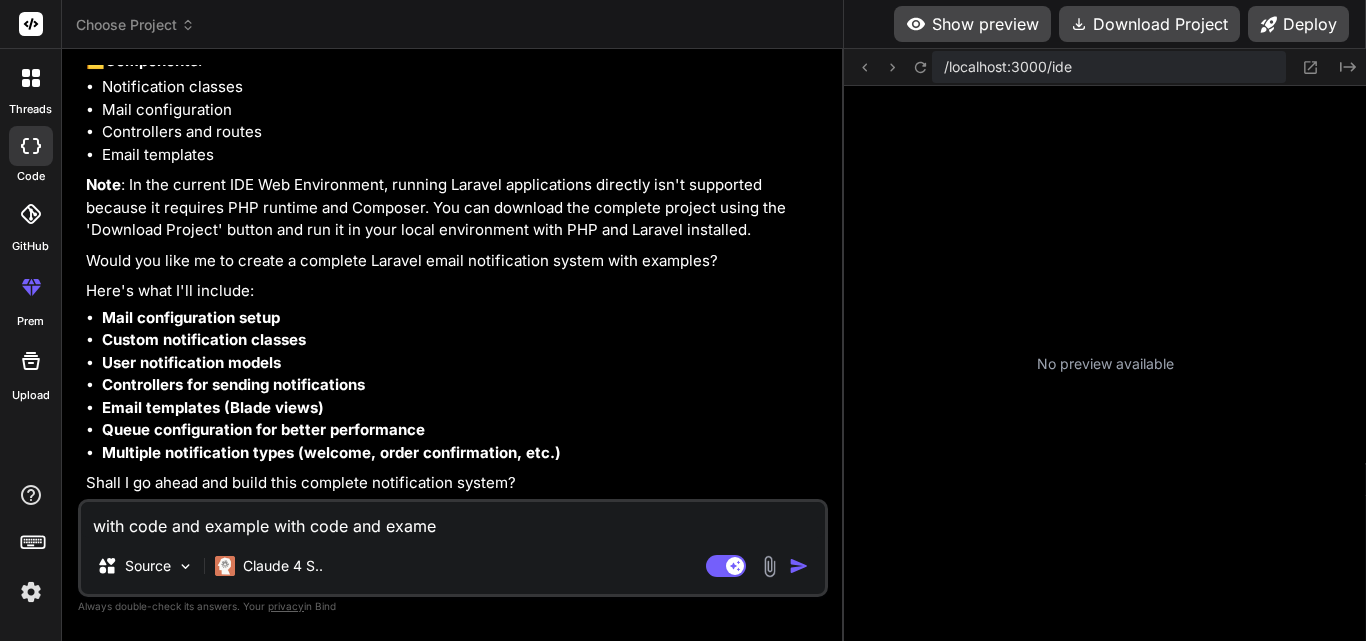 type on "with code and example with code and exam" 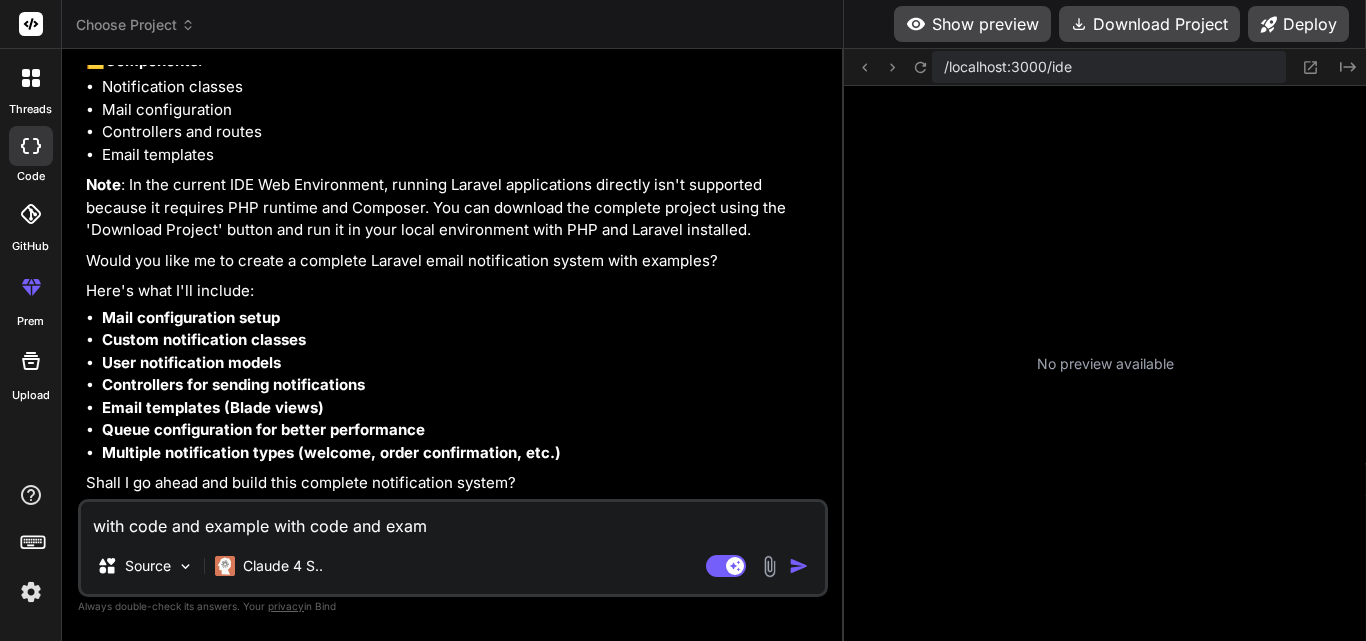 type on "x" 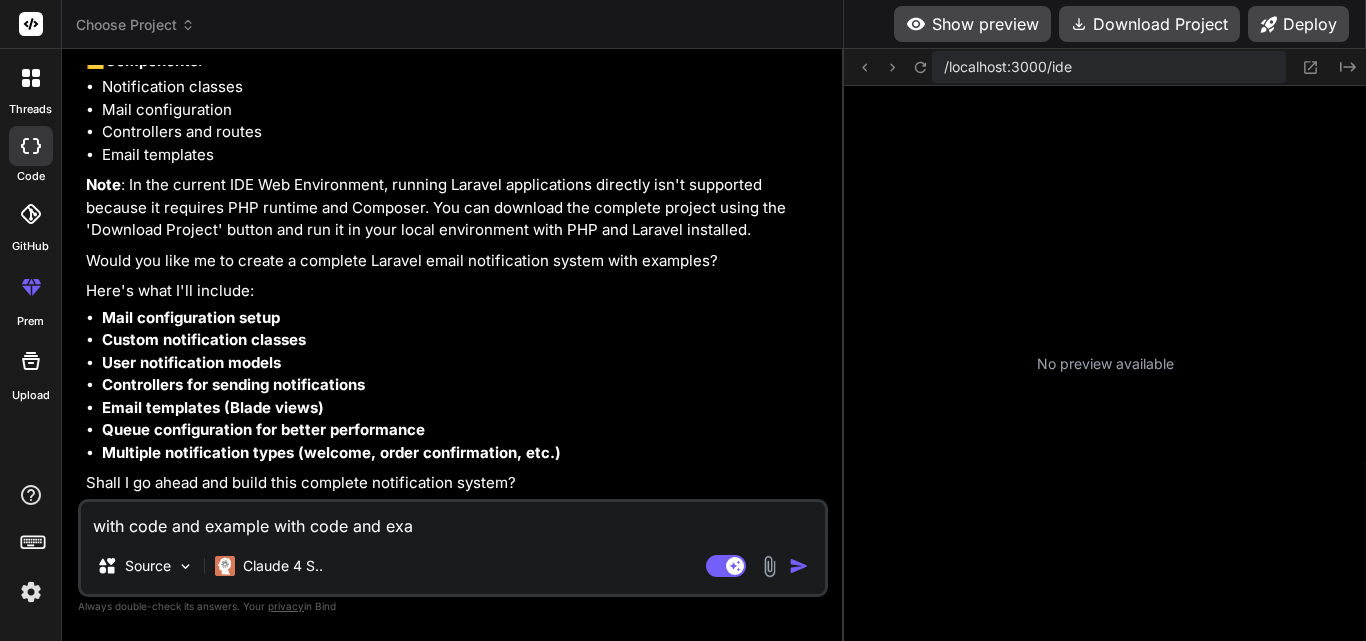 type on "with code and example with code and ex" 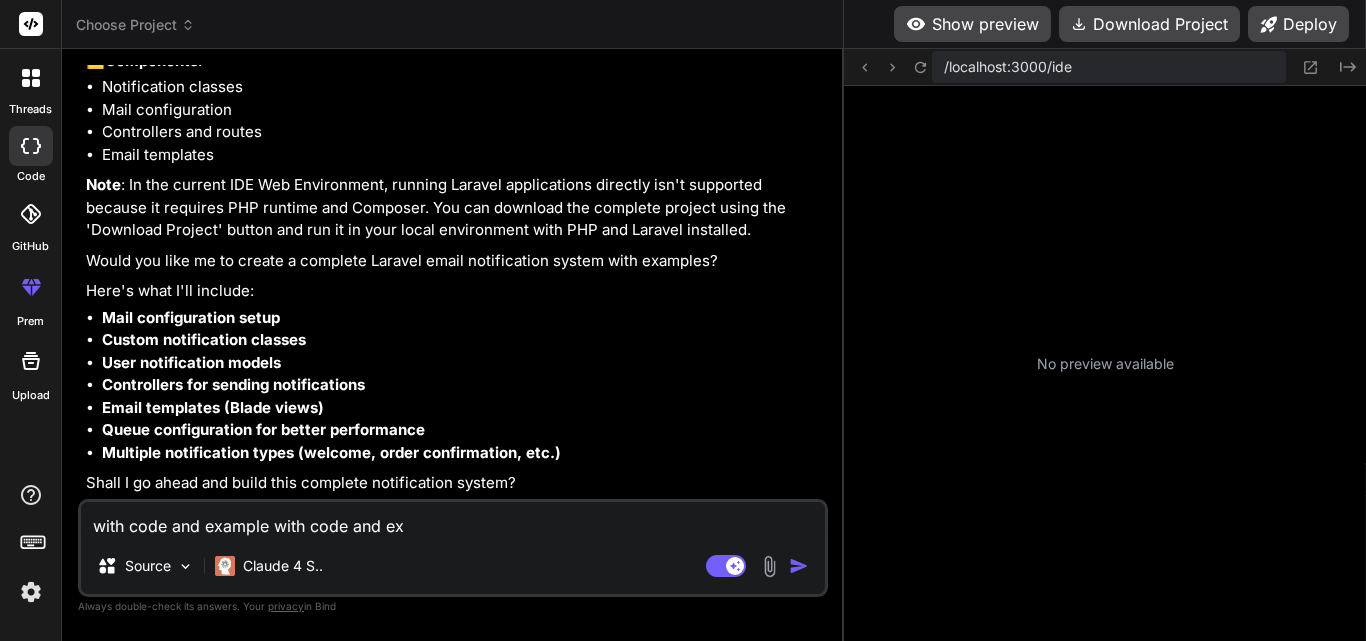 type on "with code and example with code and e" 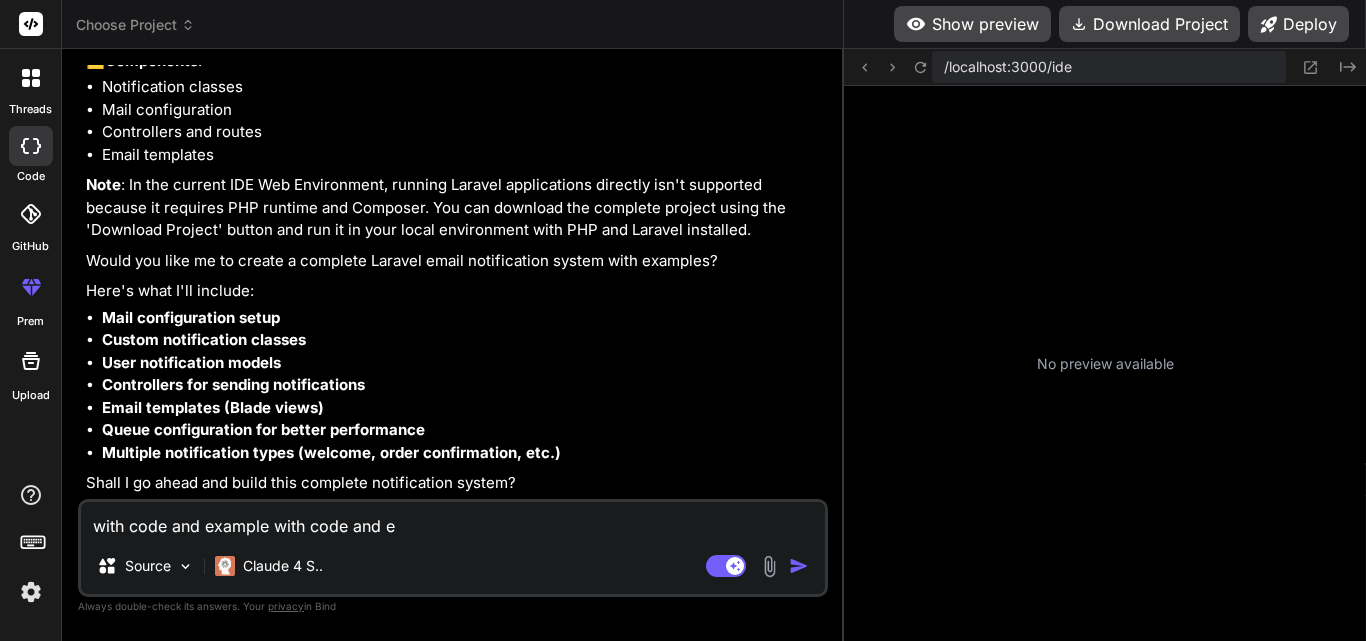 type on "with code and example with code and" 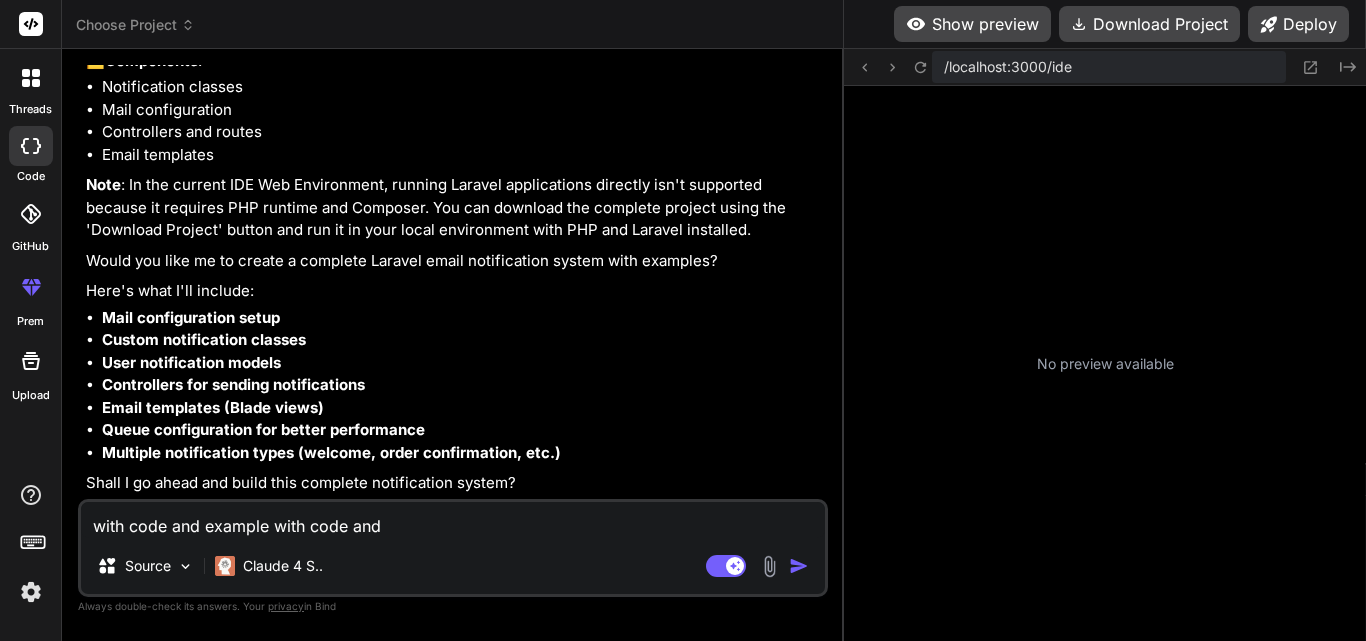 type on "with code and example with code and" 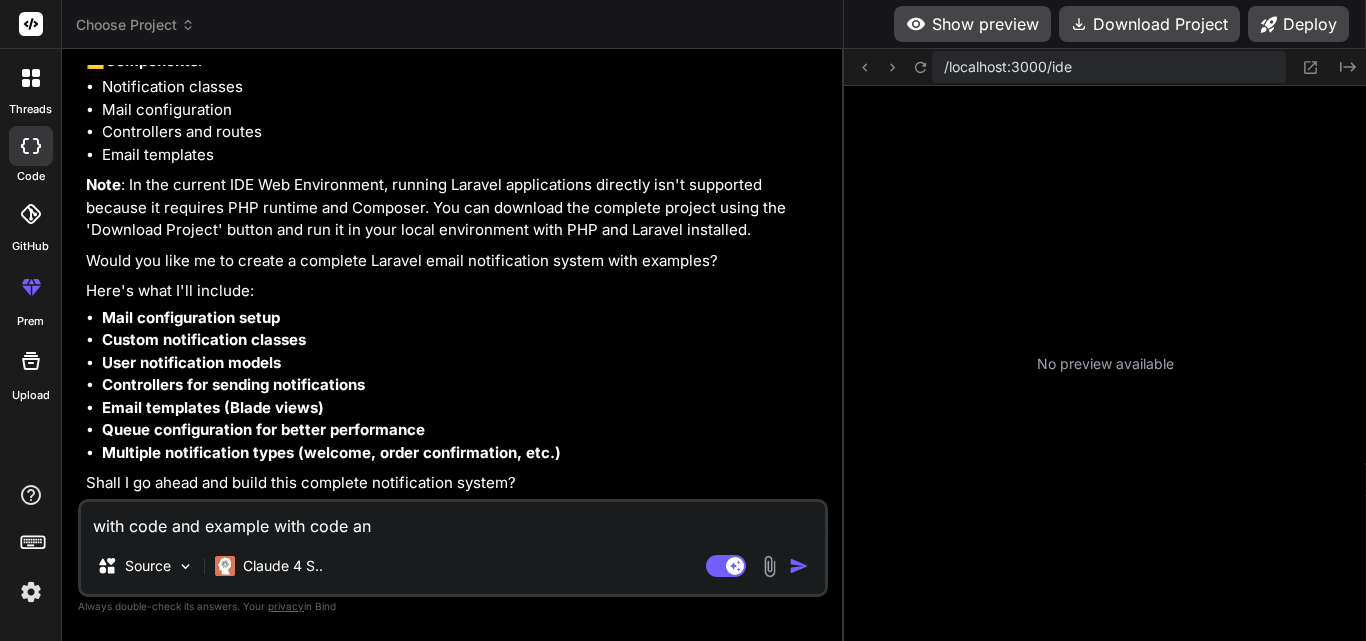 type on "with code and example with code a" 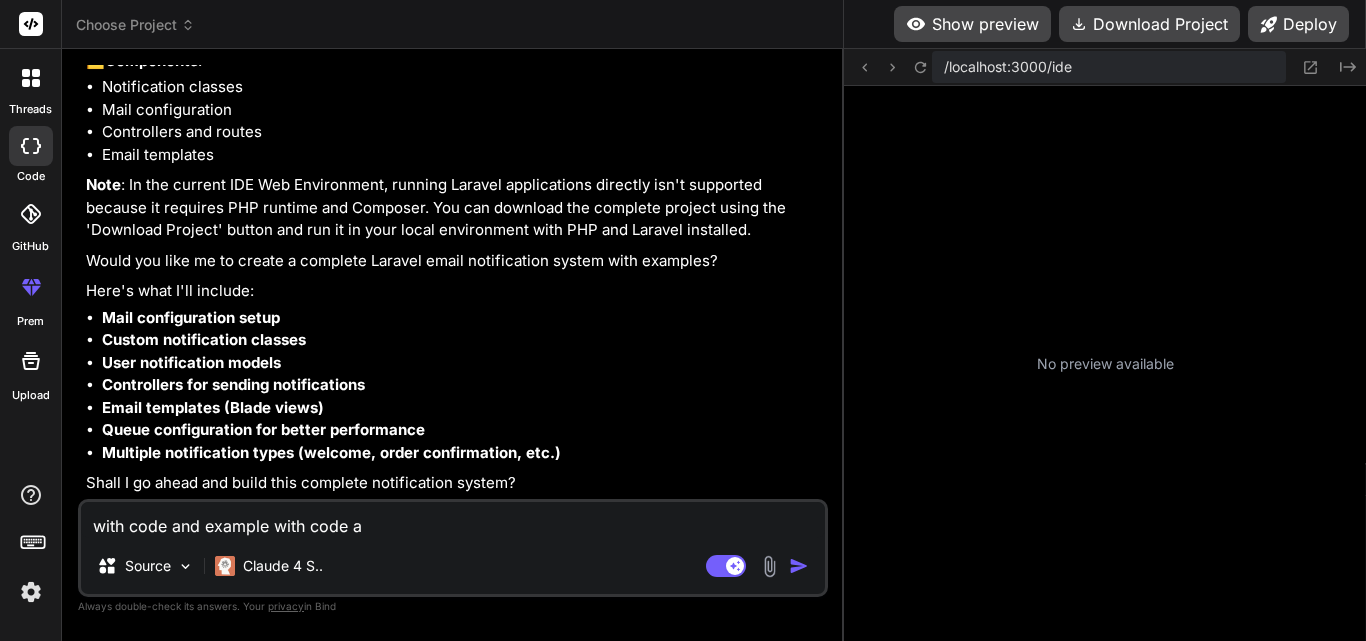 type on "with code and example with code" 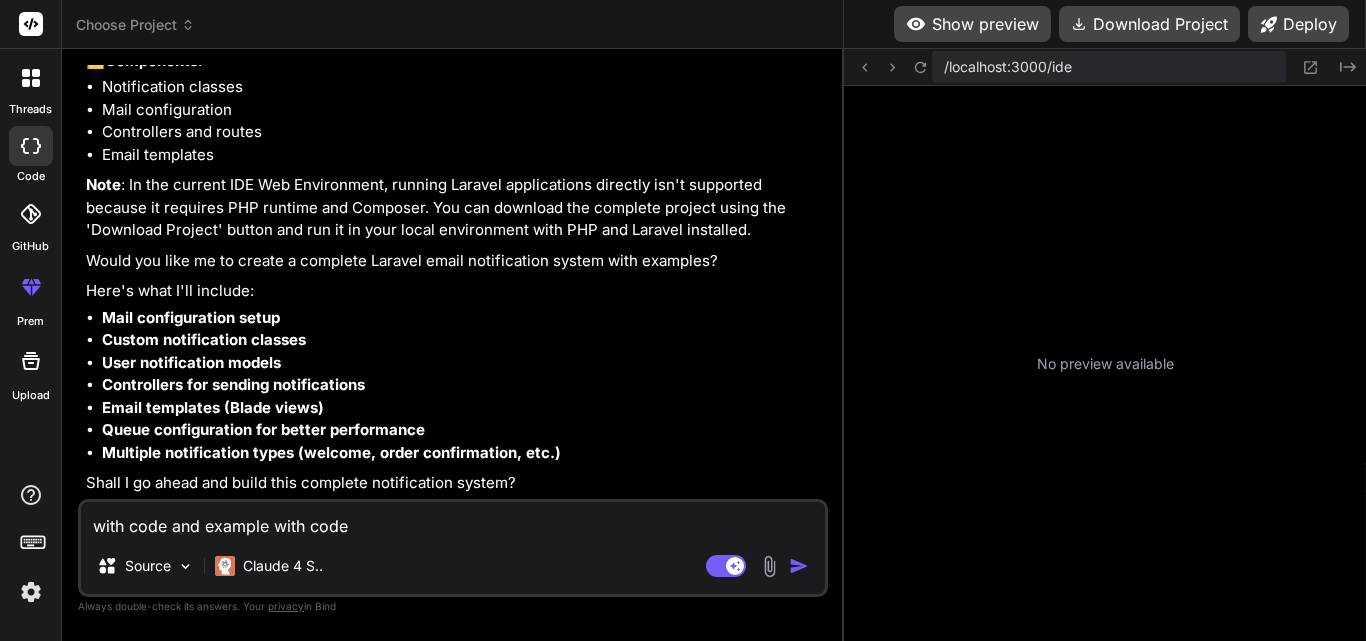 type on "with code and example with code" 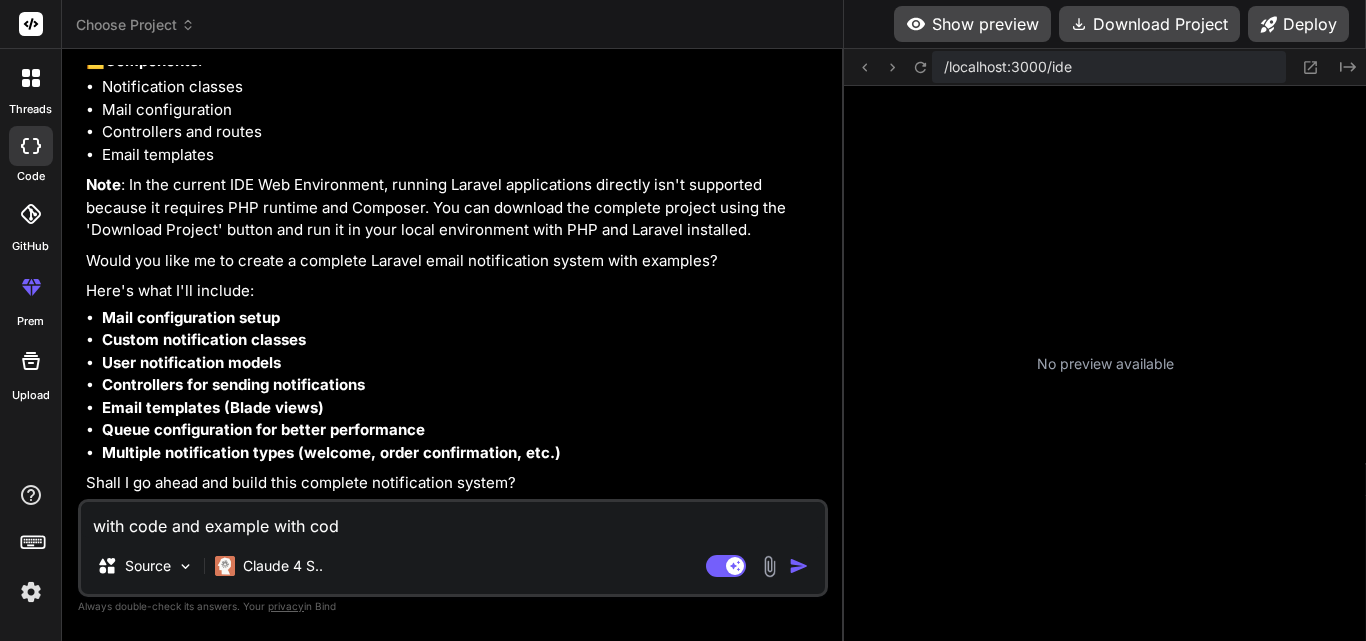 type on "with code and example with co" 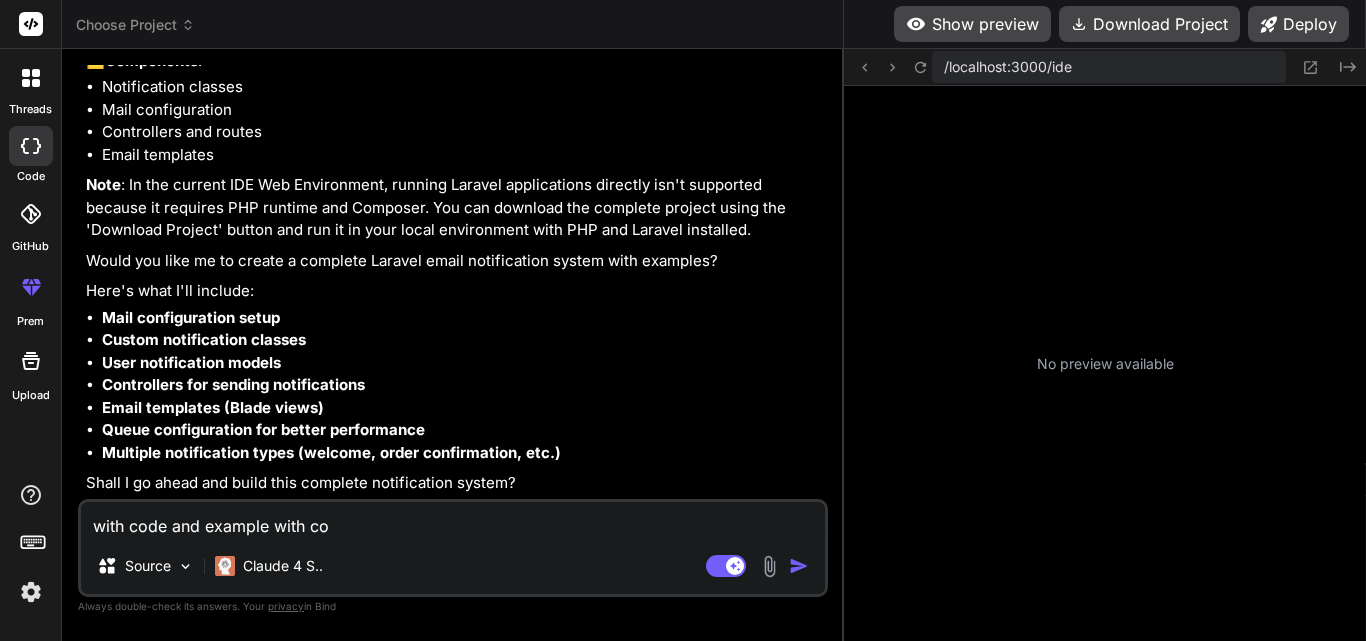 type on "with code and example with c" 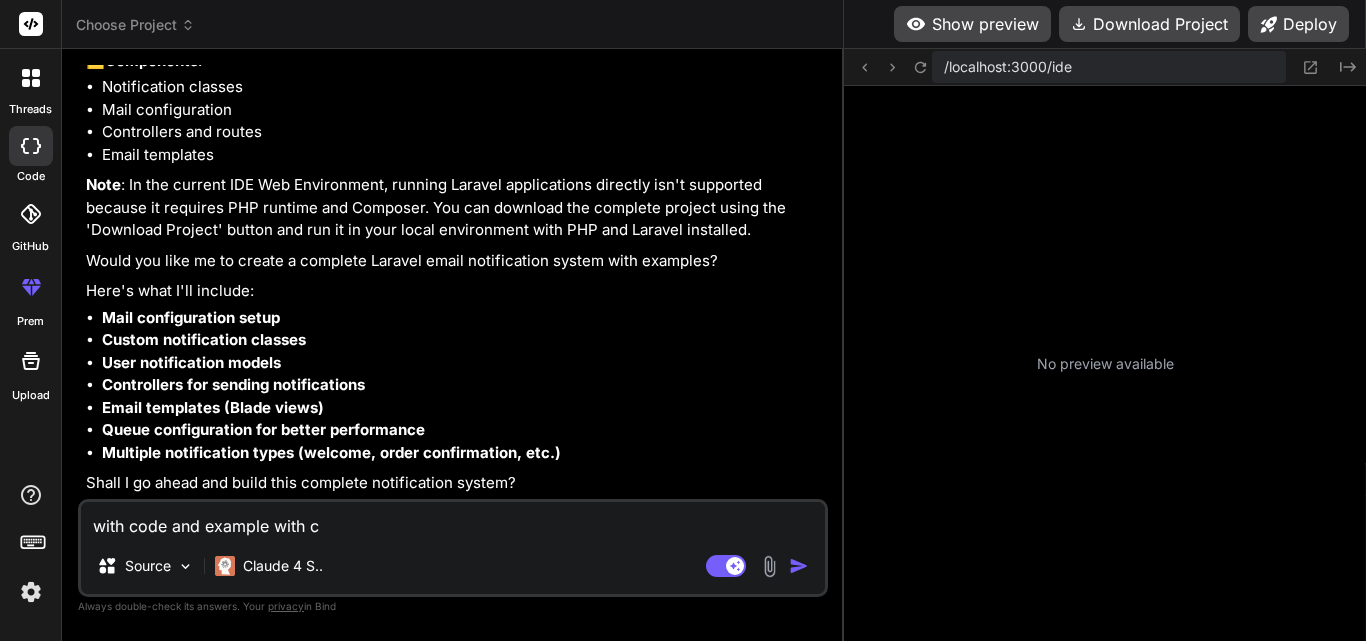 type on "x" 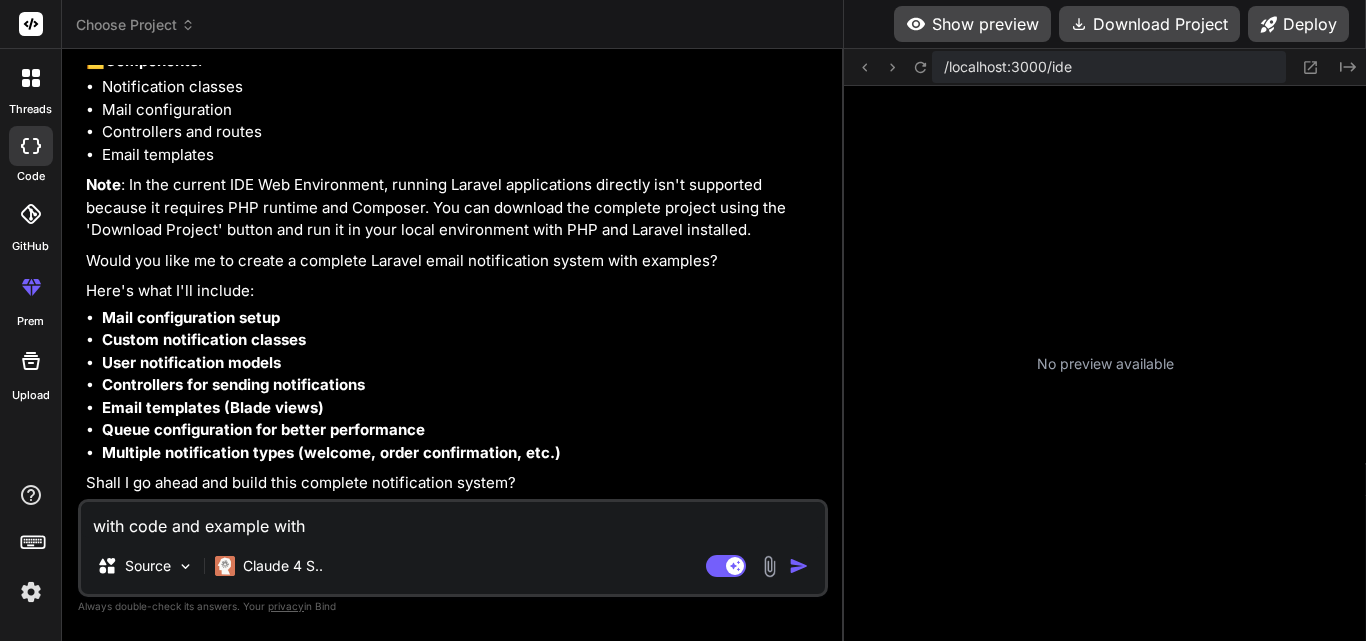 type on "x" 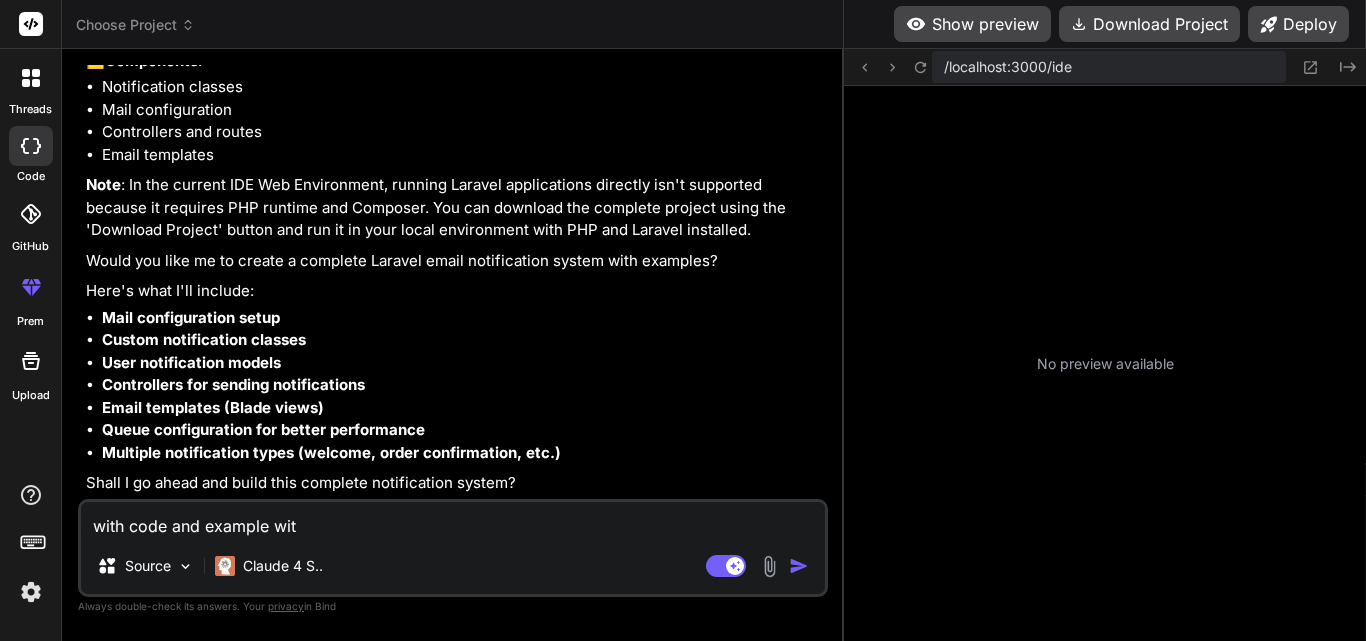 type on "with code and example wi" 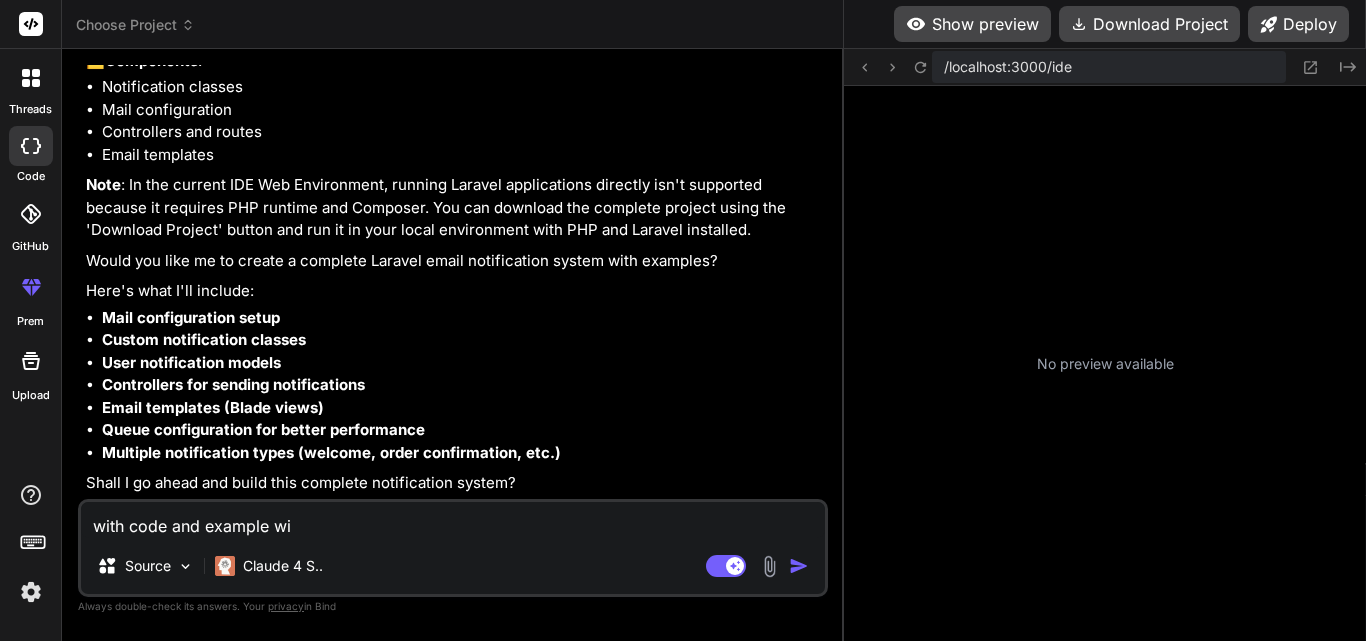 type on "with code and example w" 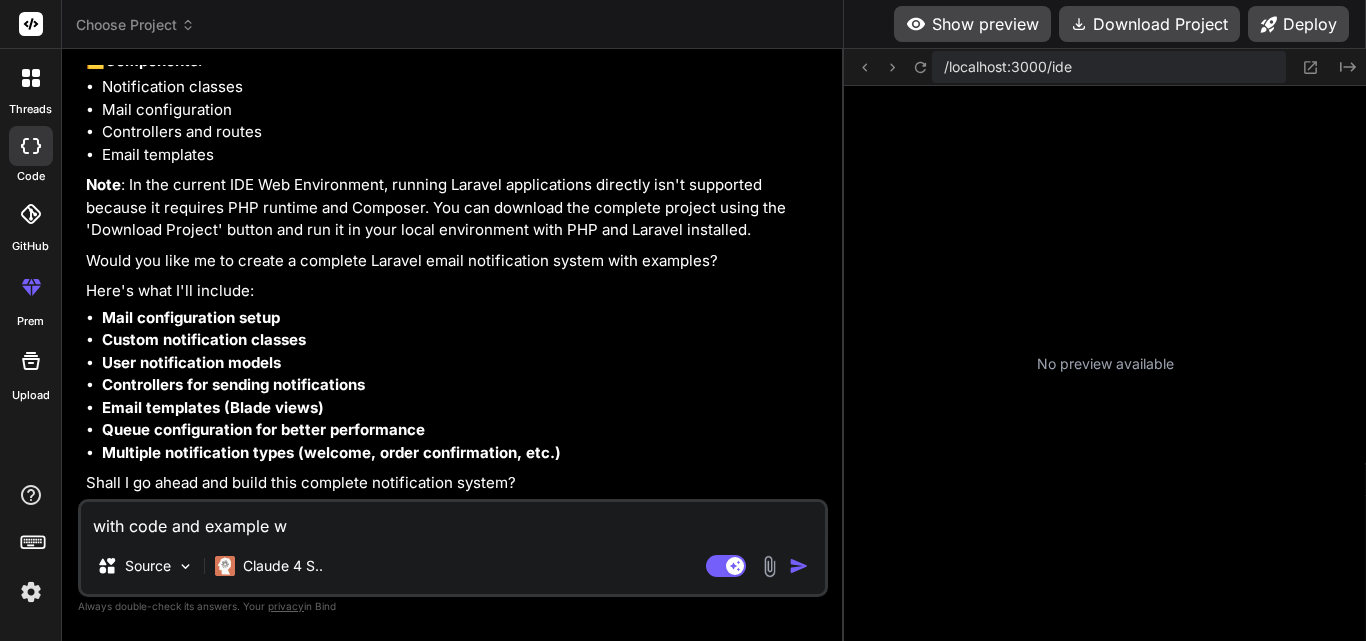 type on "with code and example" 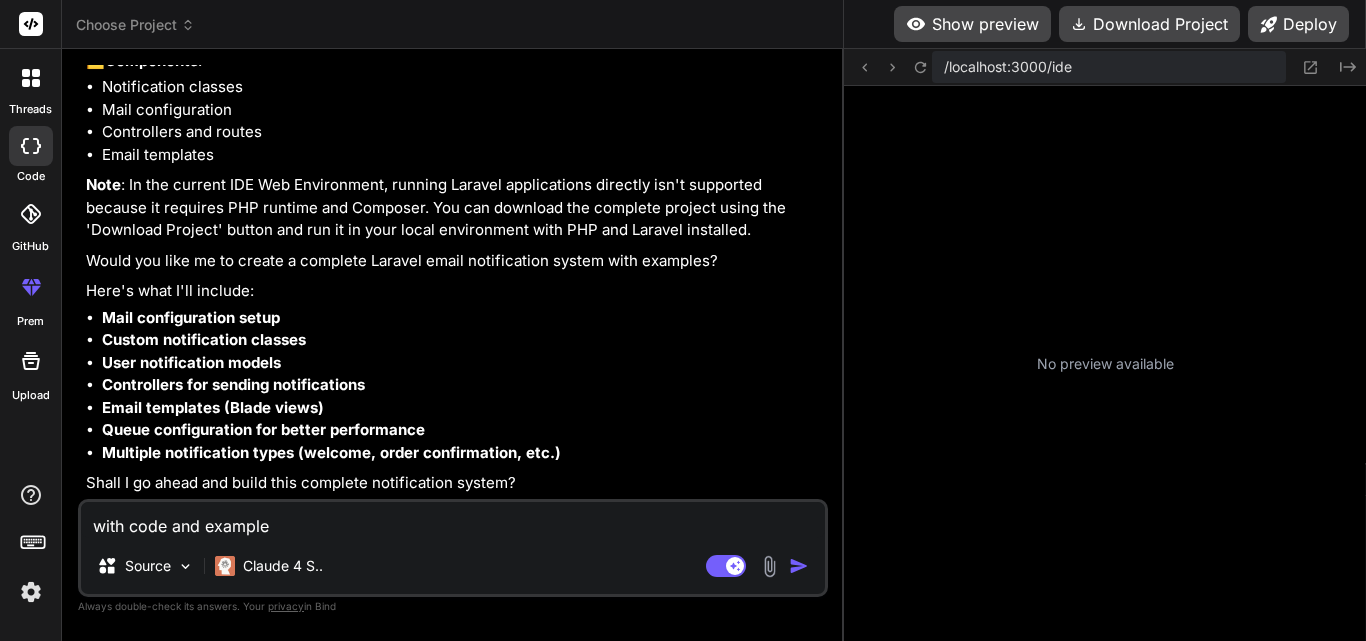 type on "x" 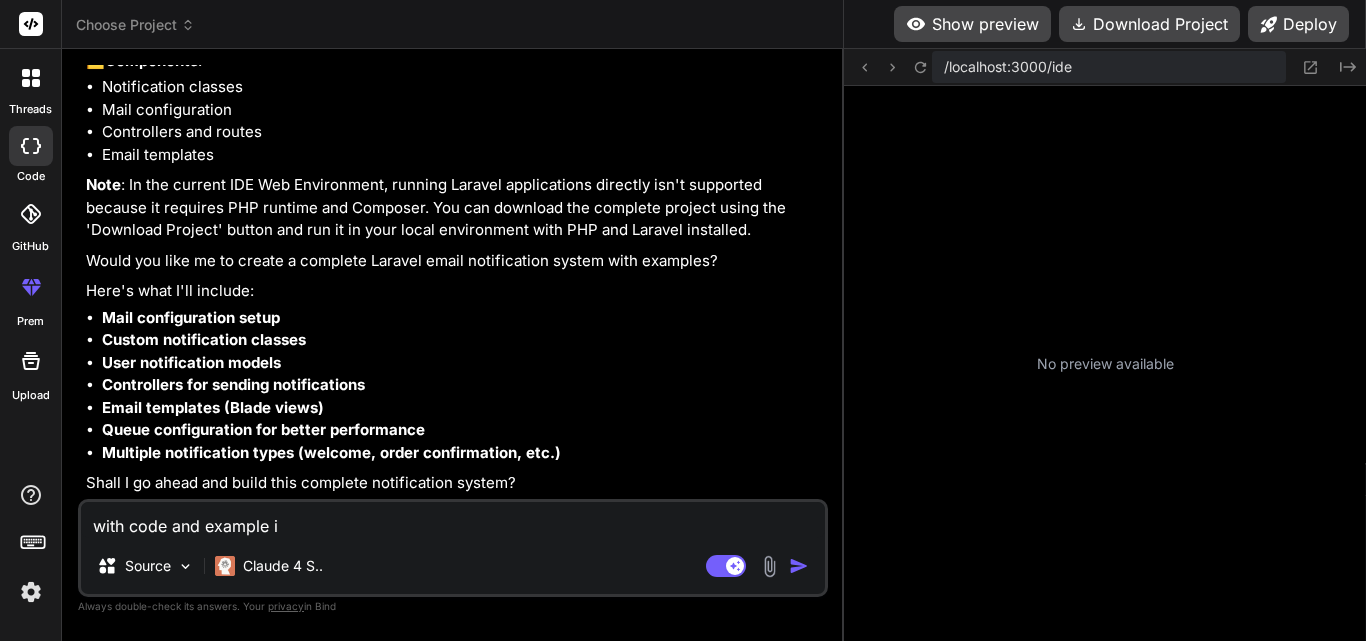 type on "with code and example in" 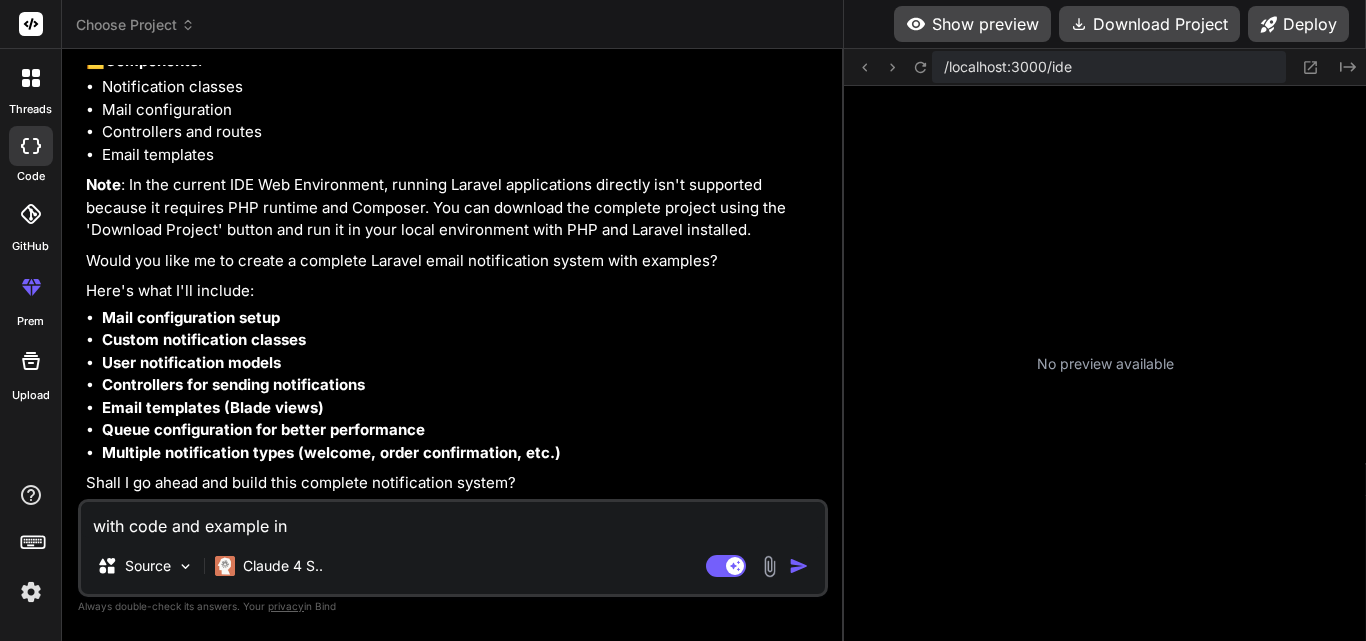 type on "with code and example in" 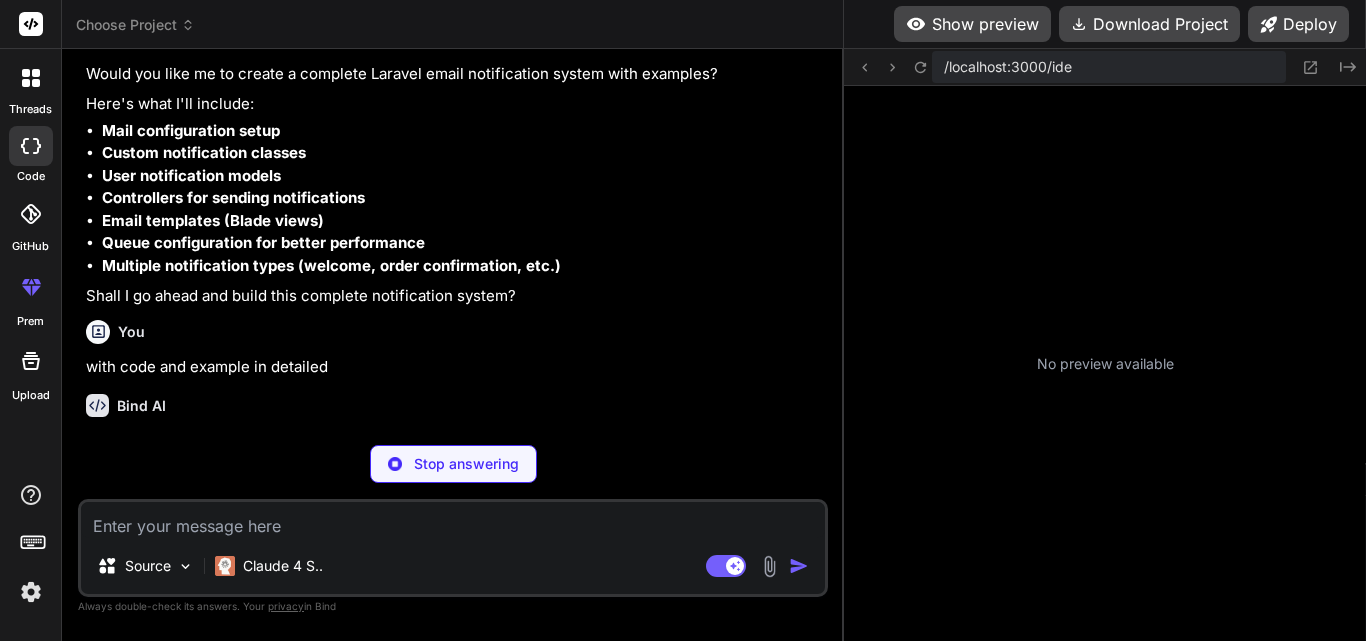 scroll, scrollTop: 872, scrollLeft: 0, axis: vertical 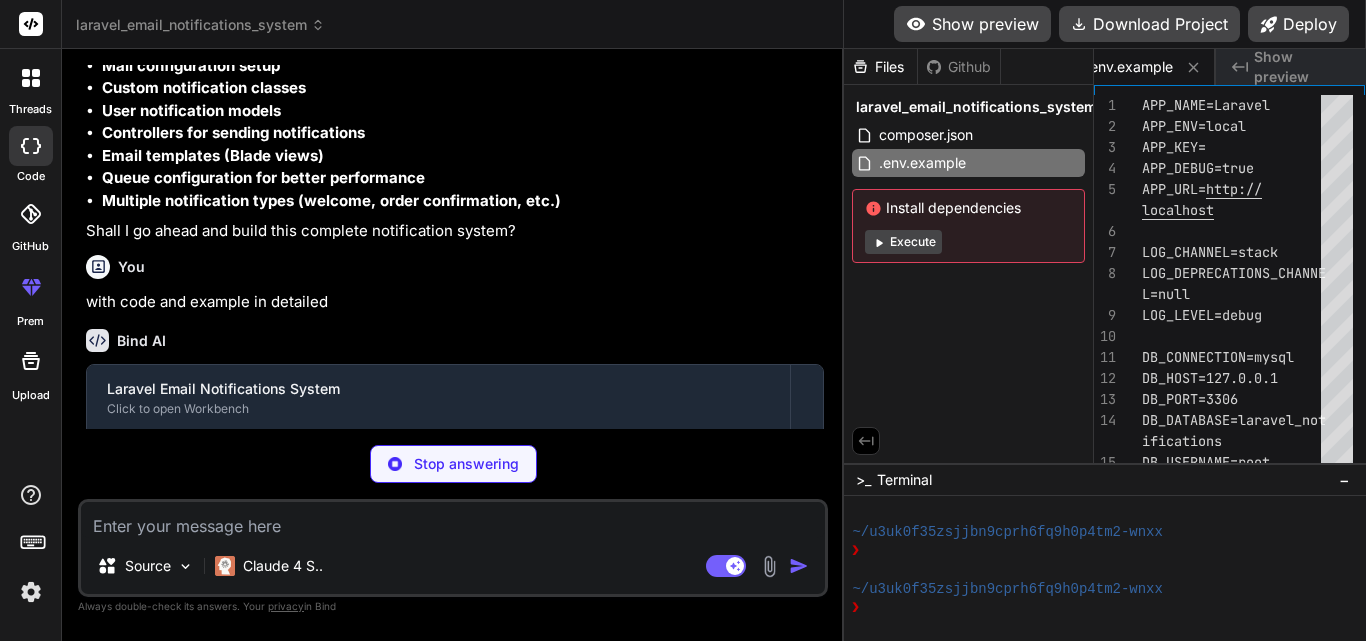click on "with code and example in detailed" at bounding box center [455, 302] 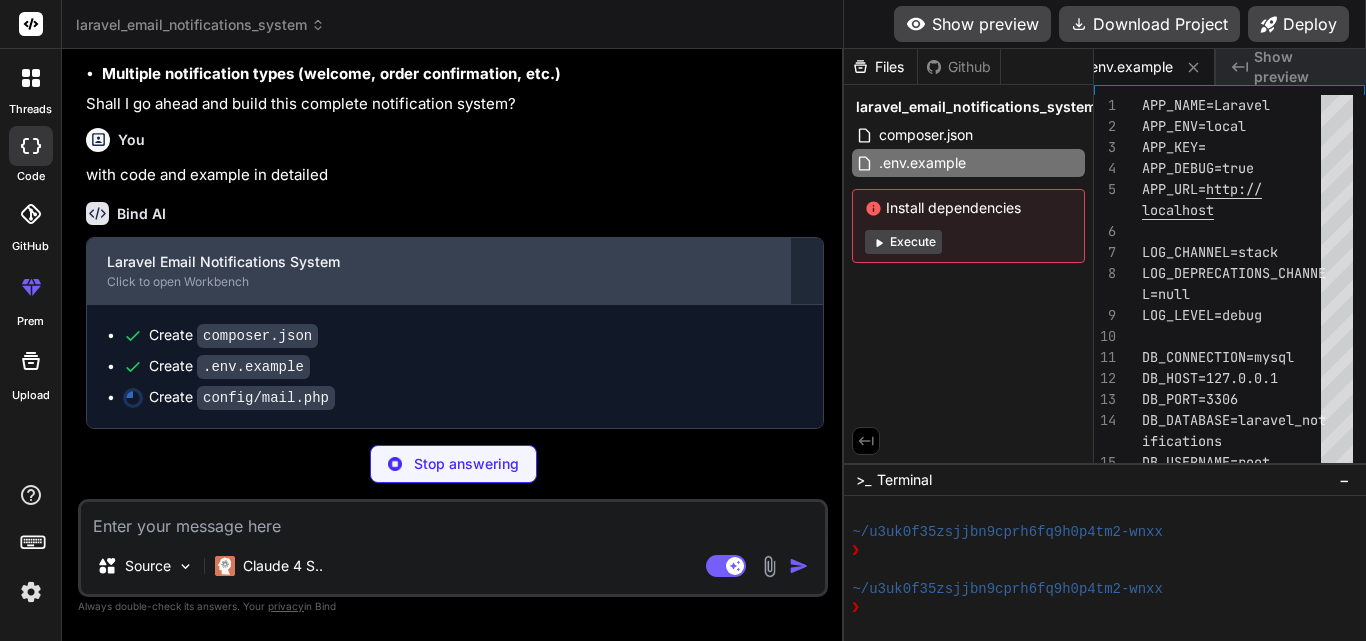 scroll, scrollTop: 1044, scrollLeft: 0, axis: vertical 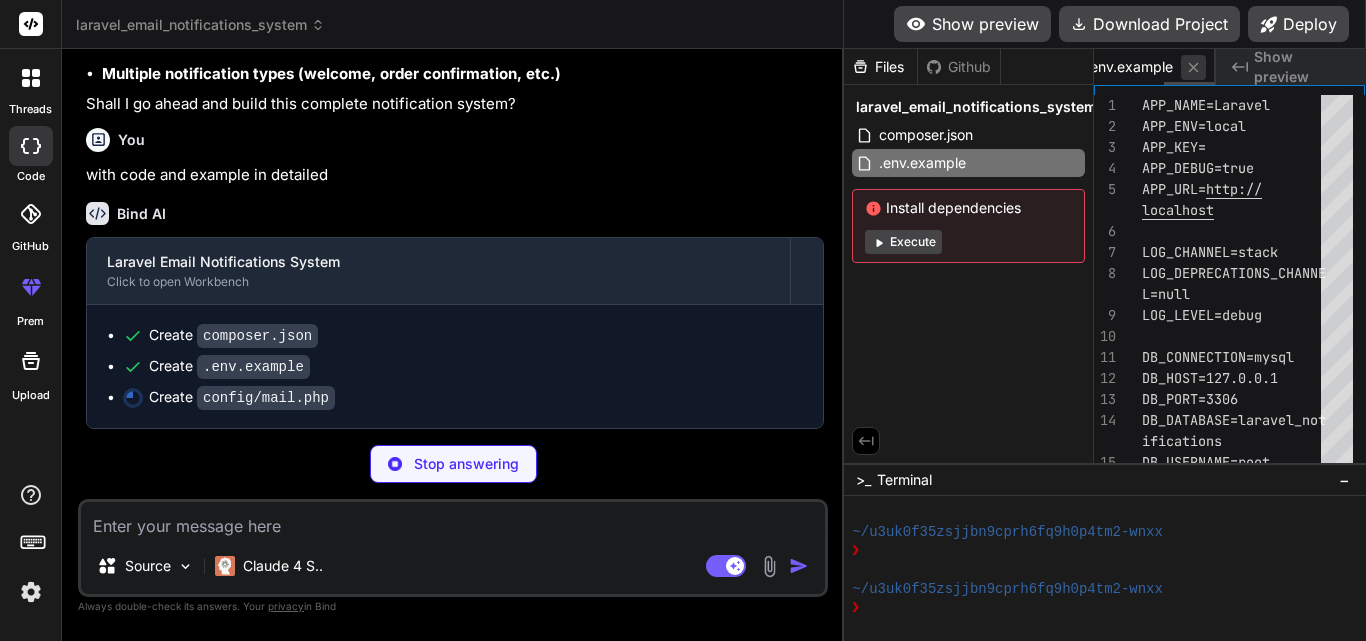 click 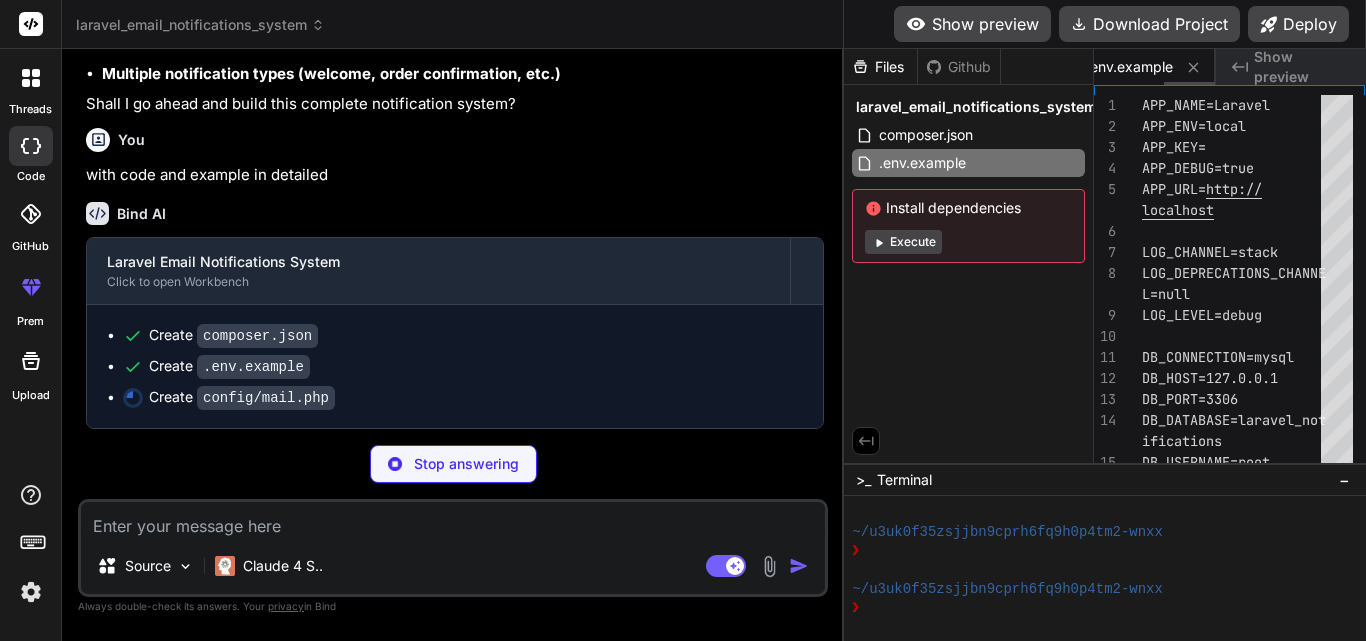 scroll, scrollTop: 0, scrollLeft: 0, axis: both 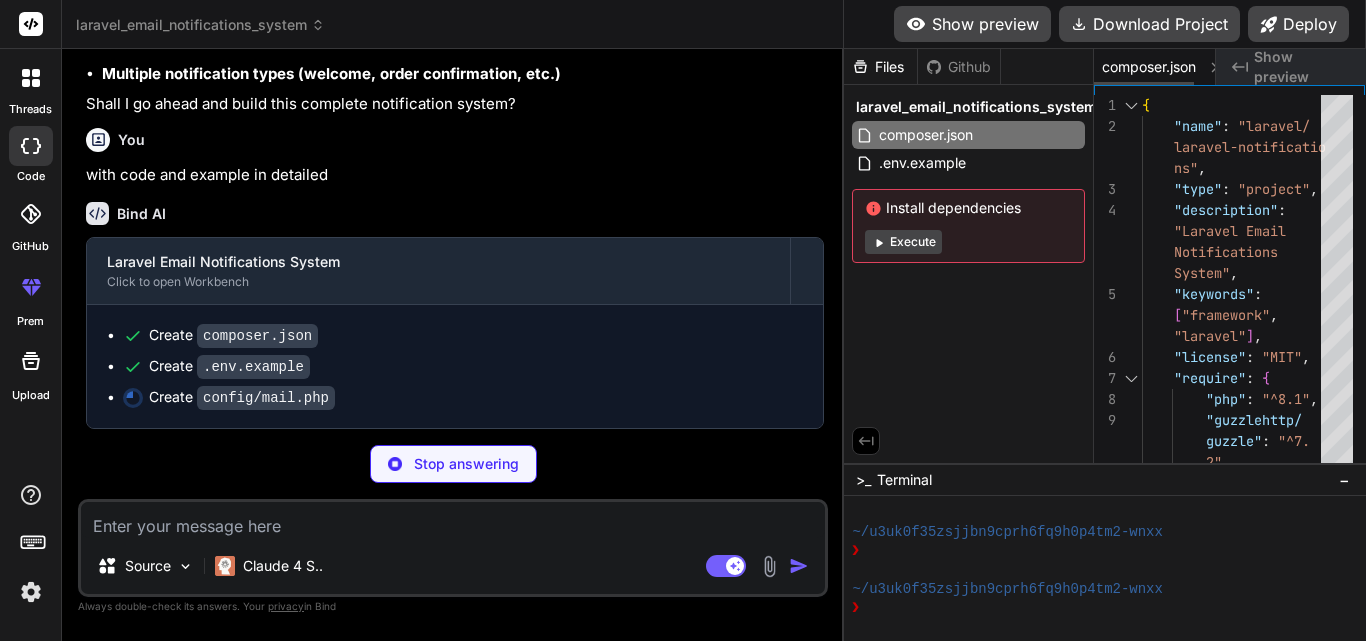 click on "composer.json" at bounding box center (1149, 67) 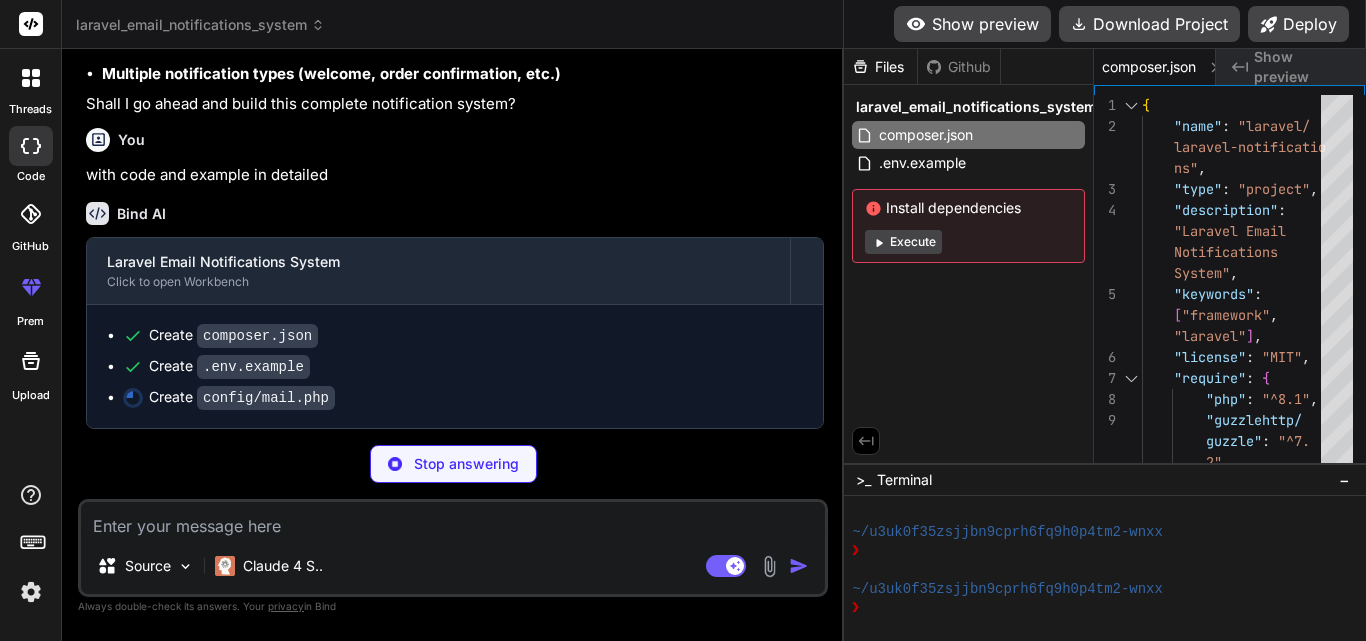 scroll, scrollTop: 0, scrollLeft: 146, axis: horizontal 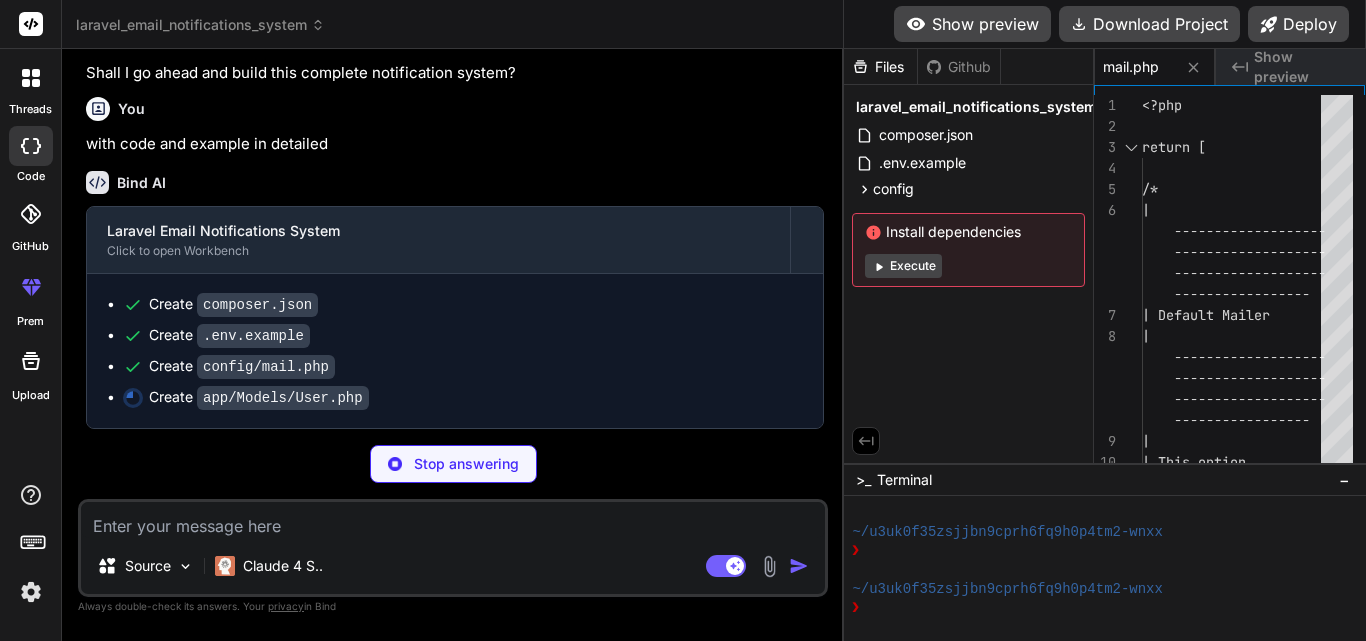 click on "Files" at bounding box center (880, 67) 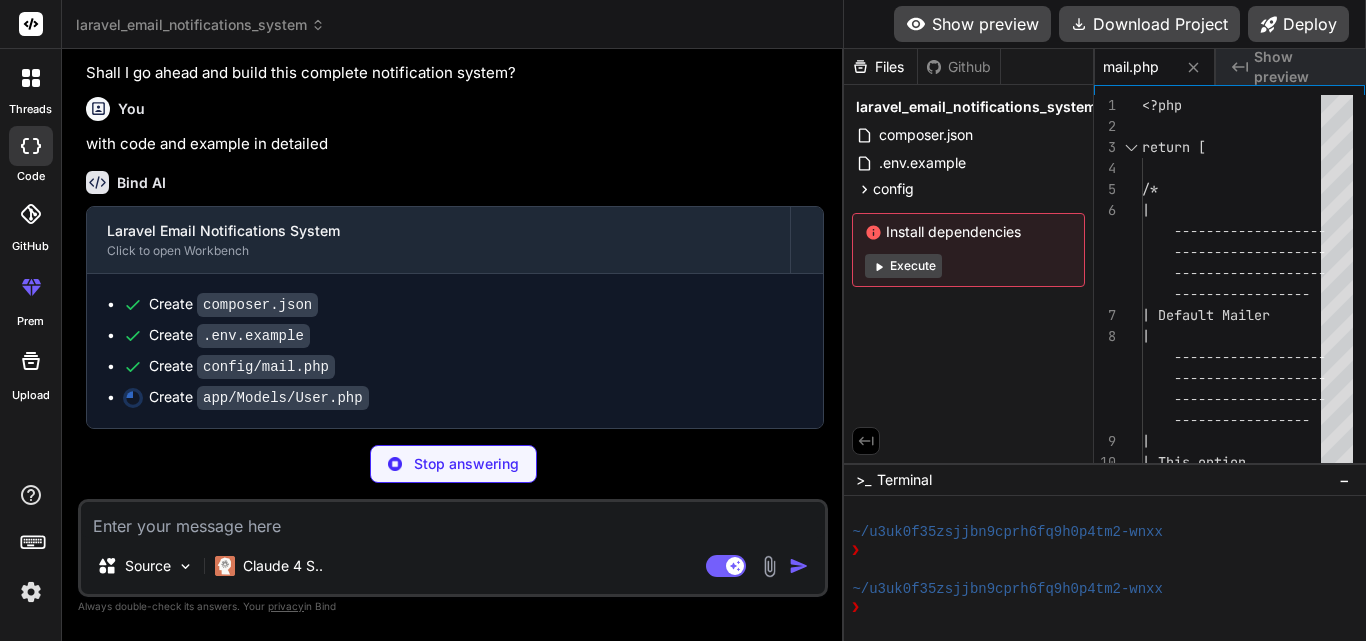 click on "Created with Pixso." 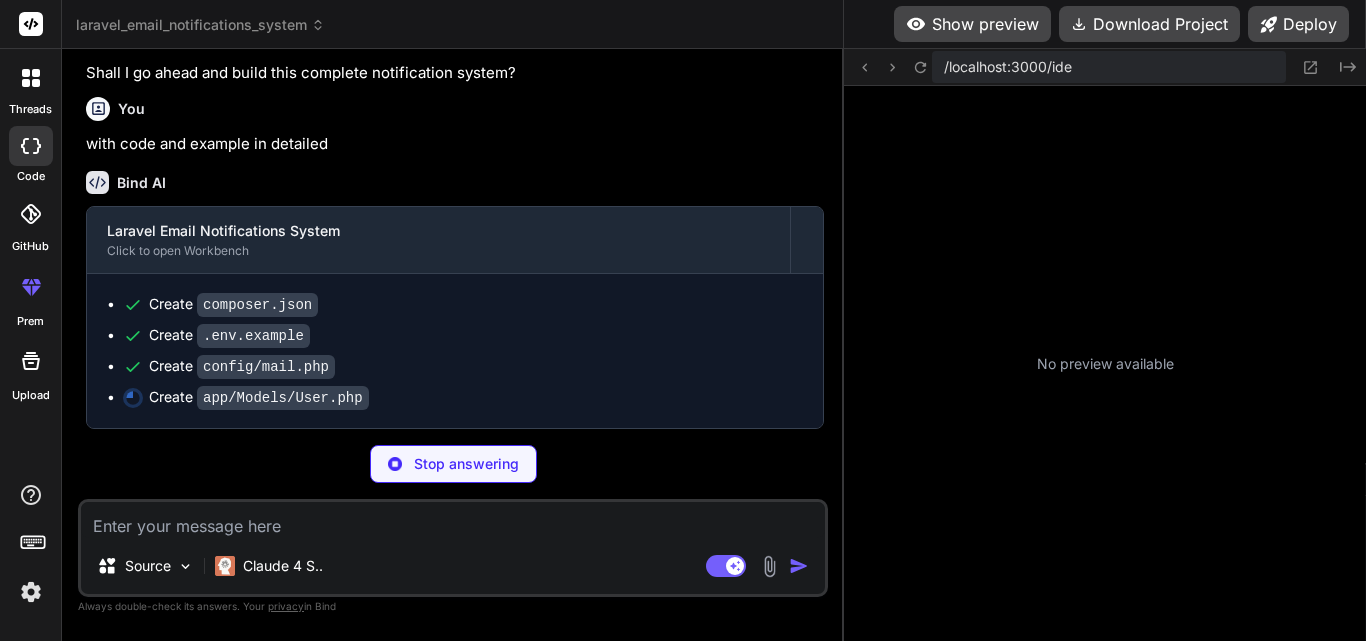 scroll, scrollTop: 0, scrollLeft: 266, axis: horizontal 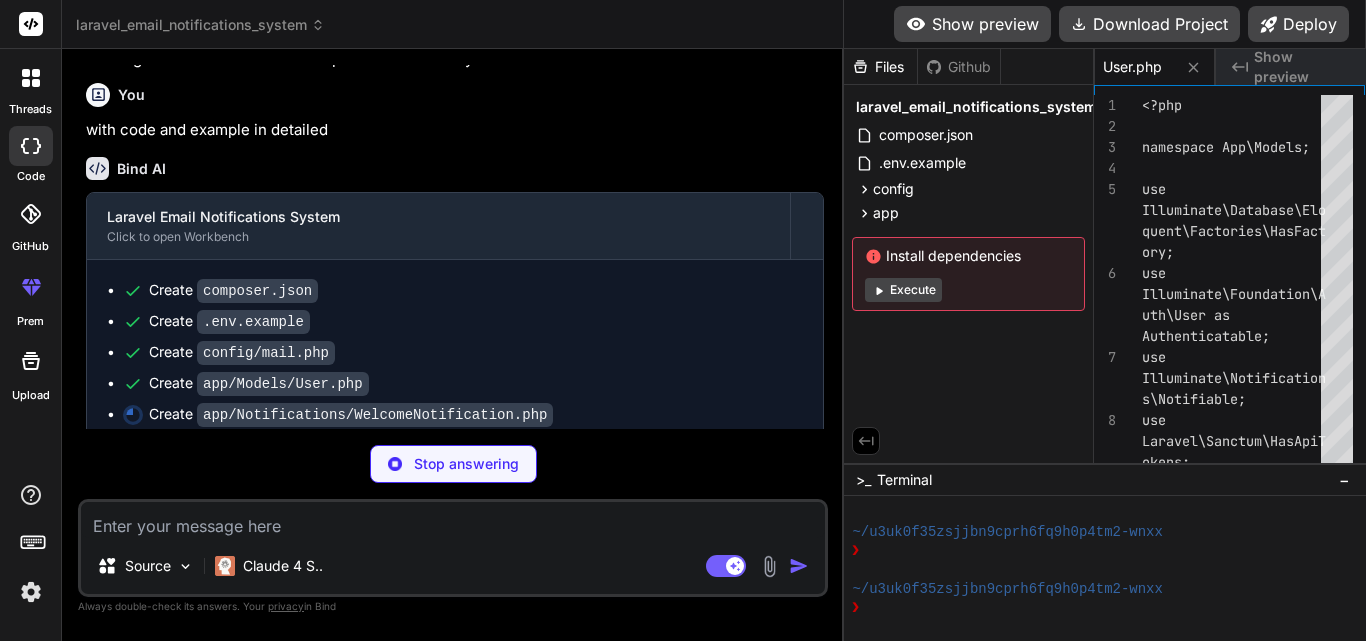 click on ">_" at bounding box center [863, 480] 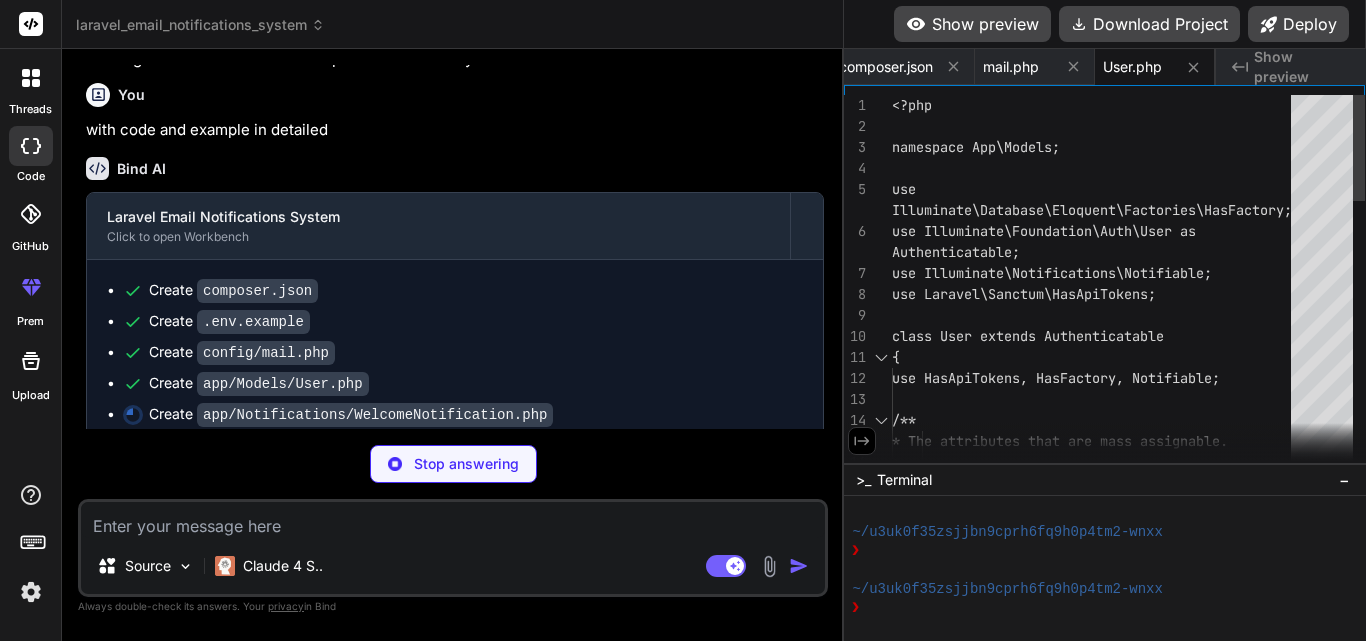 scroll, scrollTop: 0, scrollLeft: 16, axis: horizontal 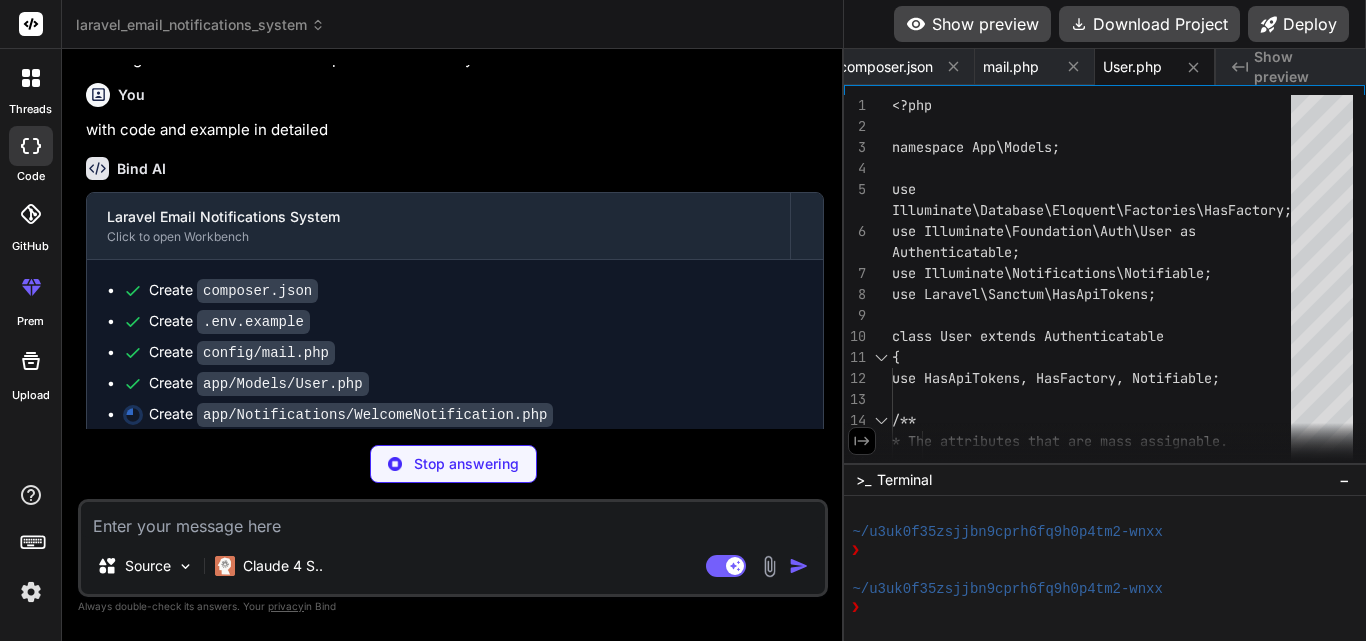 click 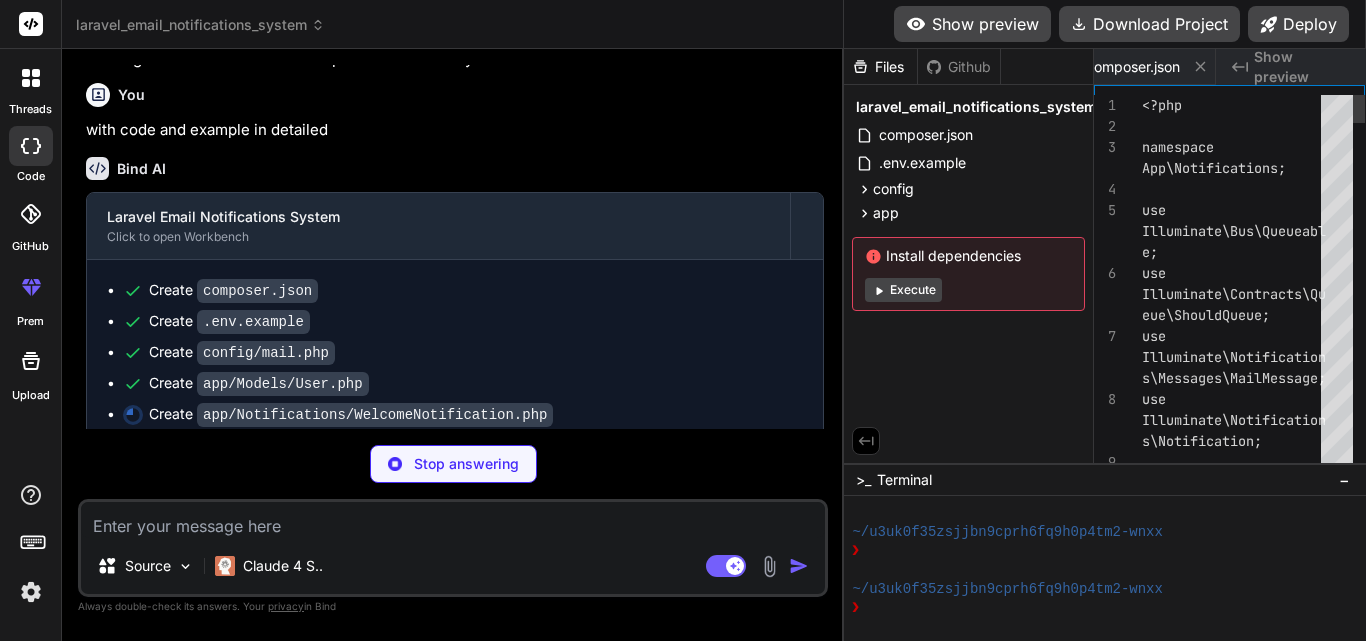 scroll, scrollTop: 0, scrollLeft: 466, axis: horizontal 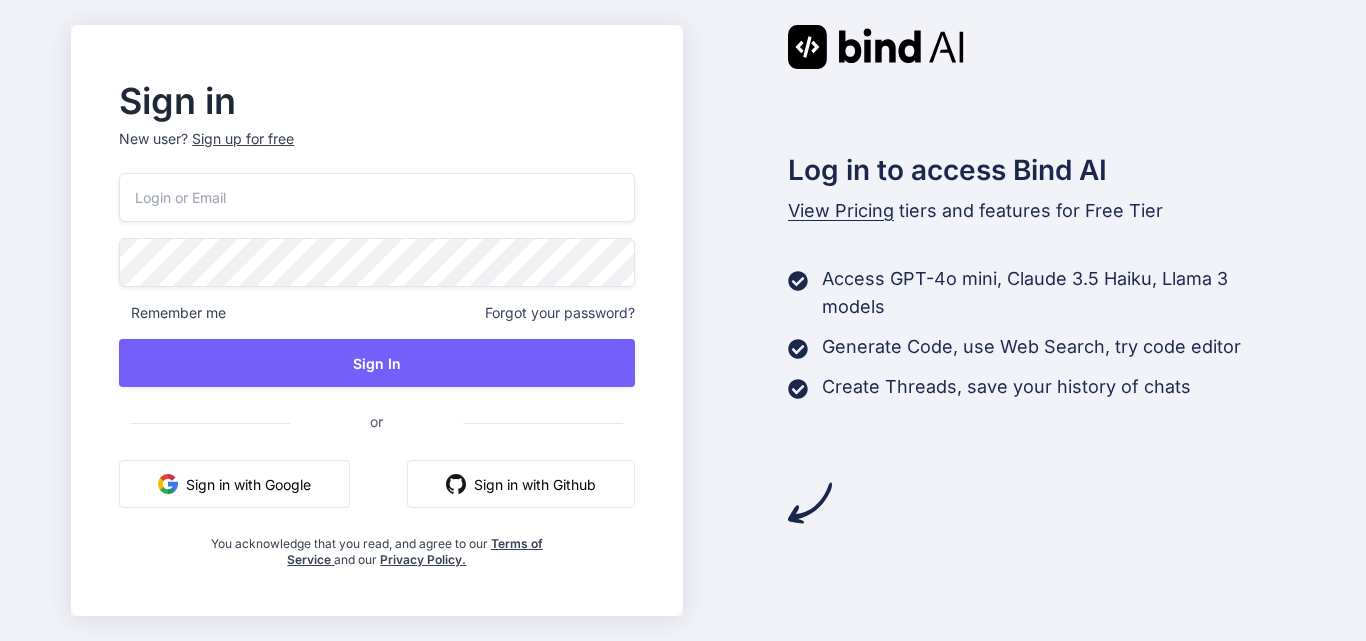 click at bounding box center (376, 197) 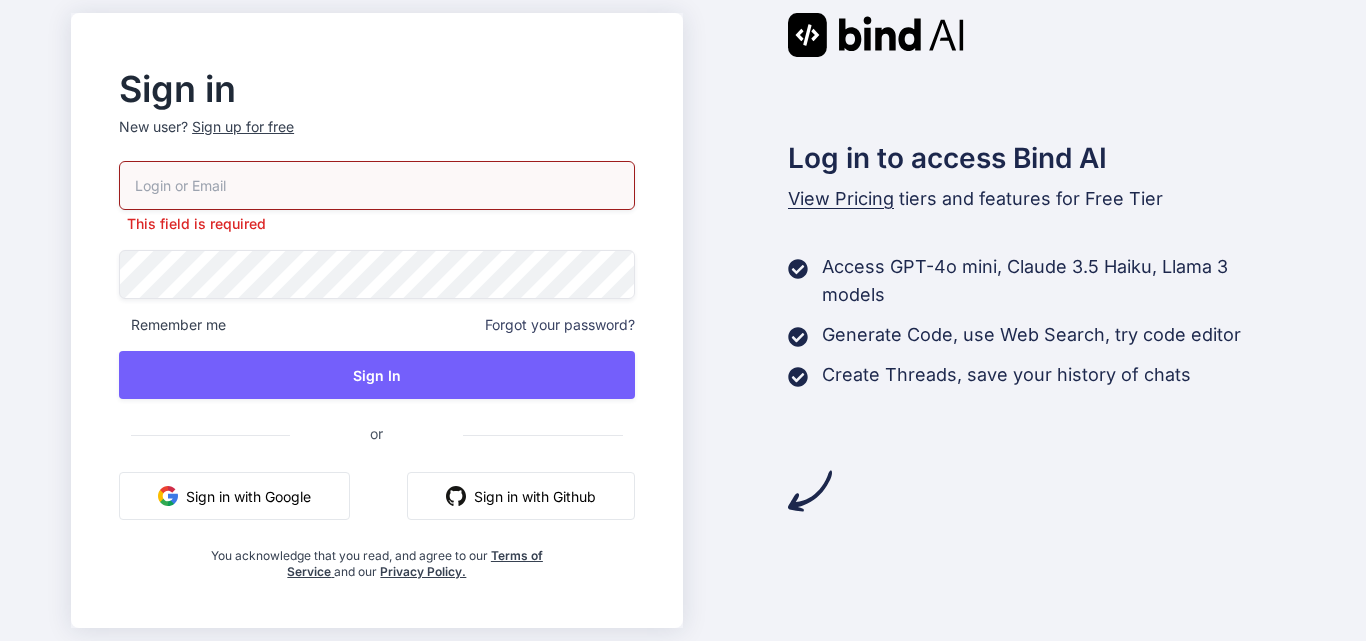 click on "Sign in with Google" at bounding box center [234, 496] 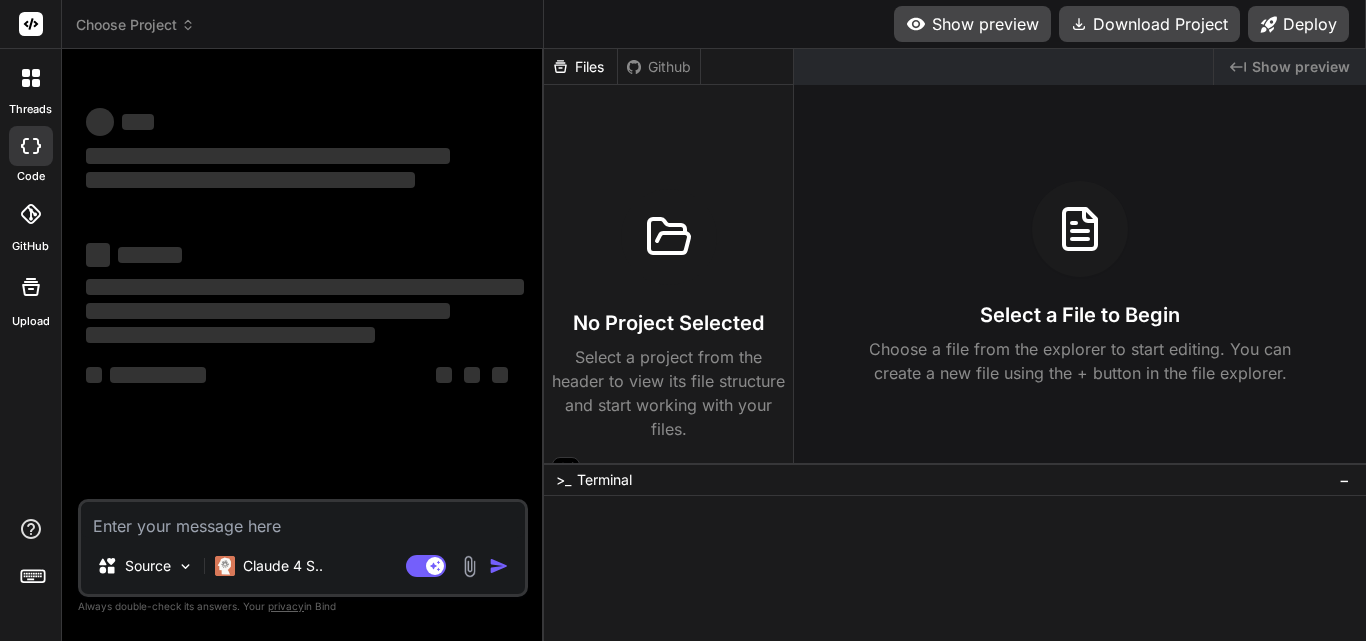scroll, scrollTop: 0, scrollLeft: 0, axis: both 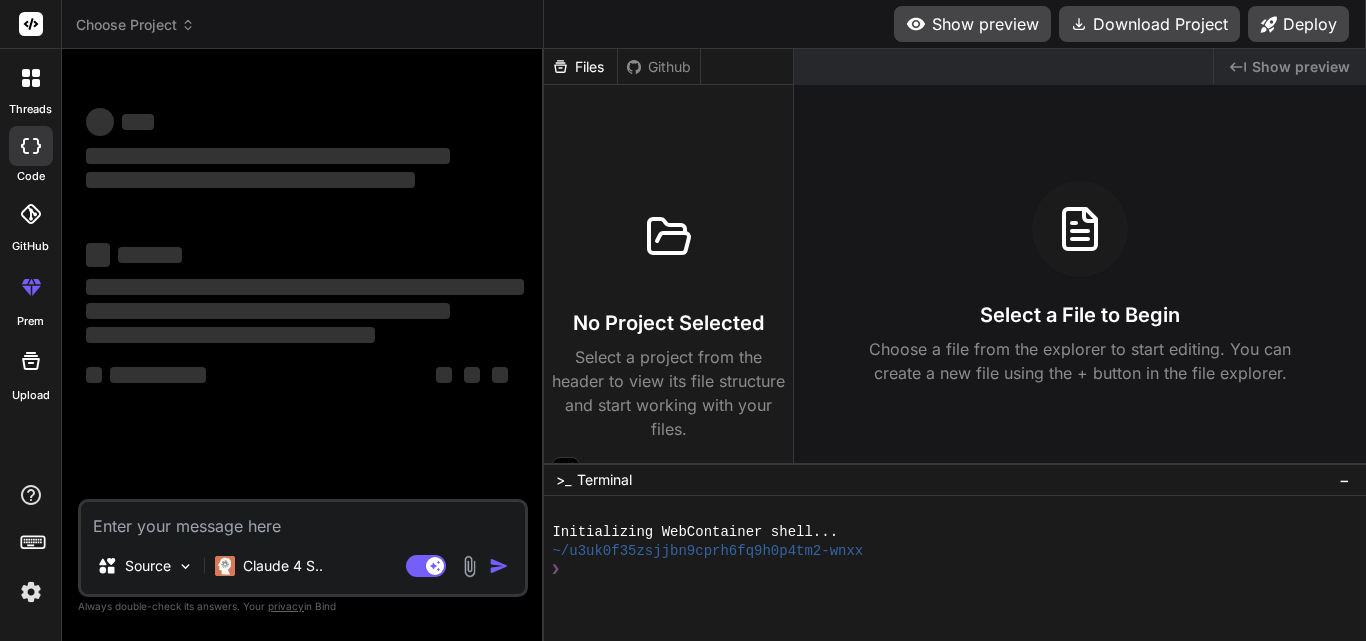 click on "Choose Project" at bounding box center [135, 25] 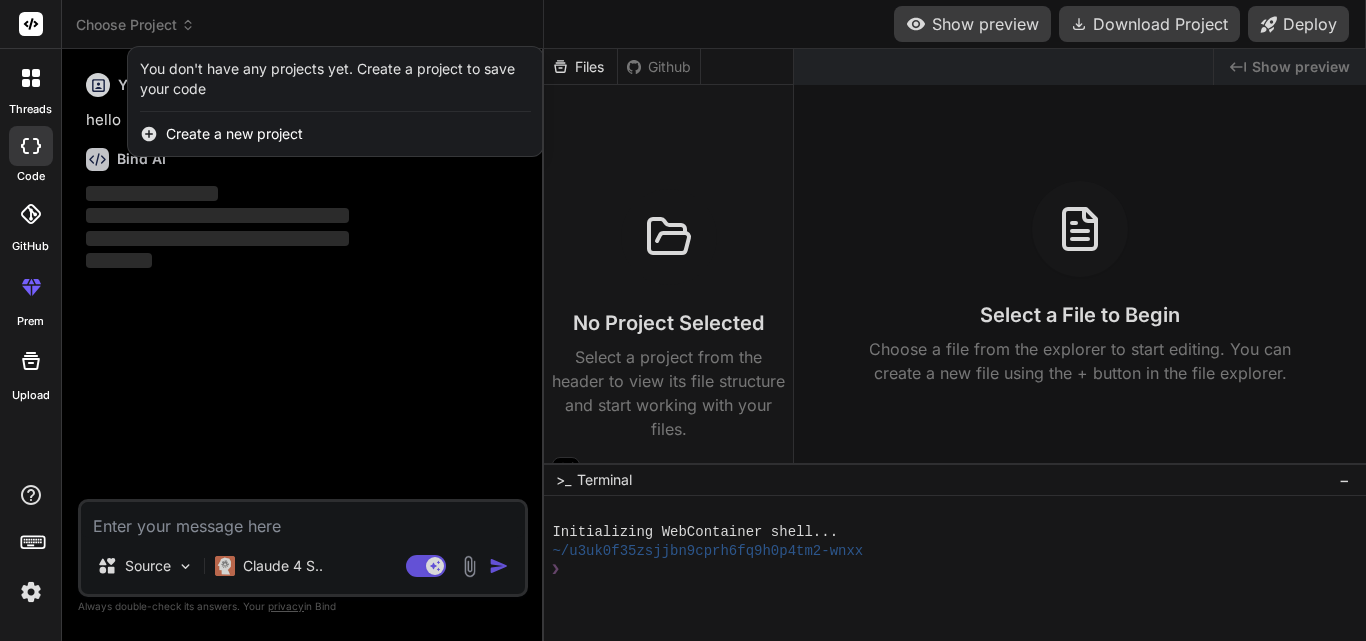click at bounding box center [683, 320] 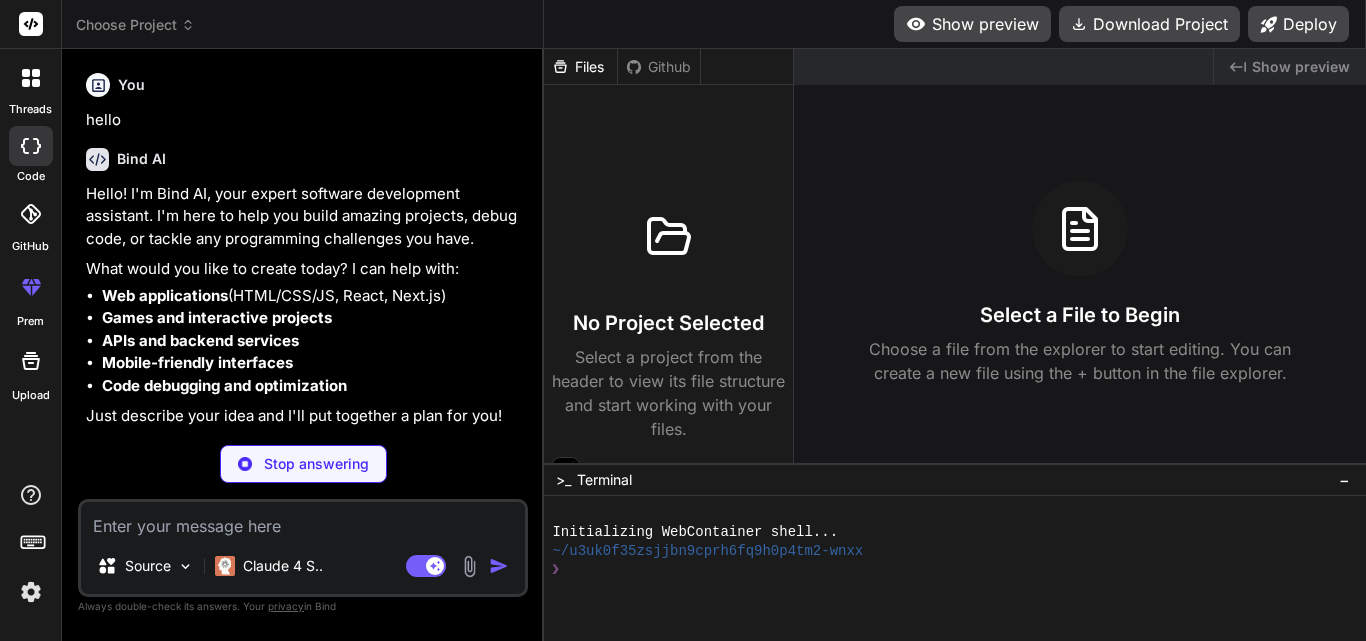 click at bounding box center [31, 78] 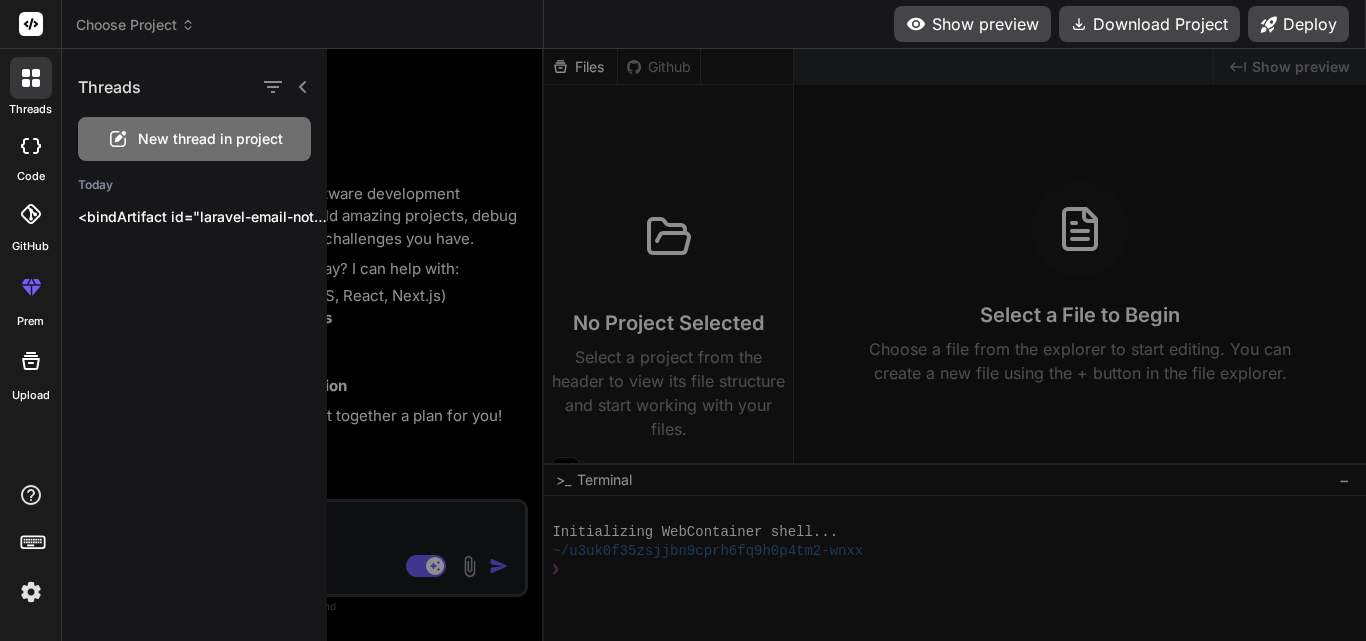 type on "x" 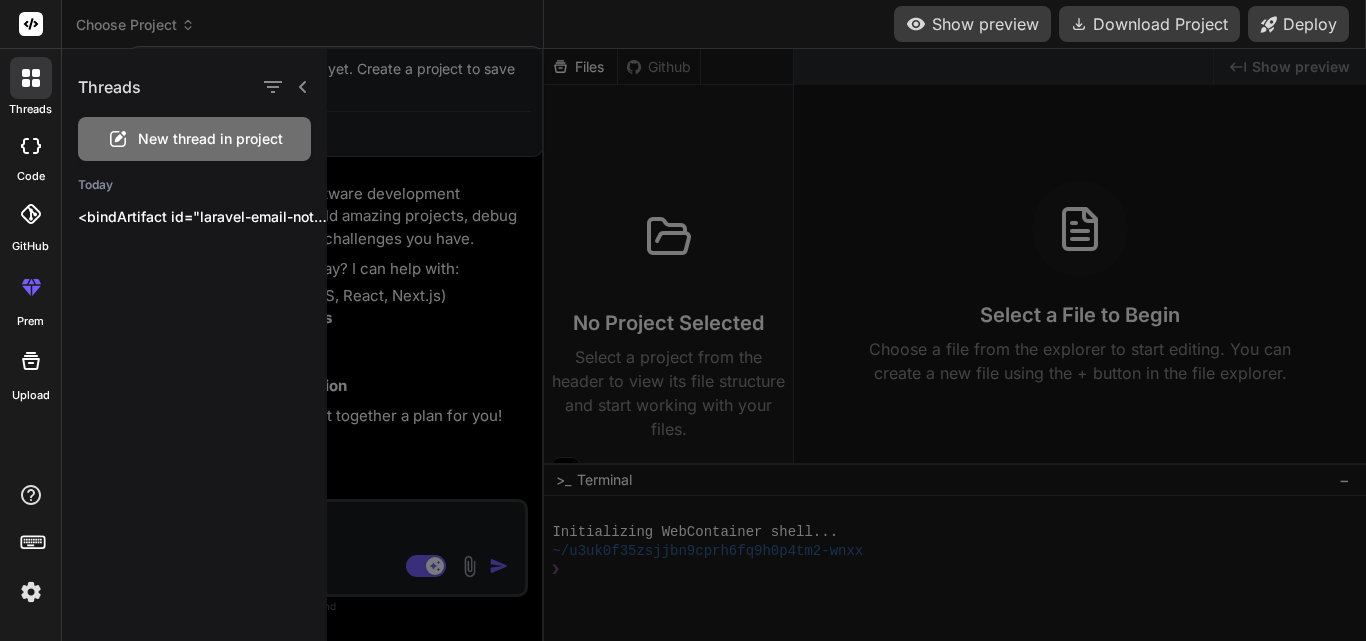 click at bounding box center [683, 320] 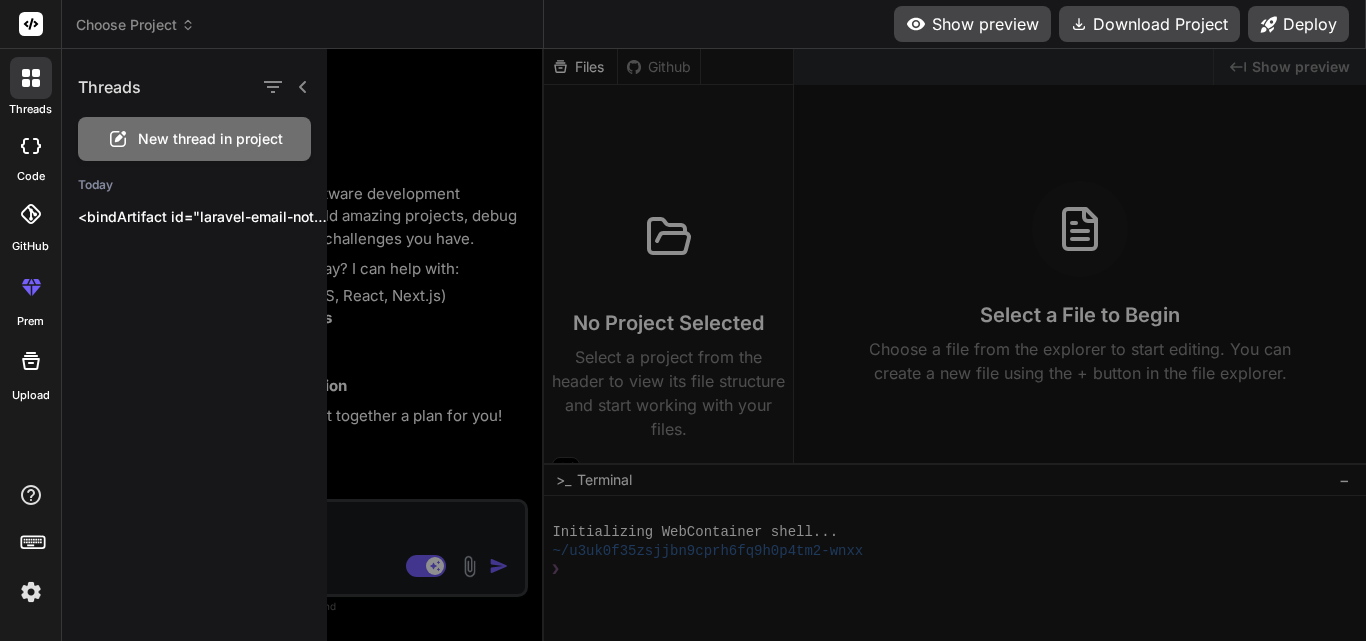 click 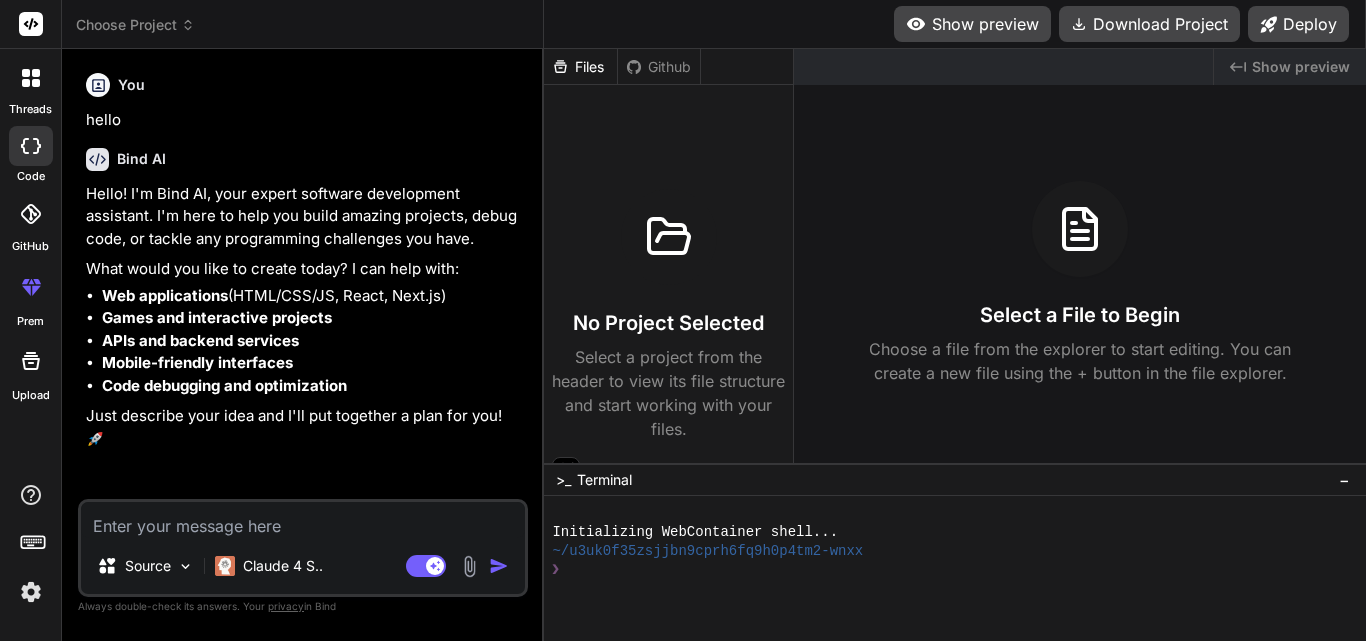 click at bounding box center (303, 520) 